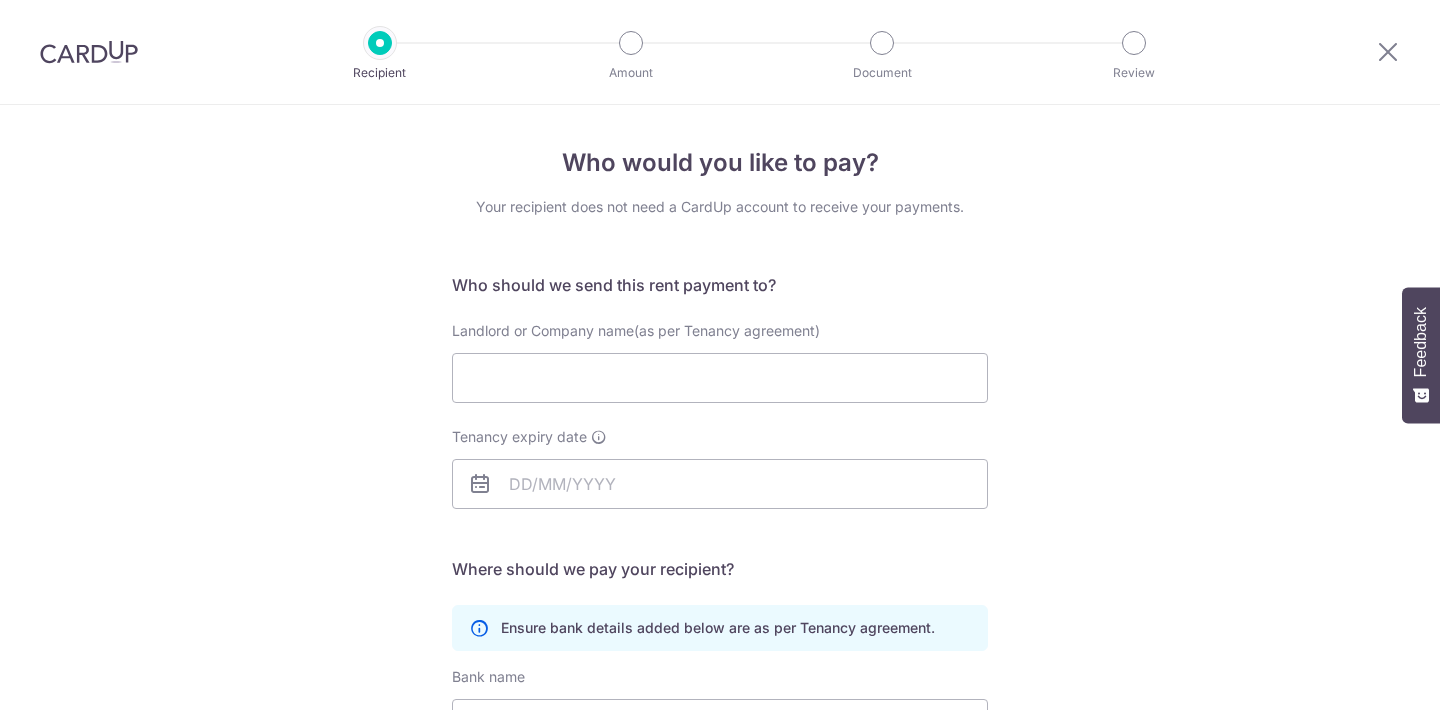 scroll, scrollTop: 0, scrollLeft: 0, axis: both 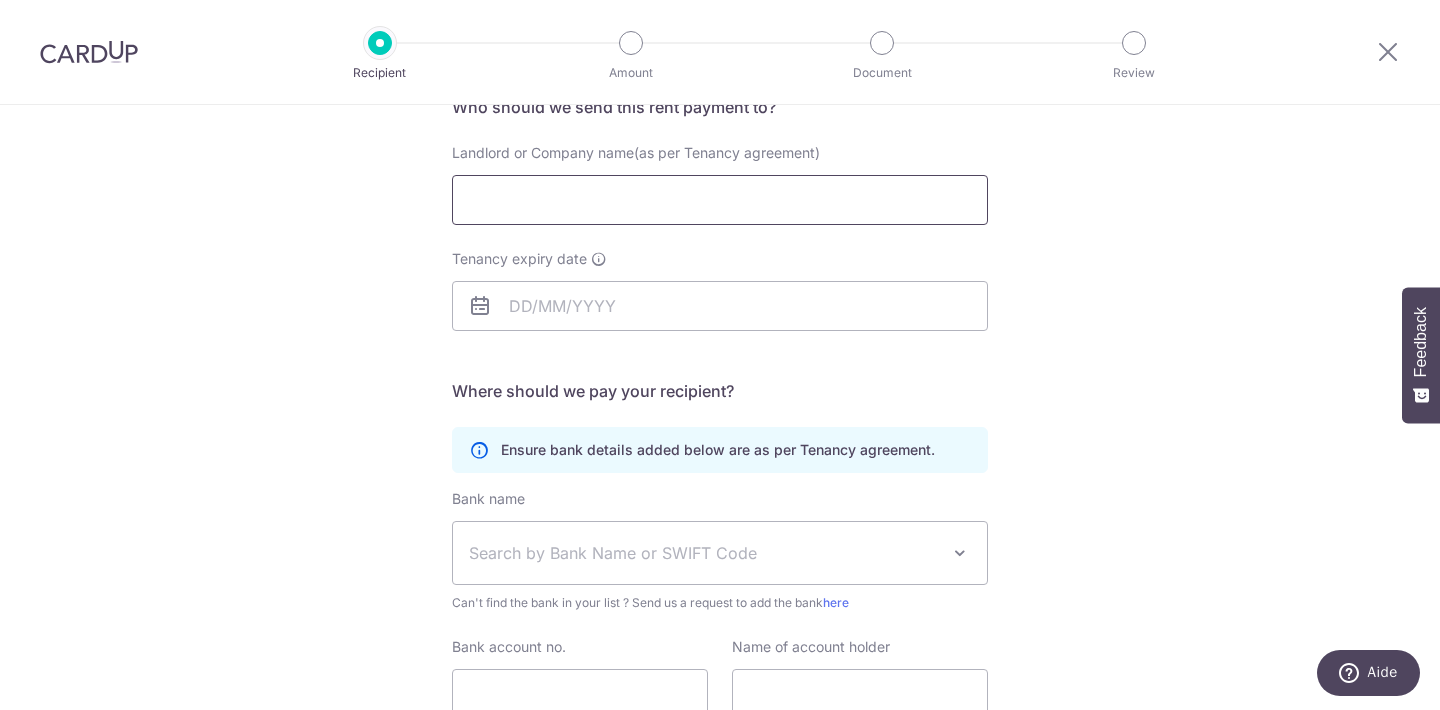 click on "Landlord or Company name(as per Tenancy agreement)" at bounding box center (720, 200) 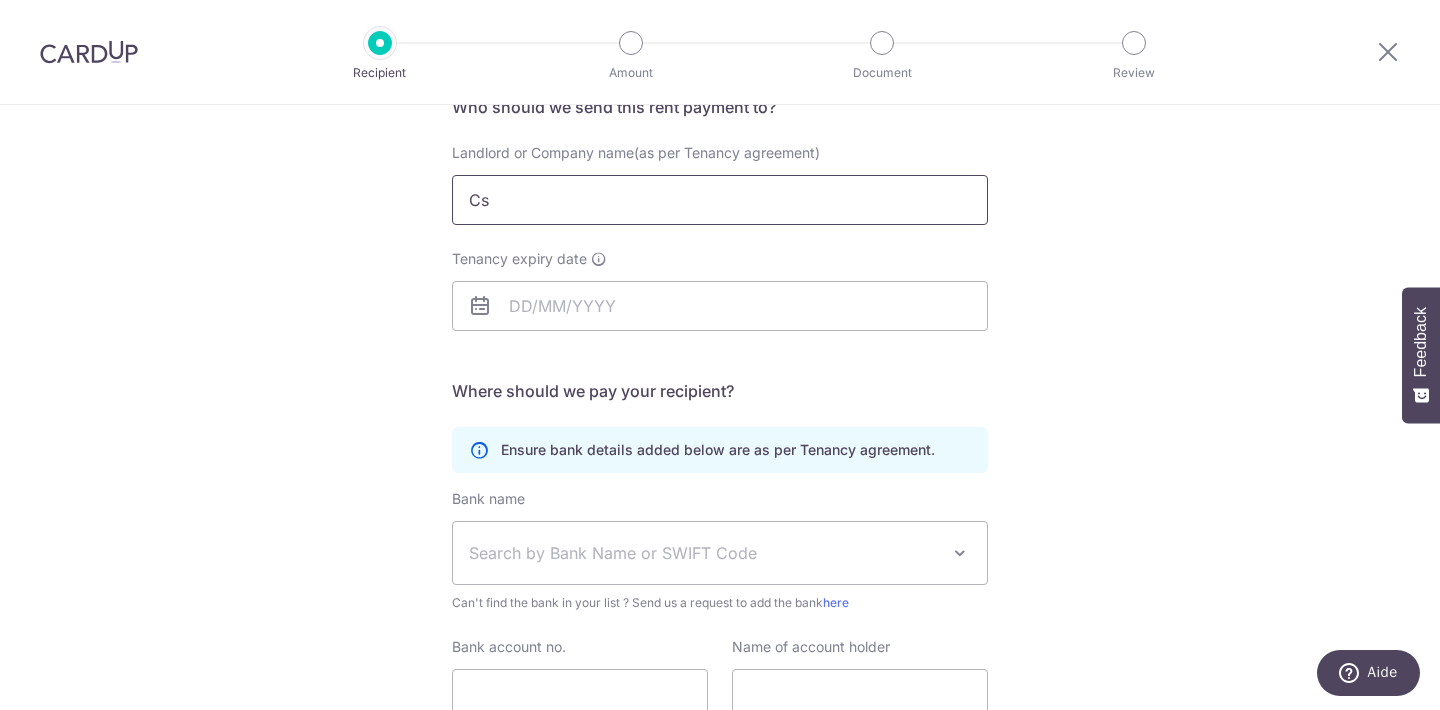 type on "C" 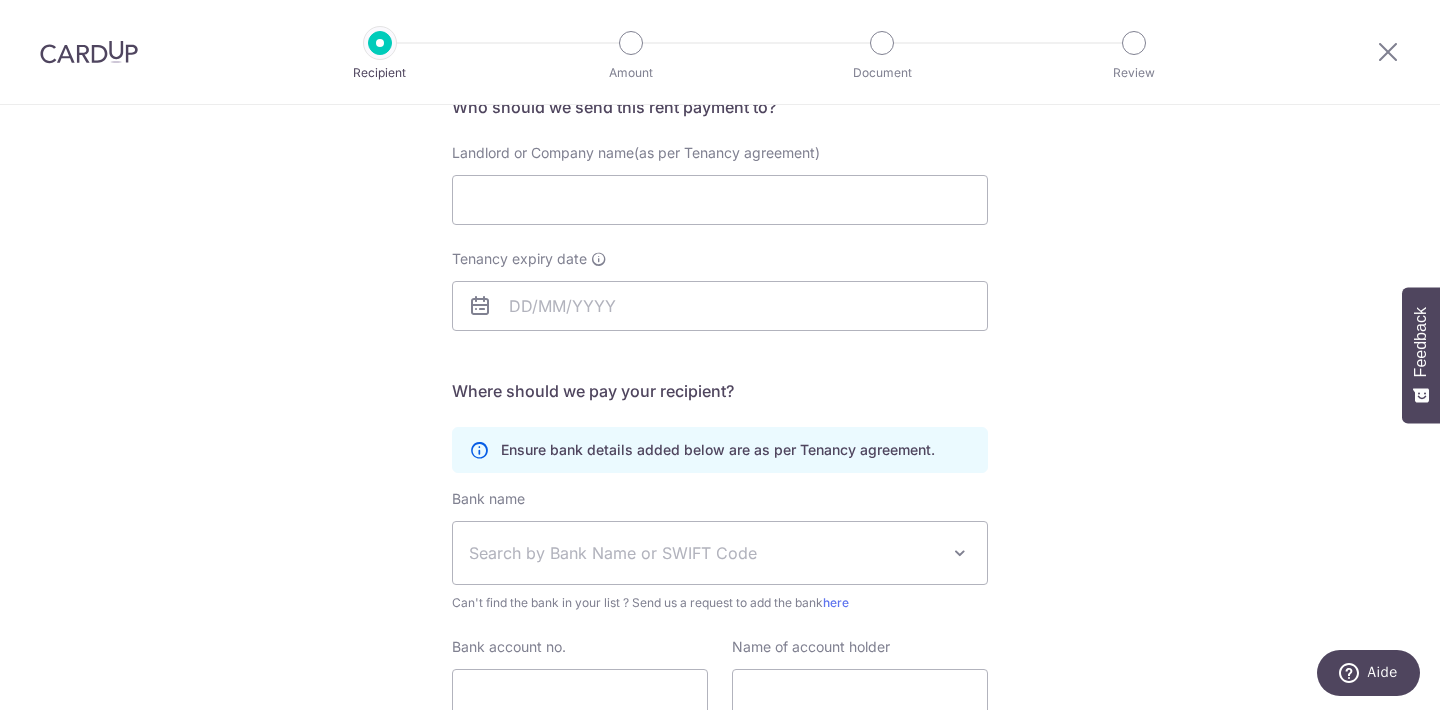 click at bounding box center [380, 43] 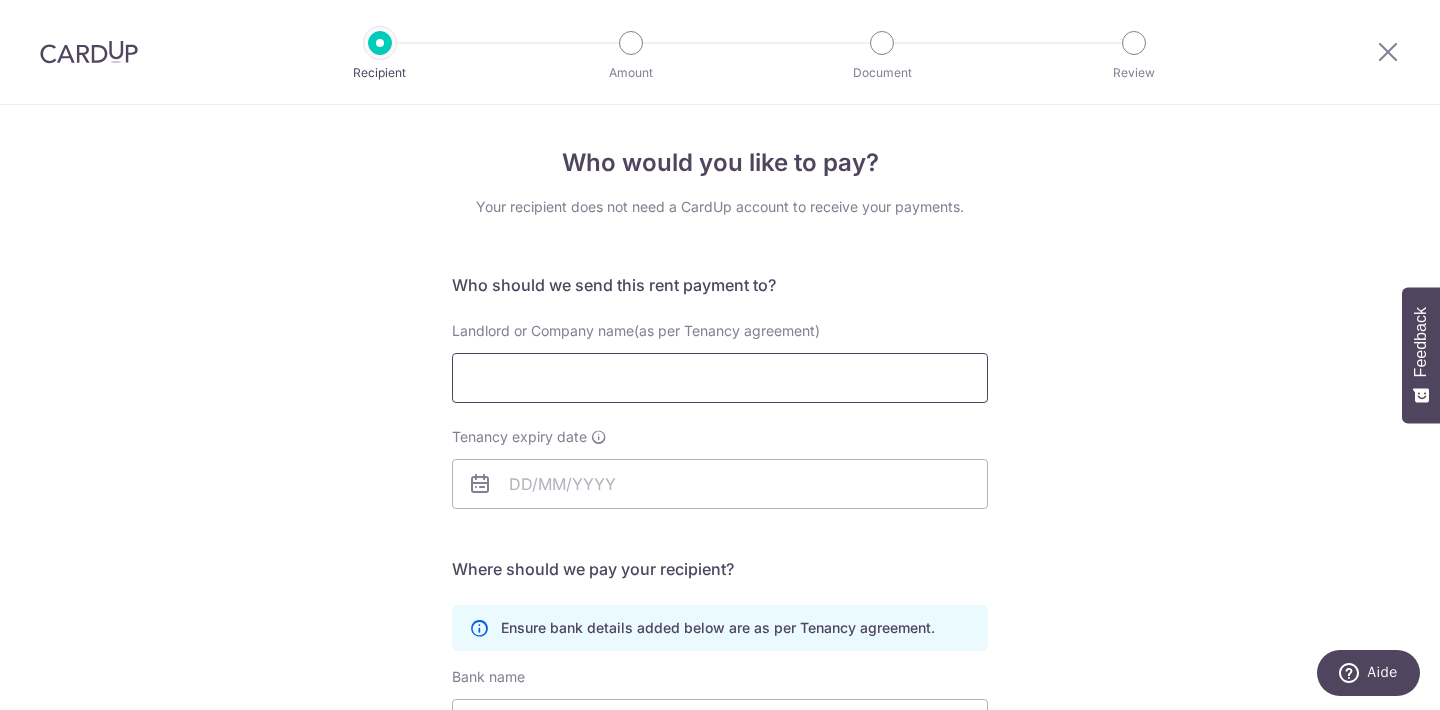 scroll, scrollTop: 0, scrollLeft: 0, axis: both 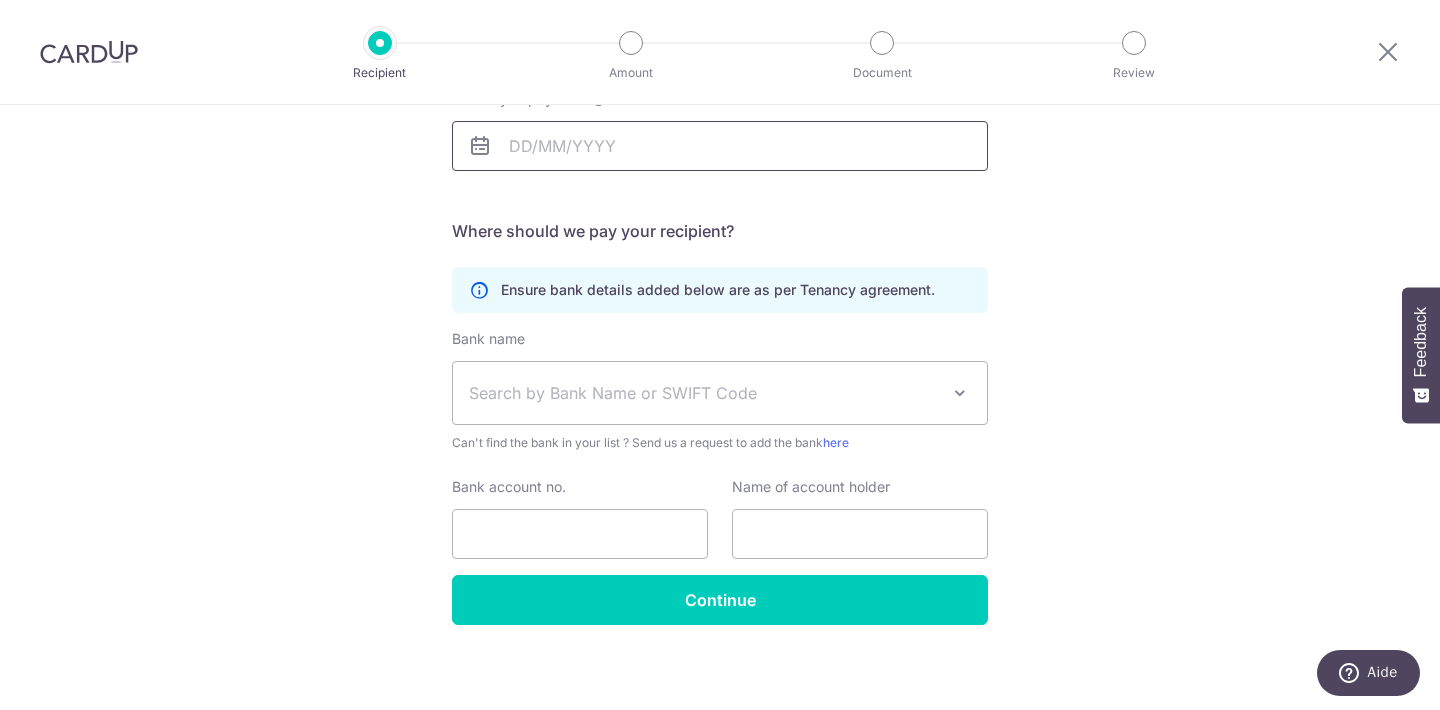 type on "Casa Mia Coliving" 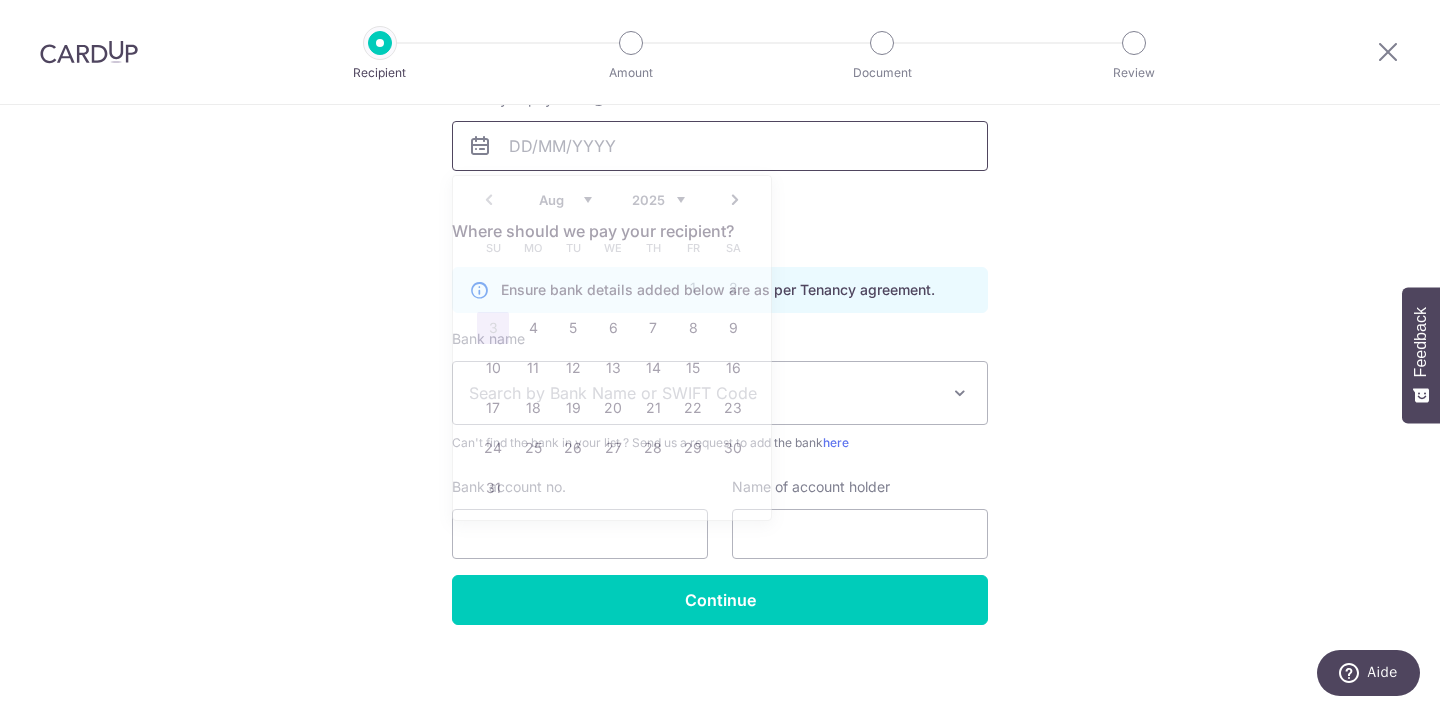 click on "Tenancy expiry date" at bounding box center [720, 146] 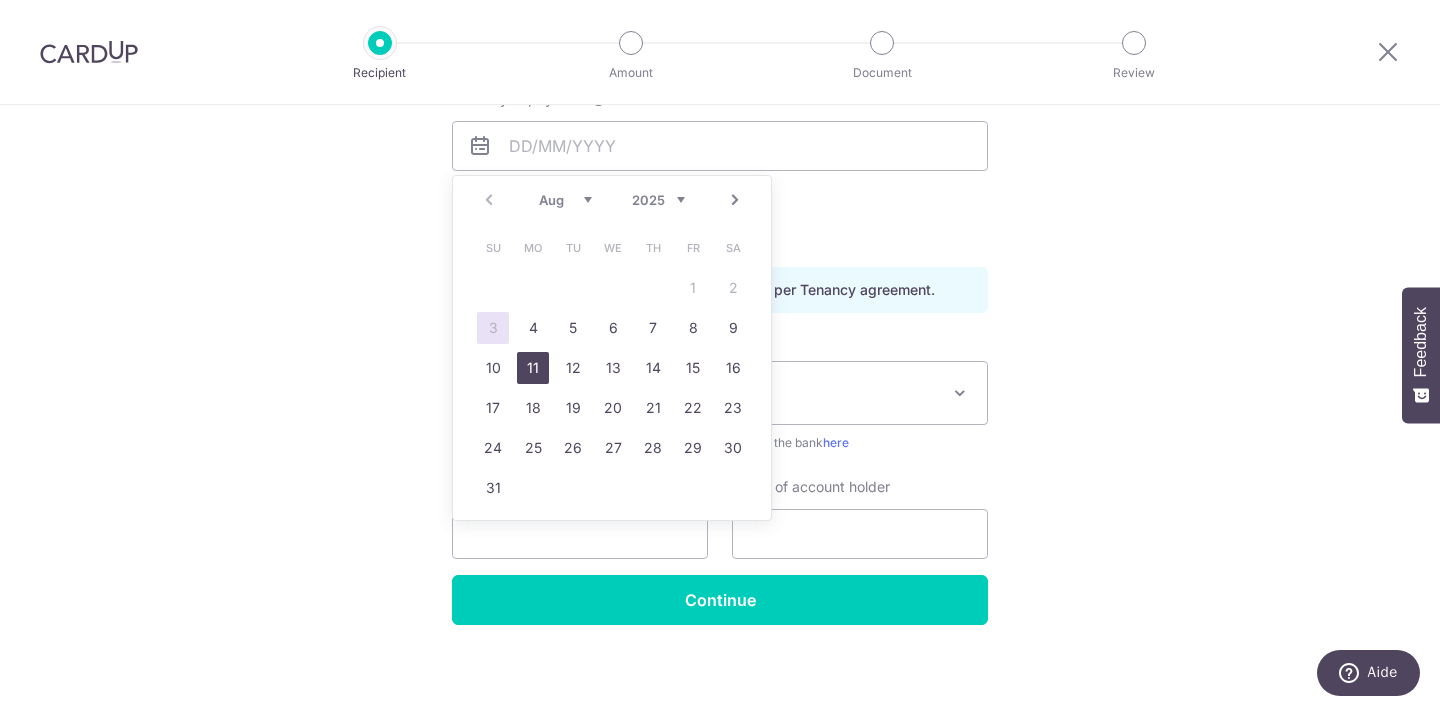 drag, startPoint x: 532, startPoint y: 324, endPoint x: 534, endPoint y: 369, distance: 45.044422 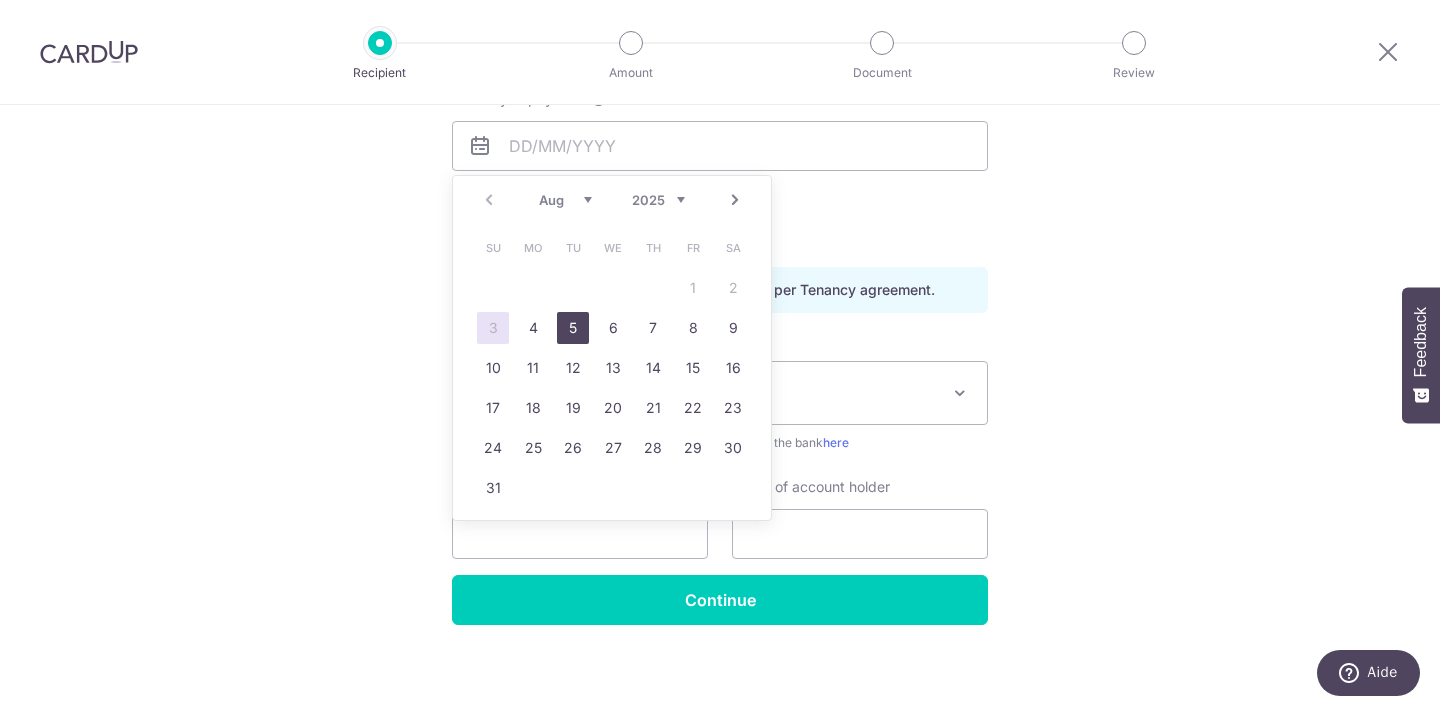click on "5" at bounding box center (573, 328) 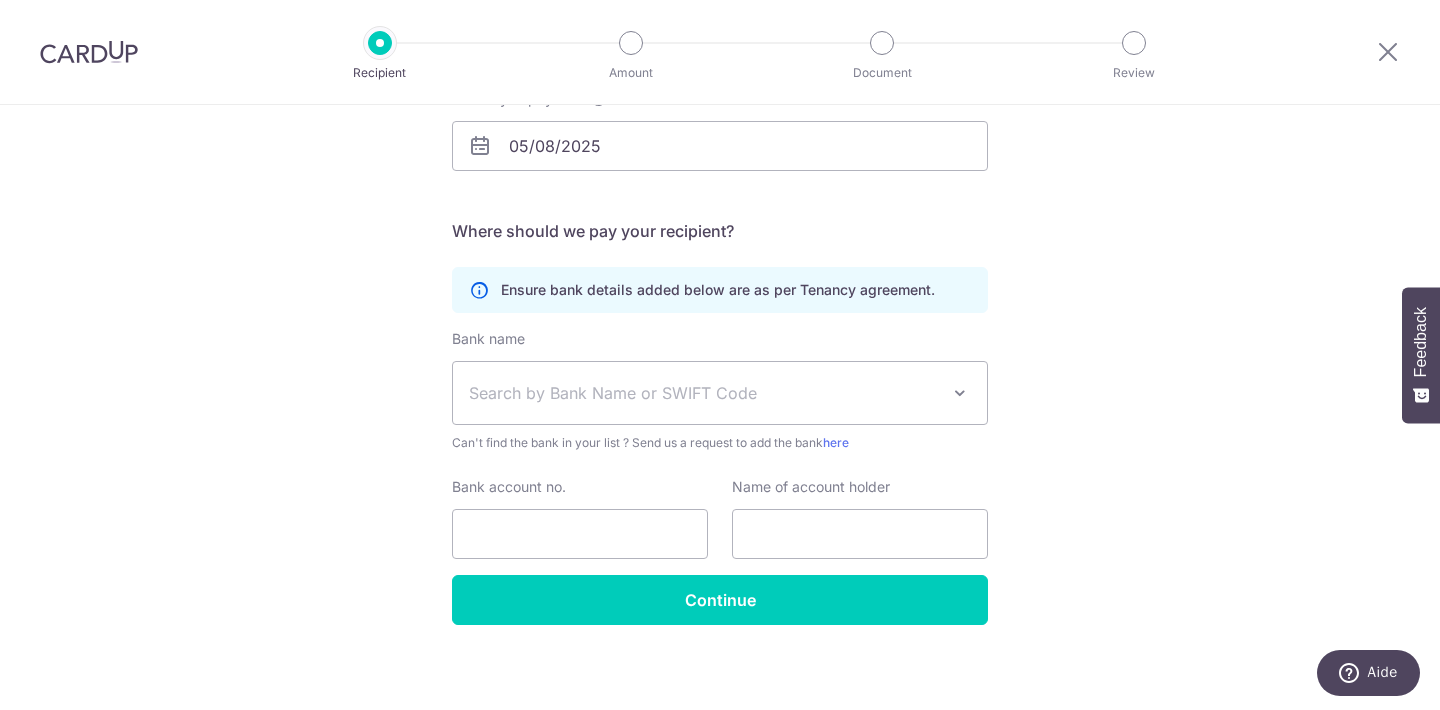 click on "Who would you like to pay?
Your recipient does not need a CardUp account to receive your payments.
Who should we send this rent payment to?
Landlord or Company name(as per Tenancy agreement)
Casa Mia Coliving
Tenancy expiry date
05/08/2025
Translation missing: en.no key
URL
Telephone" at bounding box center (720, 243) 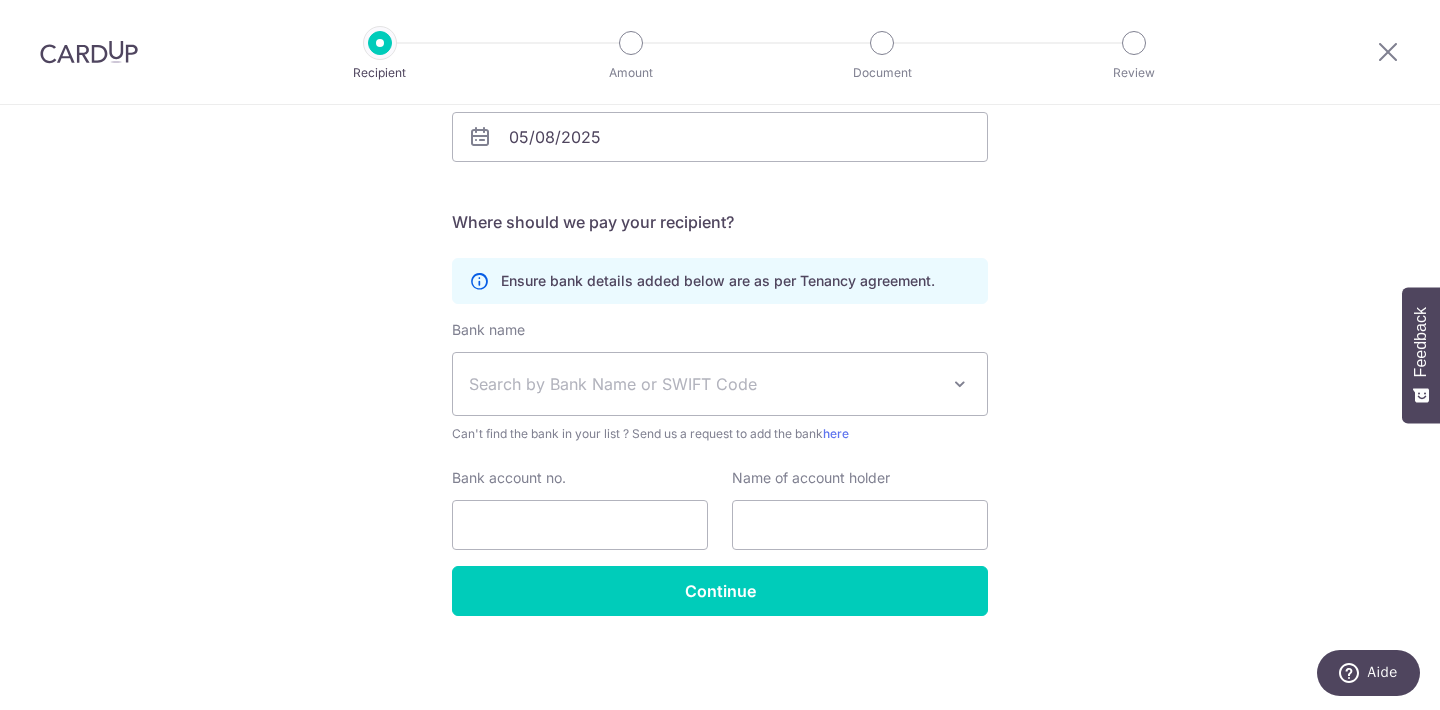 scroll, scrollTop: 347, scrollLeft: 0, axis: vertical 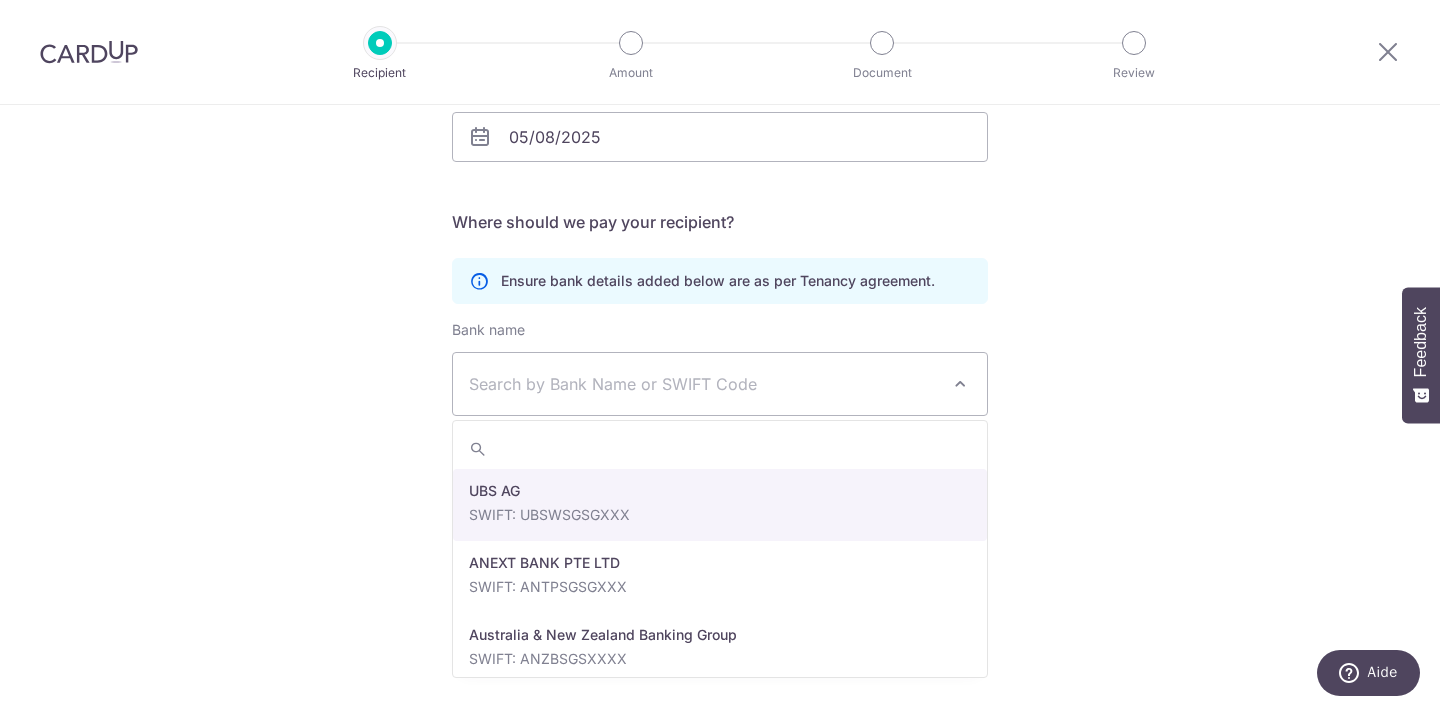 click on "Search by Bank Name or SWIFT Code" at bounding box center (704, 384) 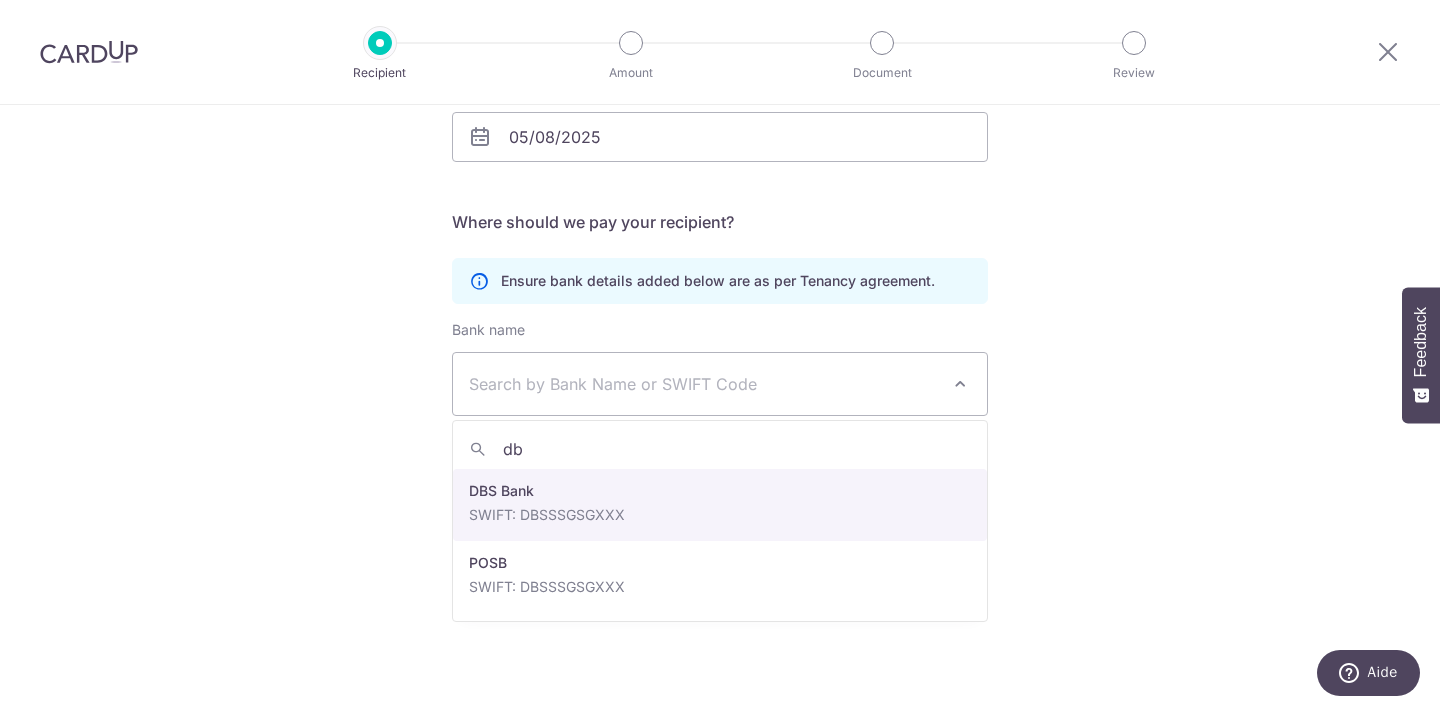 type on "db" 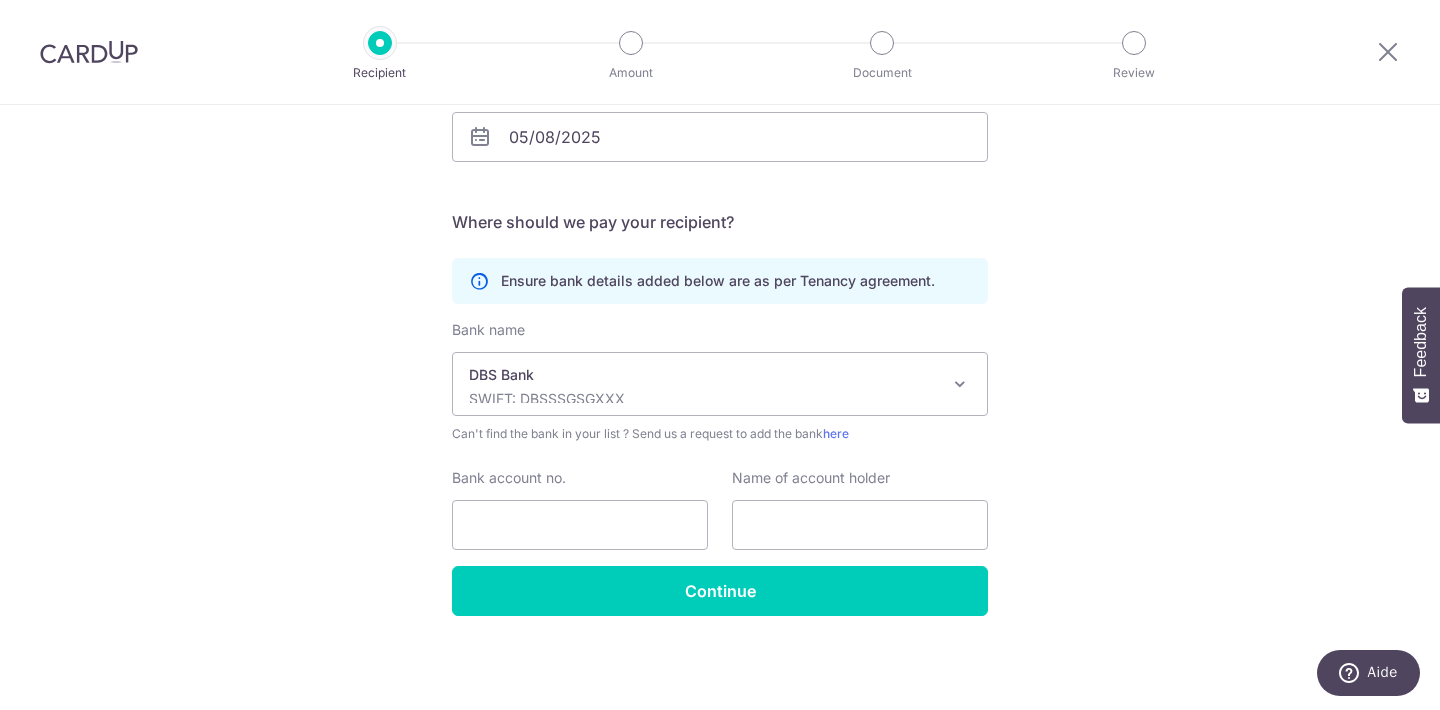 click on "Name of account holder" at bounding box center [860, 509] 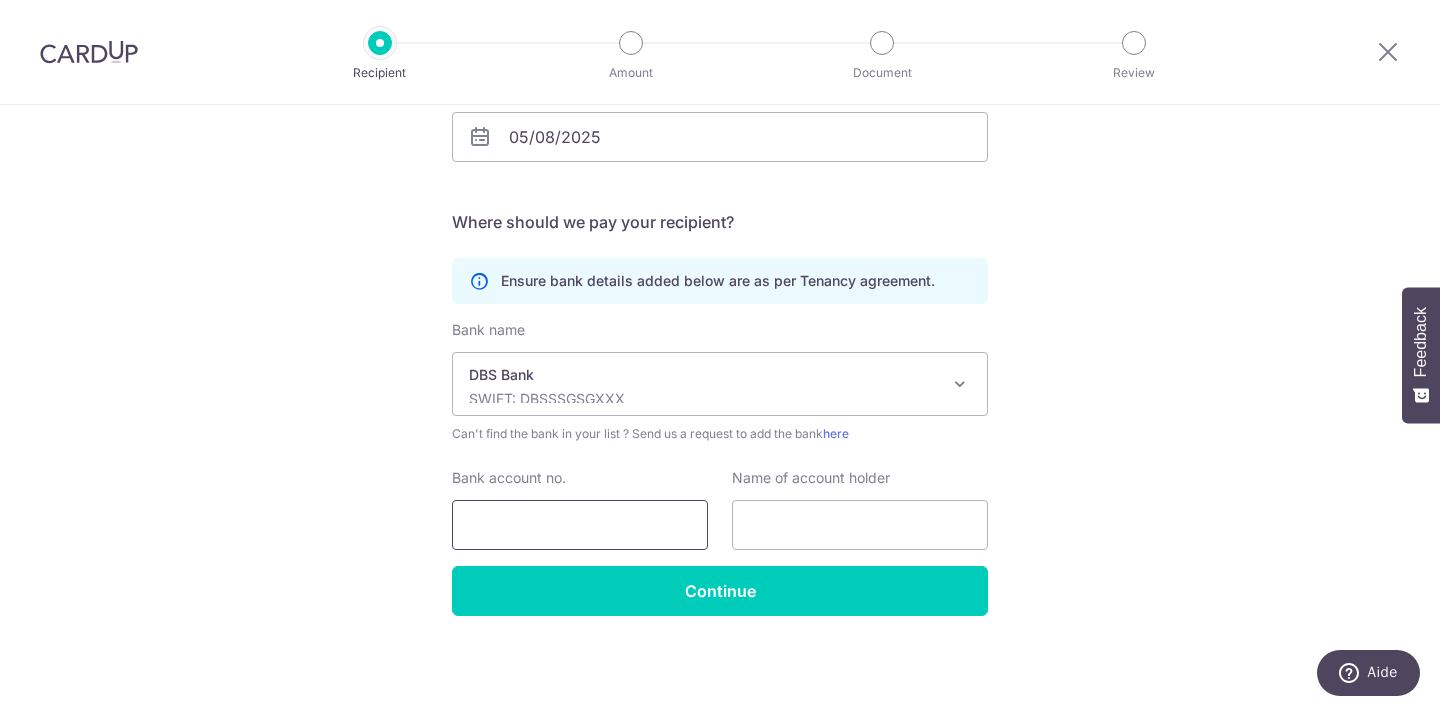 drag, startPoint x: 864, startPoint y: 491, endPoint x: 670, endPoint y: 235, distance: 321.20398 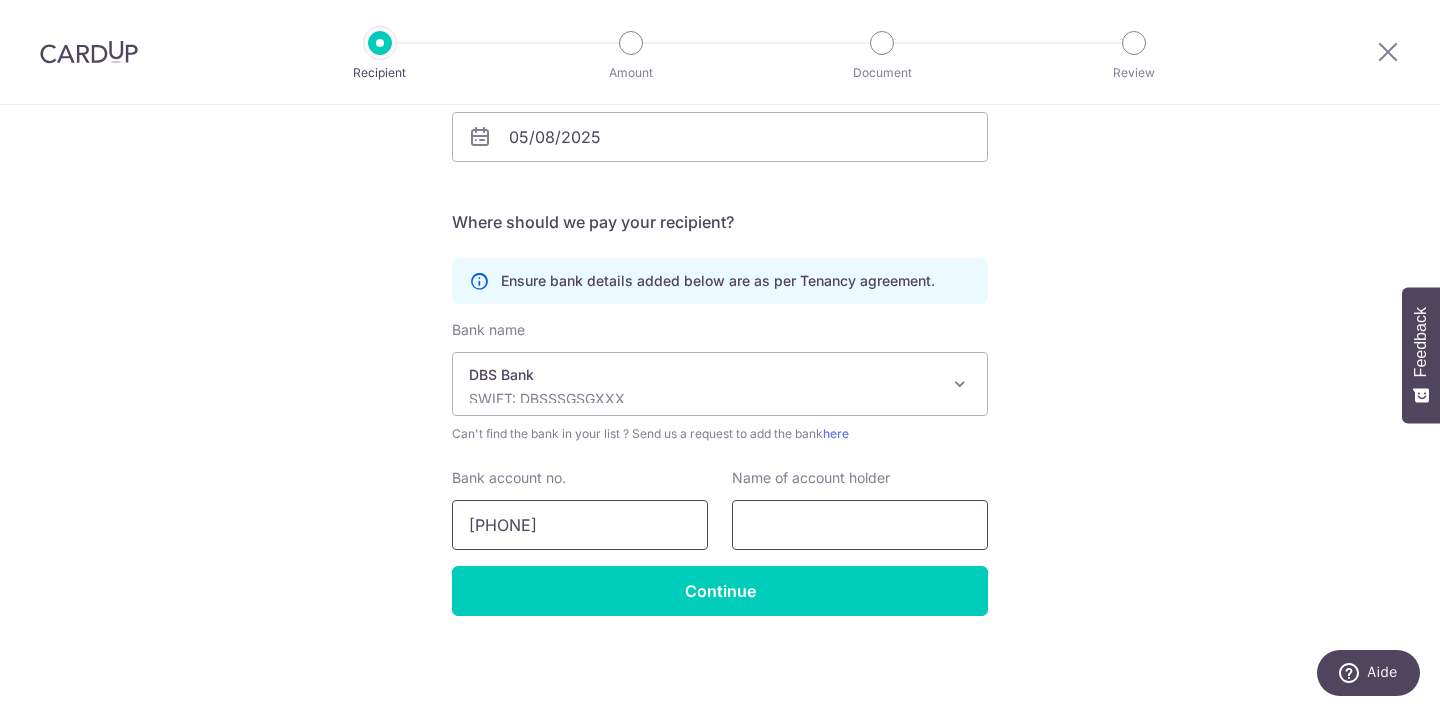 type on "8853792771" 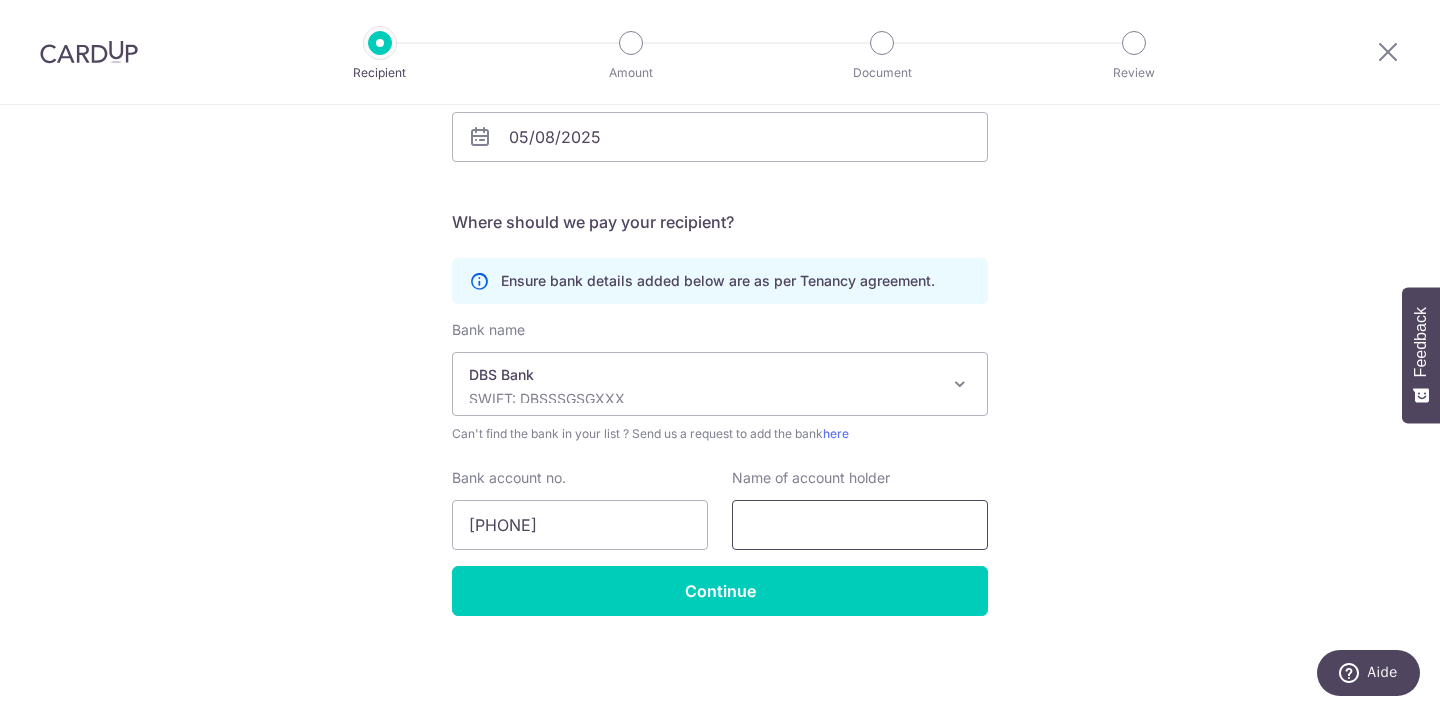 click at bounding box center (860, 525) 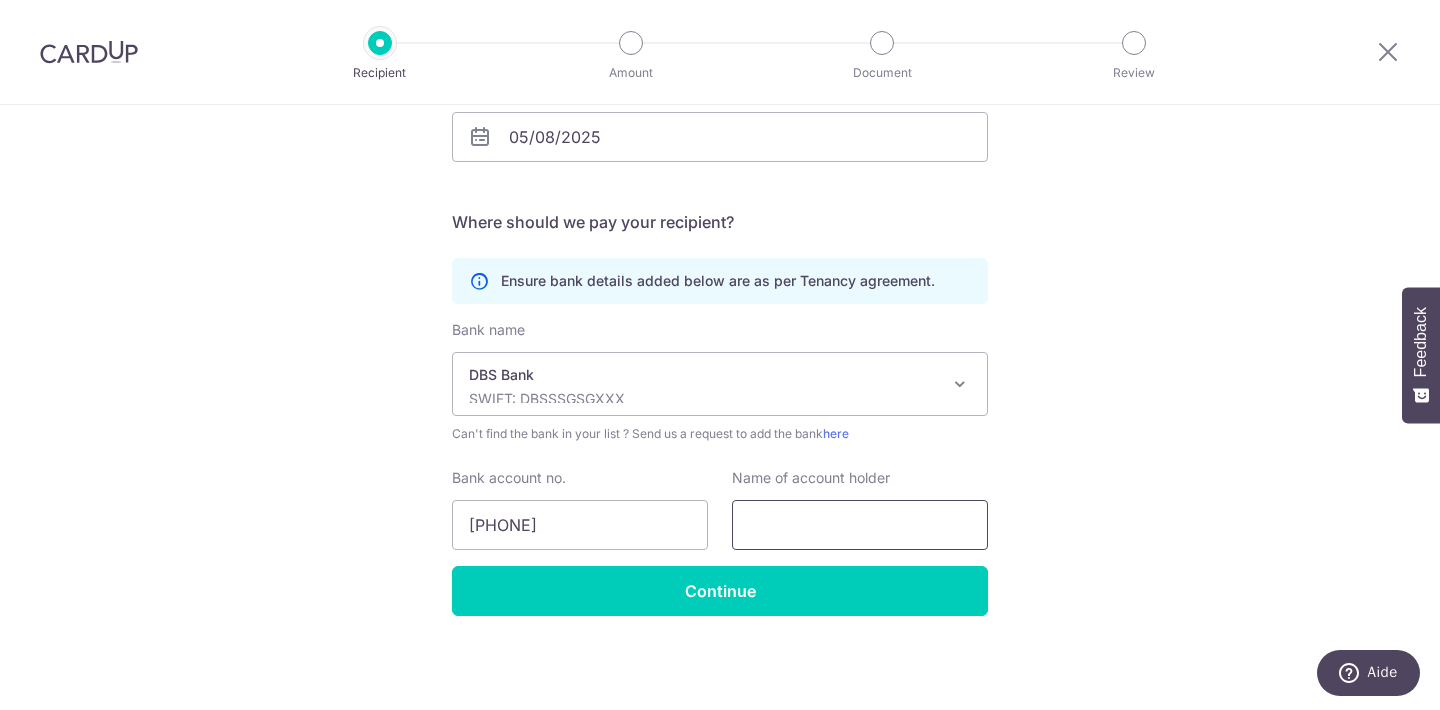 paste on "CASA MIA 4 PTE. LTD." 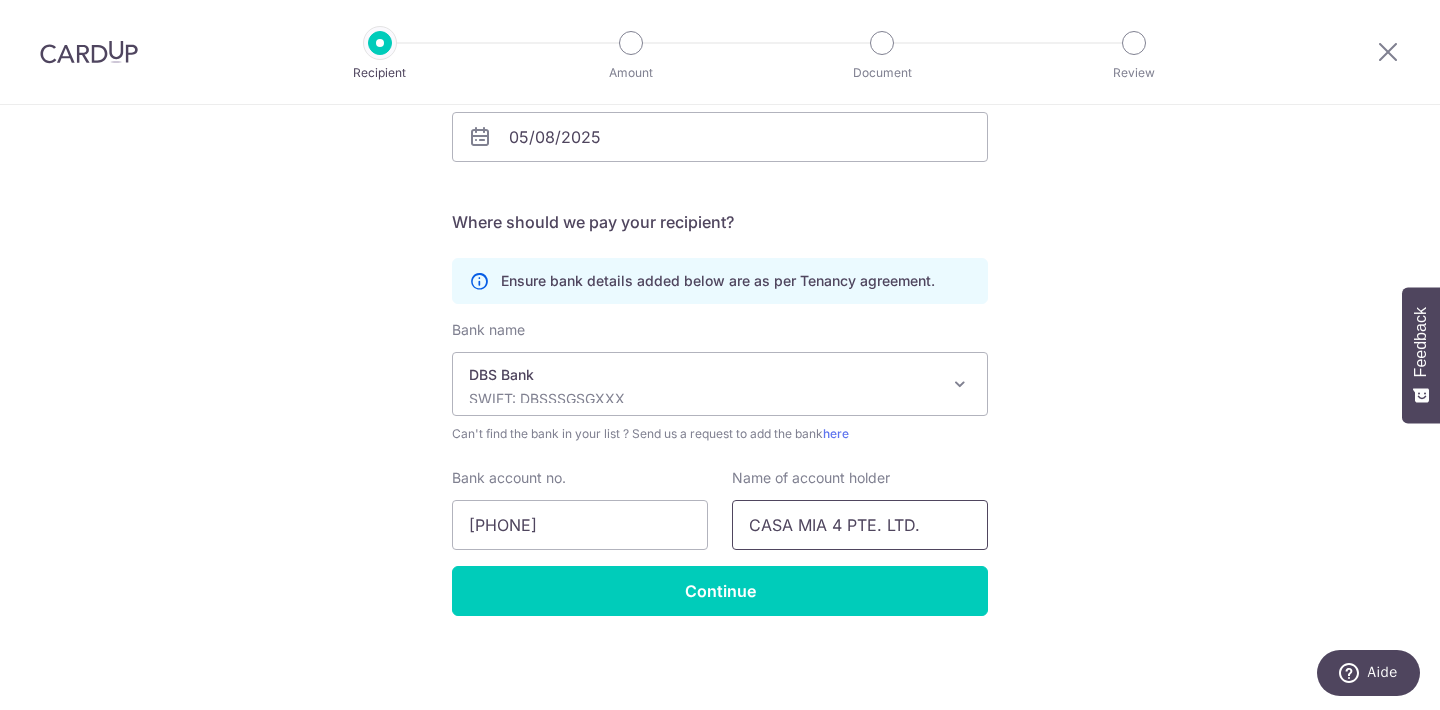 type on "CASA MIA 4 PTE. LTD." 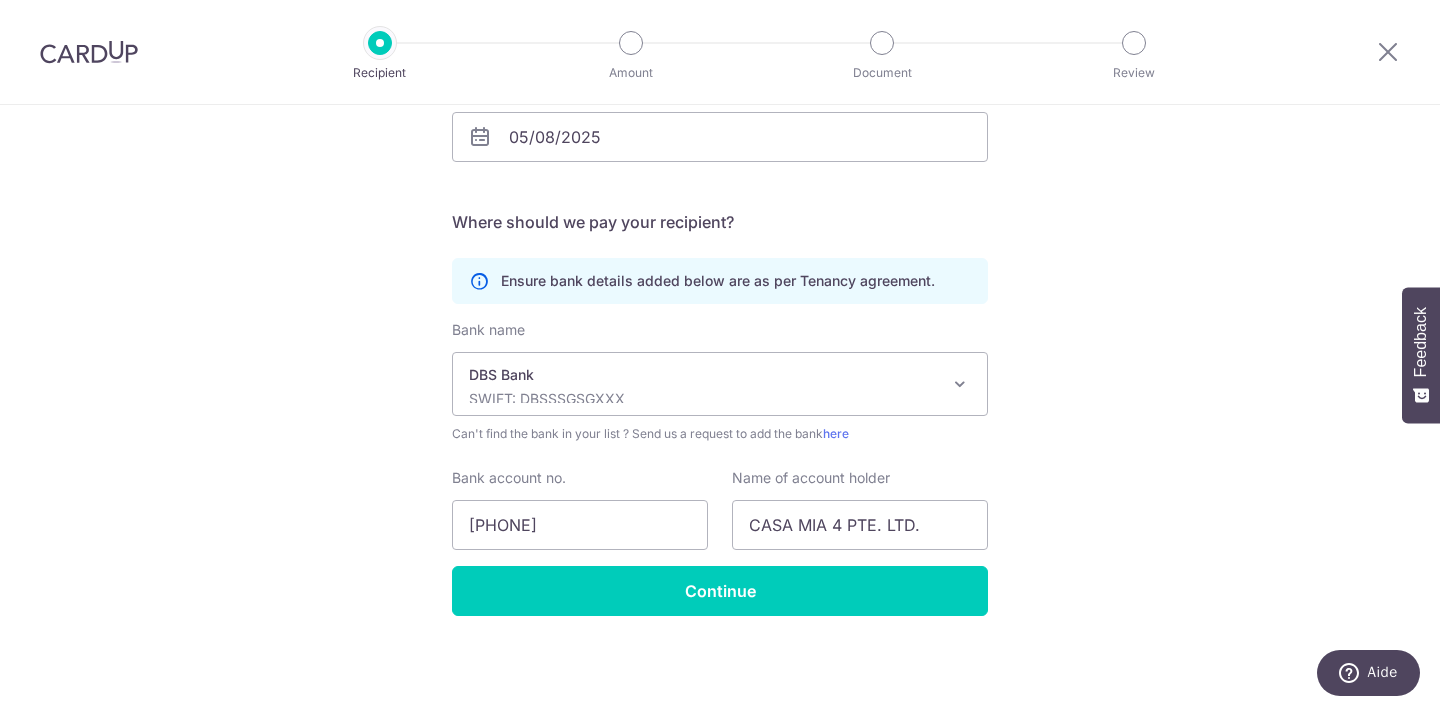 click on "Who would you like to pay?
Your recipient does not need a CardUp account to receive your payments.
Who should we send this rent payment to?
Landlord or Company name(as per Tenancy agreement)
Casa Mia Coliving
Tenancy expiry date
05/08/2025
Translation missing: en.no key
URL
Telephone" at bounding box center (720, 234) 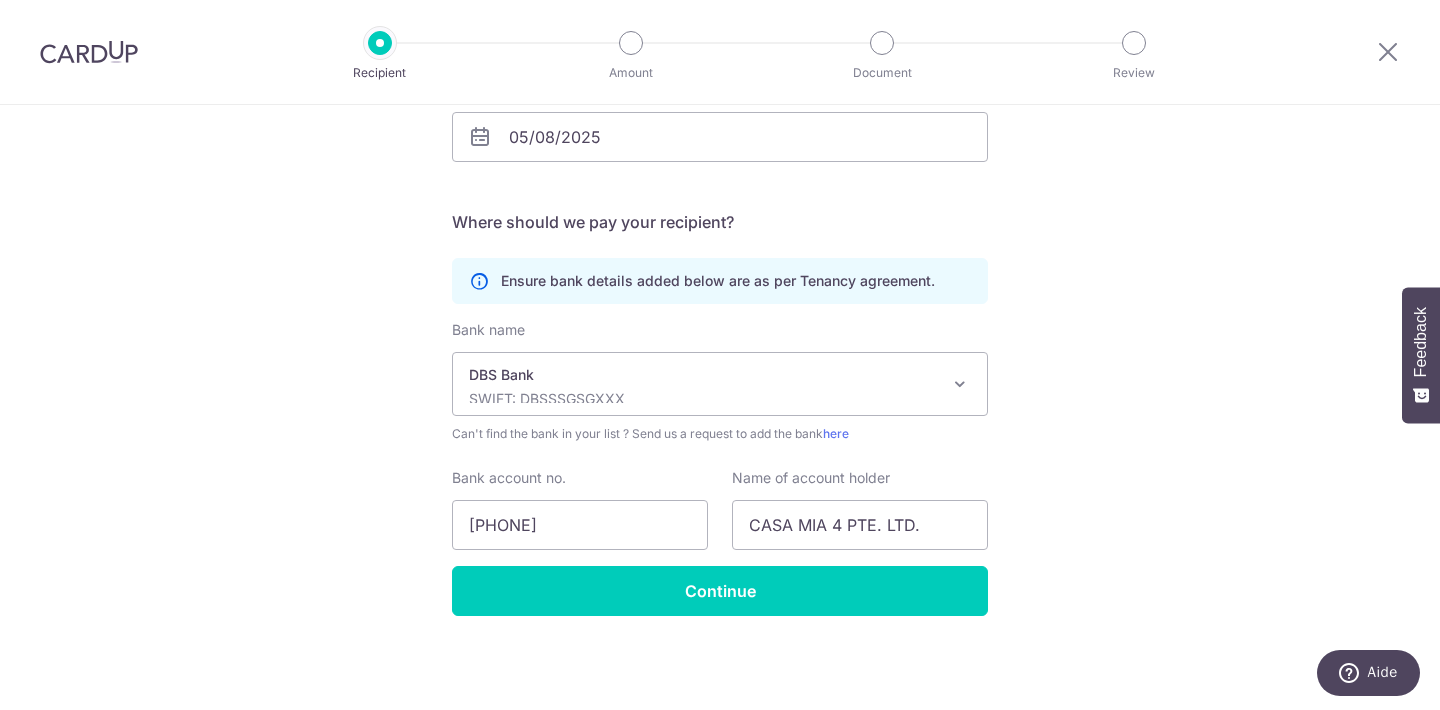 scroll, scrollTop: 347, scrollLeft: 0, axis: vertical 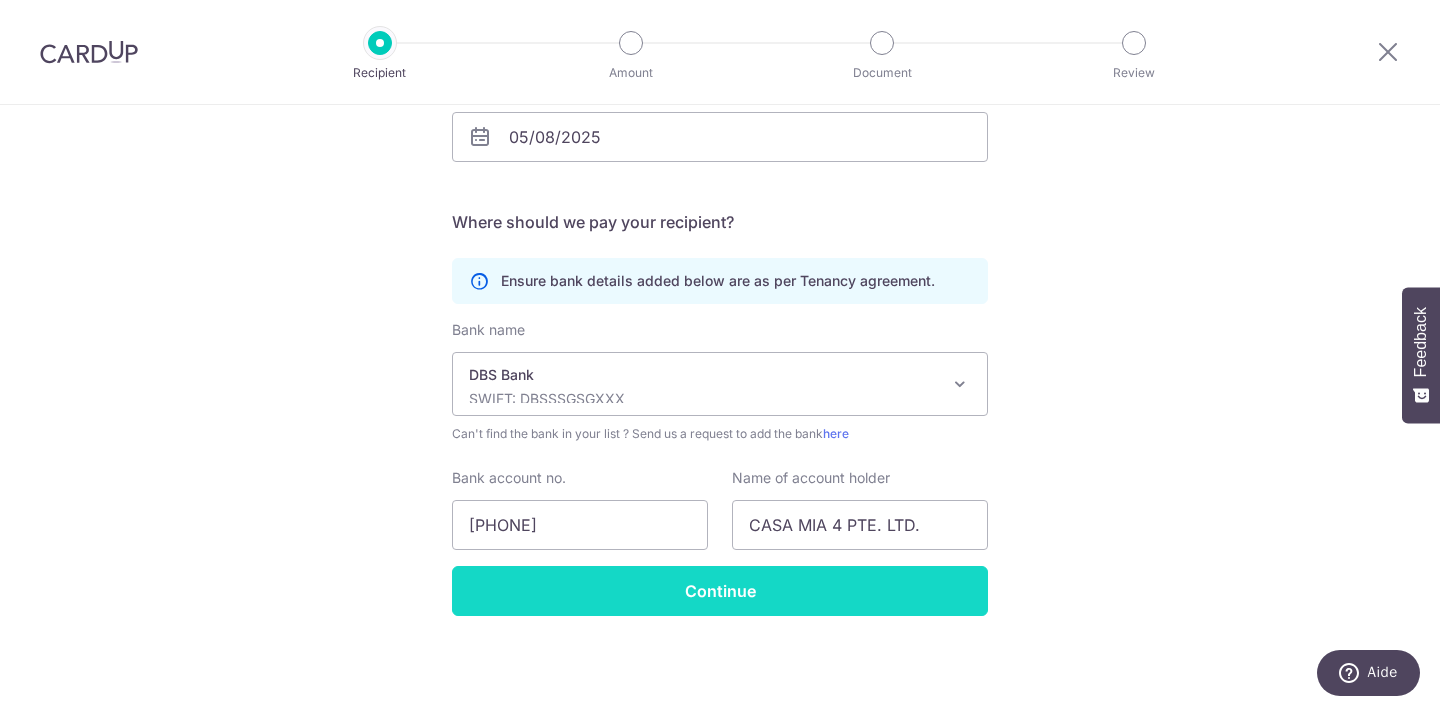 click on "Continue" at bounding box center [720, 591] 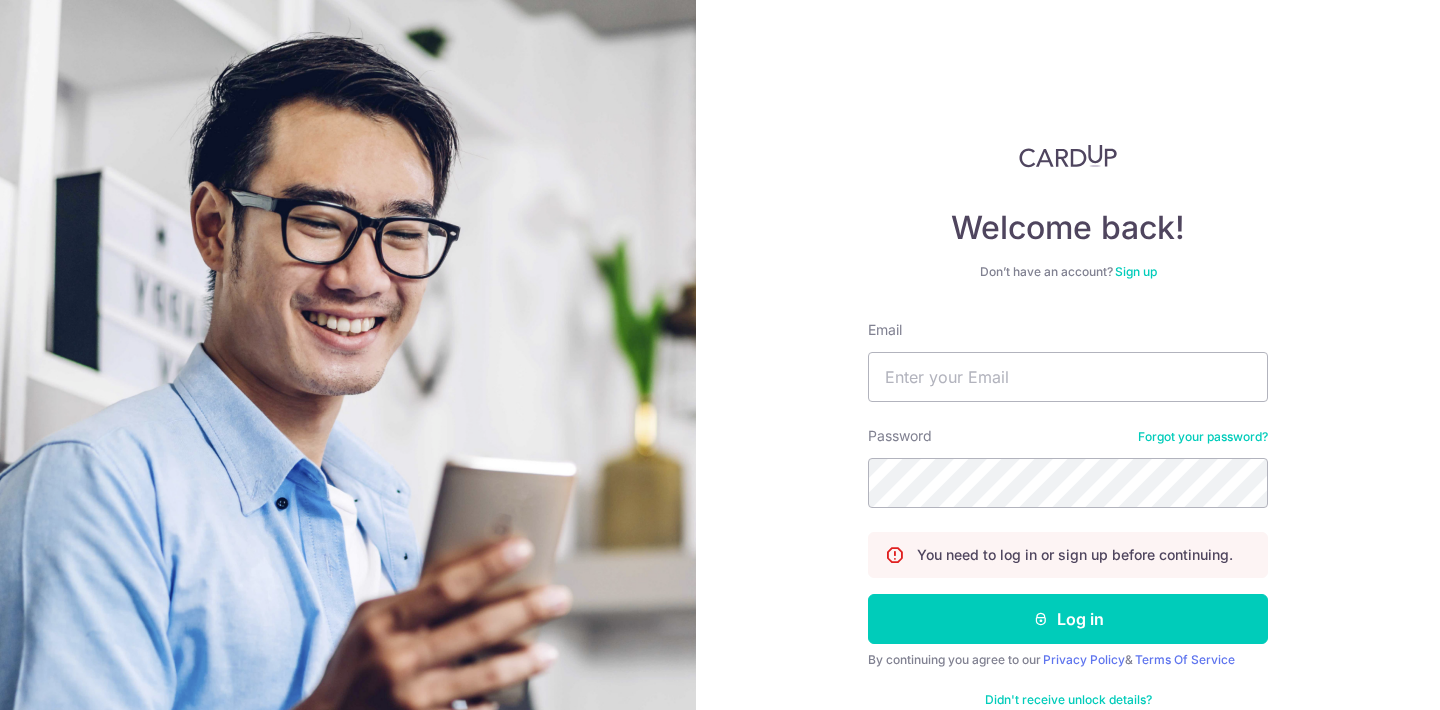 scroll, scrollTop: 0, scrollLeft: 0, axis: both 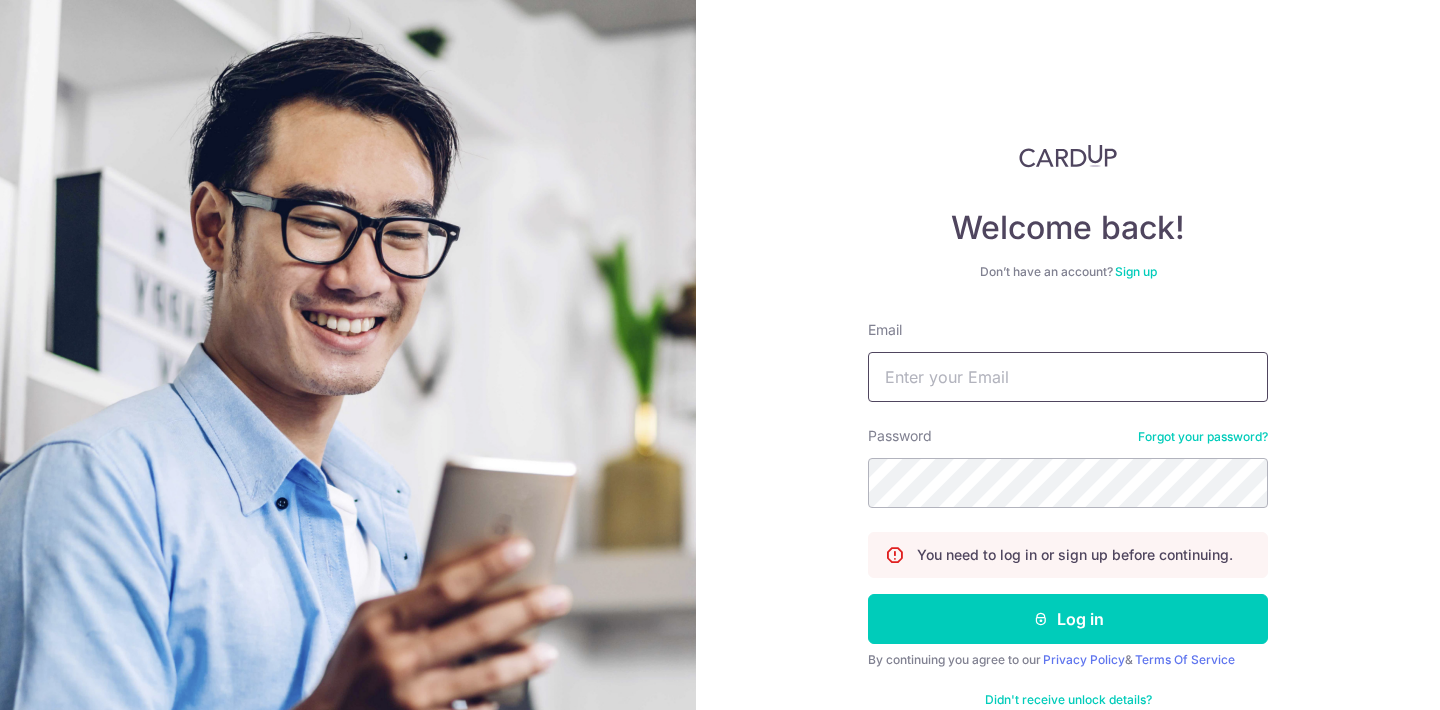 click on "Email" at bounding box center [1068, 377] 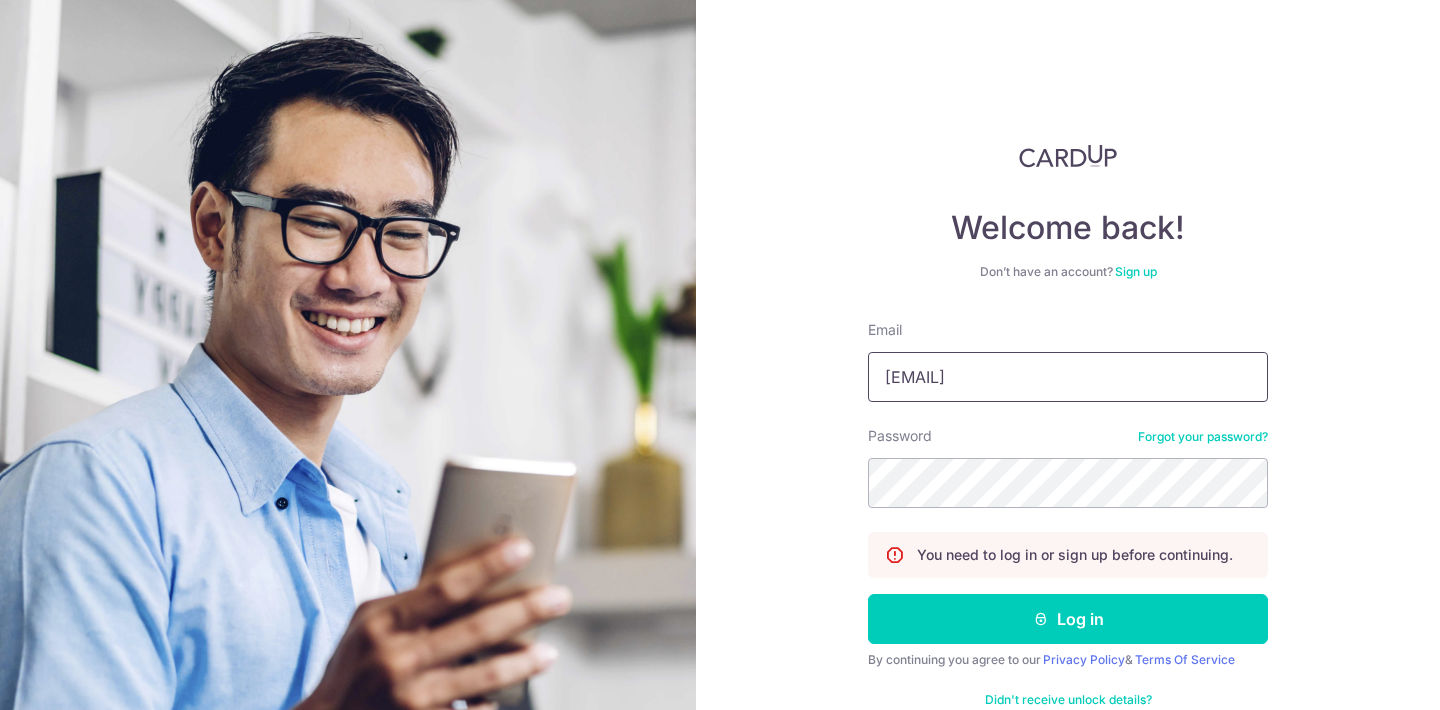 type on "[EMAIL]" 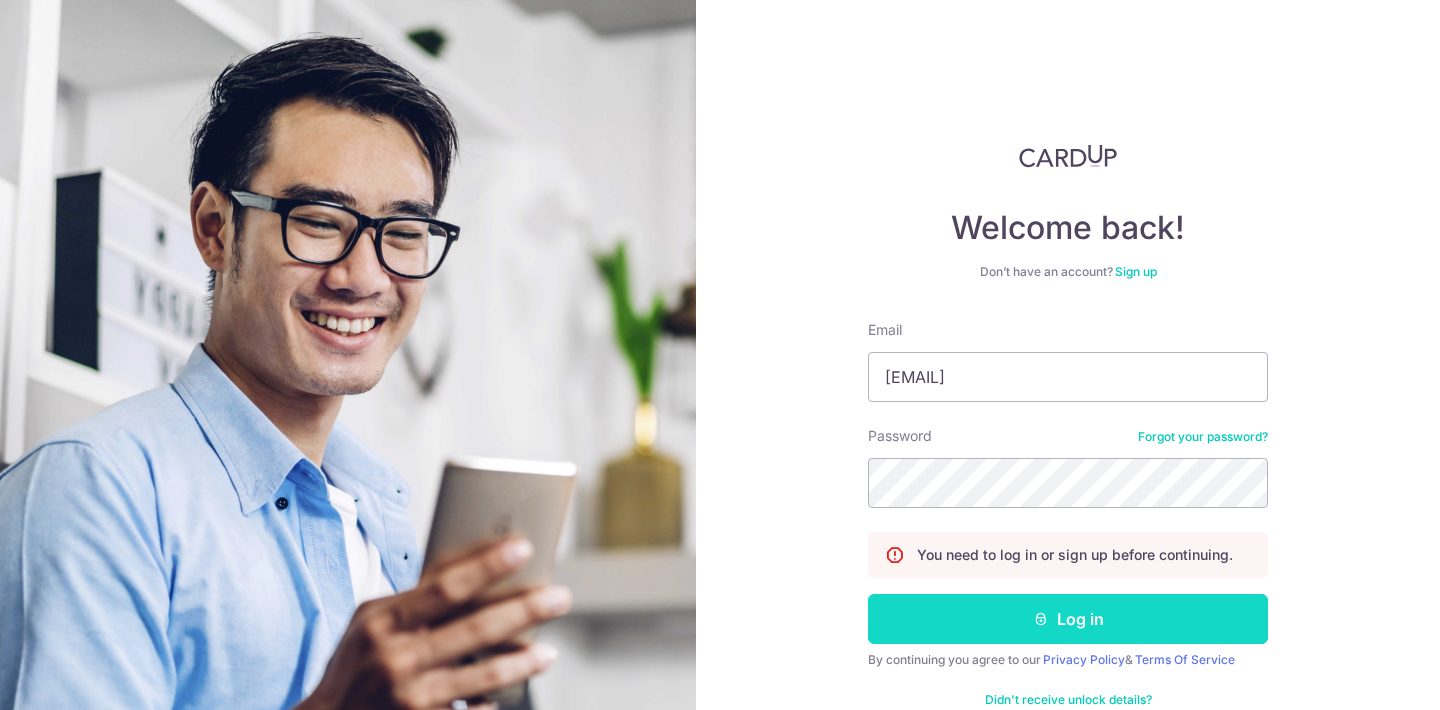click at bounding box center (1041, 619) 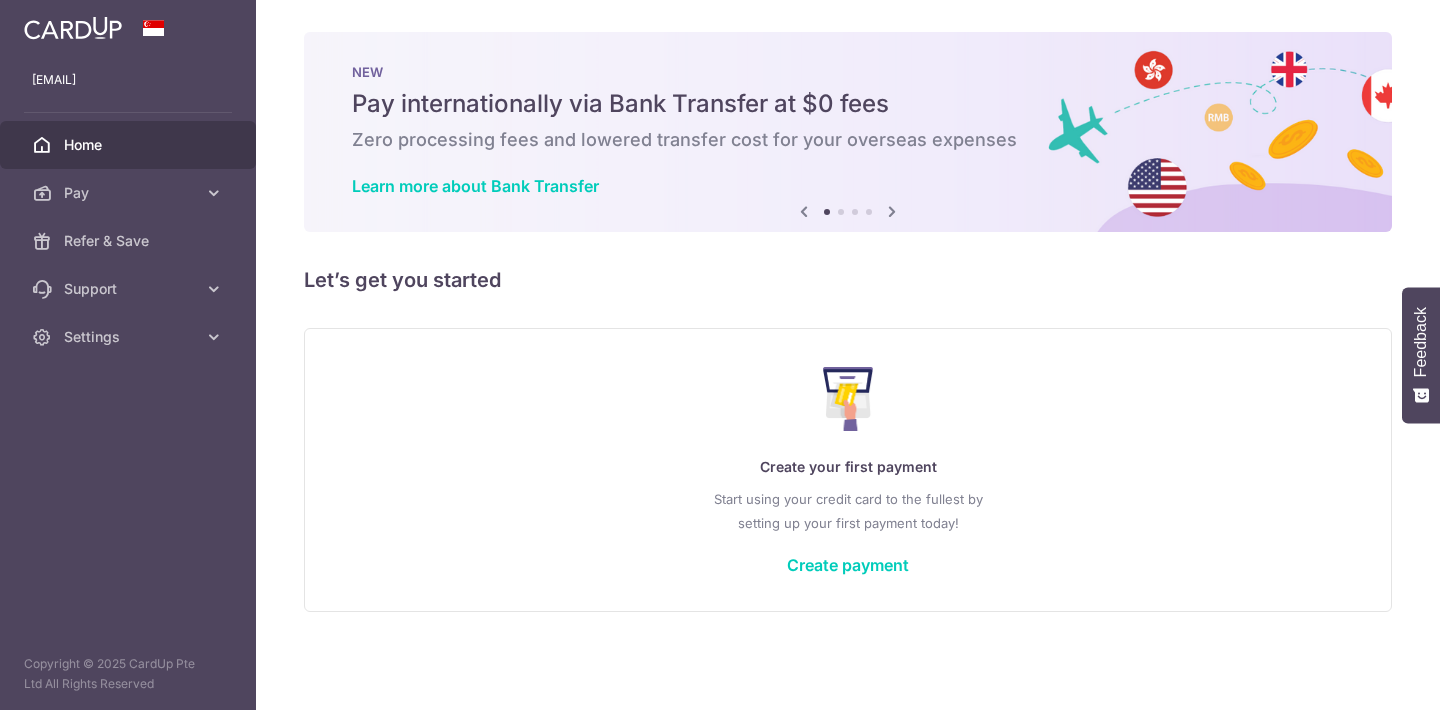 scroll, scrollTop: 0, scrollLeft: 0, axis: both 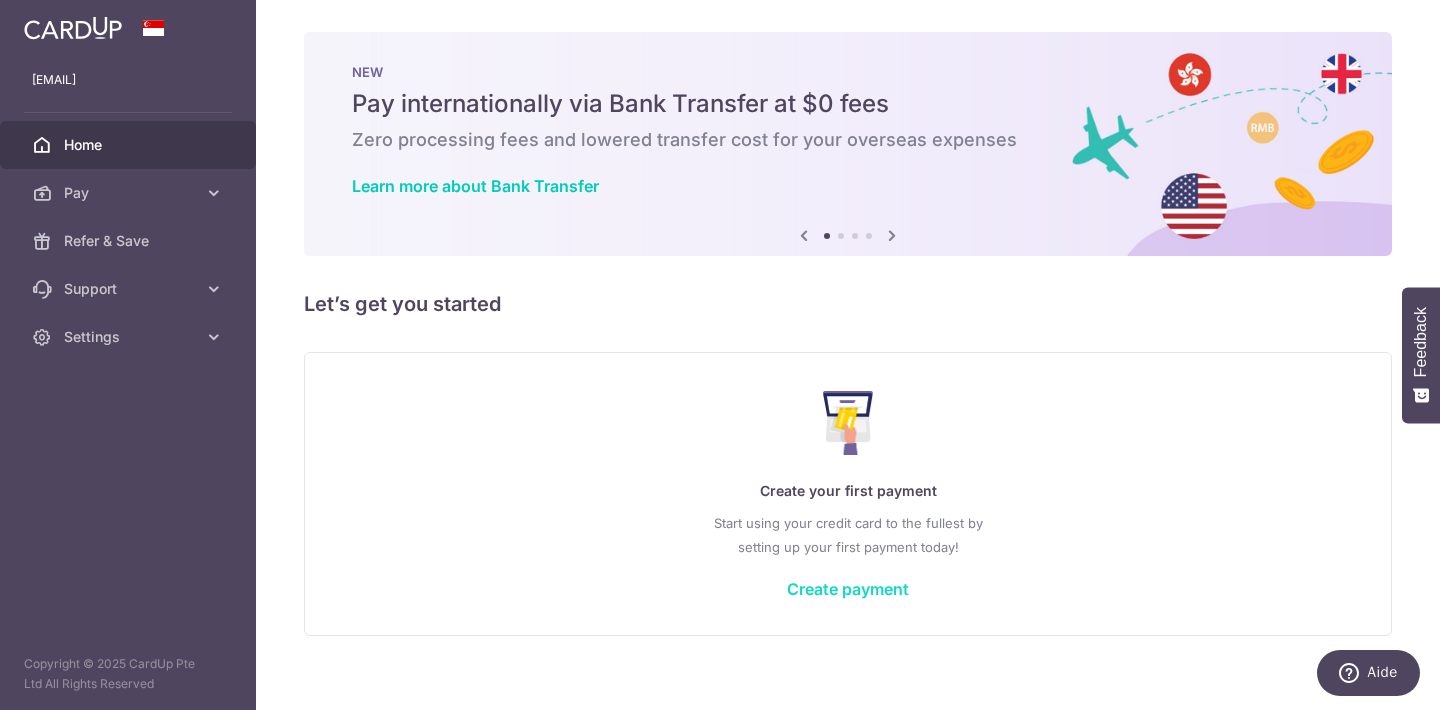 click on "Create payment" at bounding box center (848, 589) 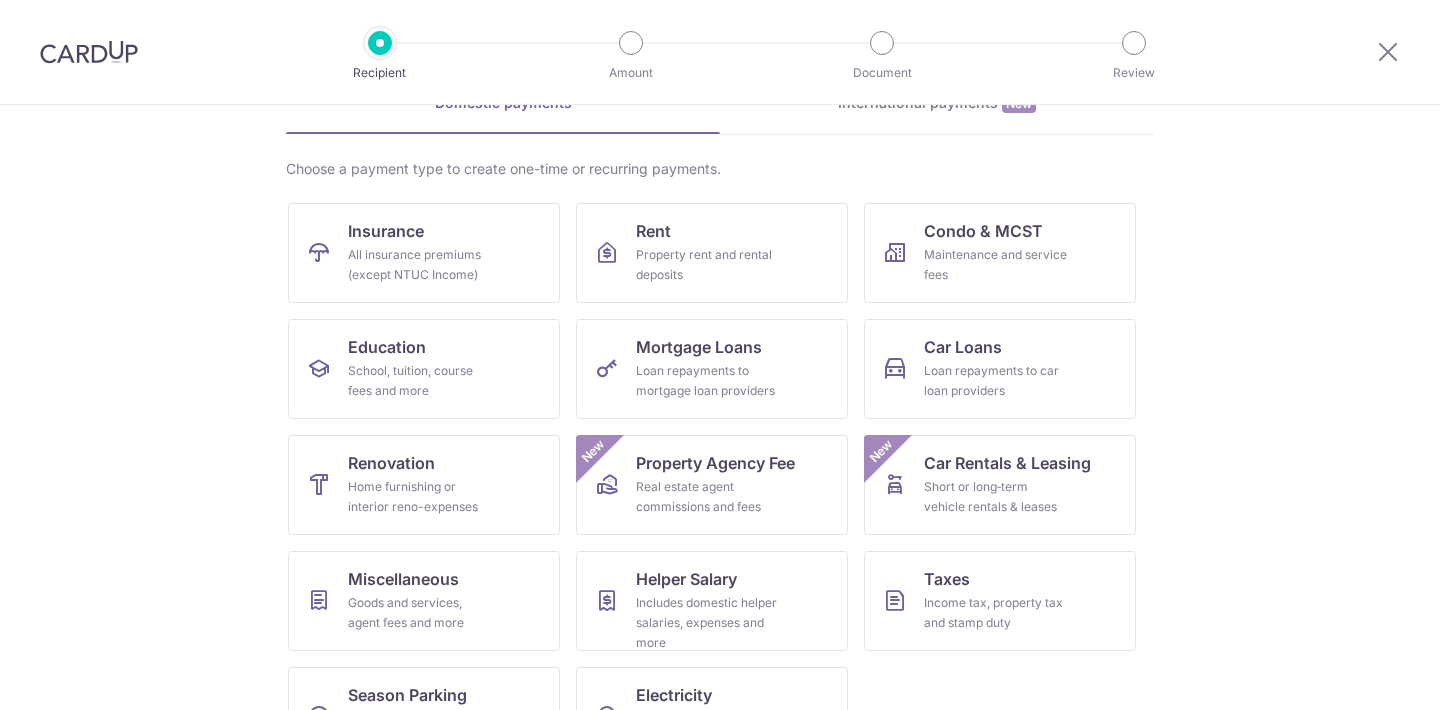 scroll, scrollTop: 126, scrollLeft: 0, axis: vertical 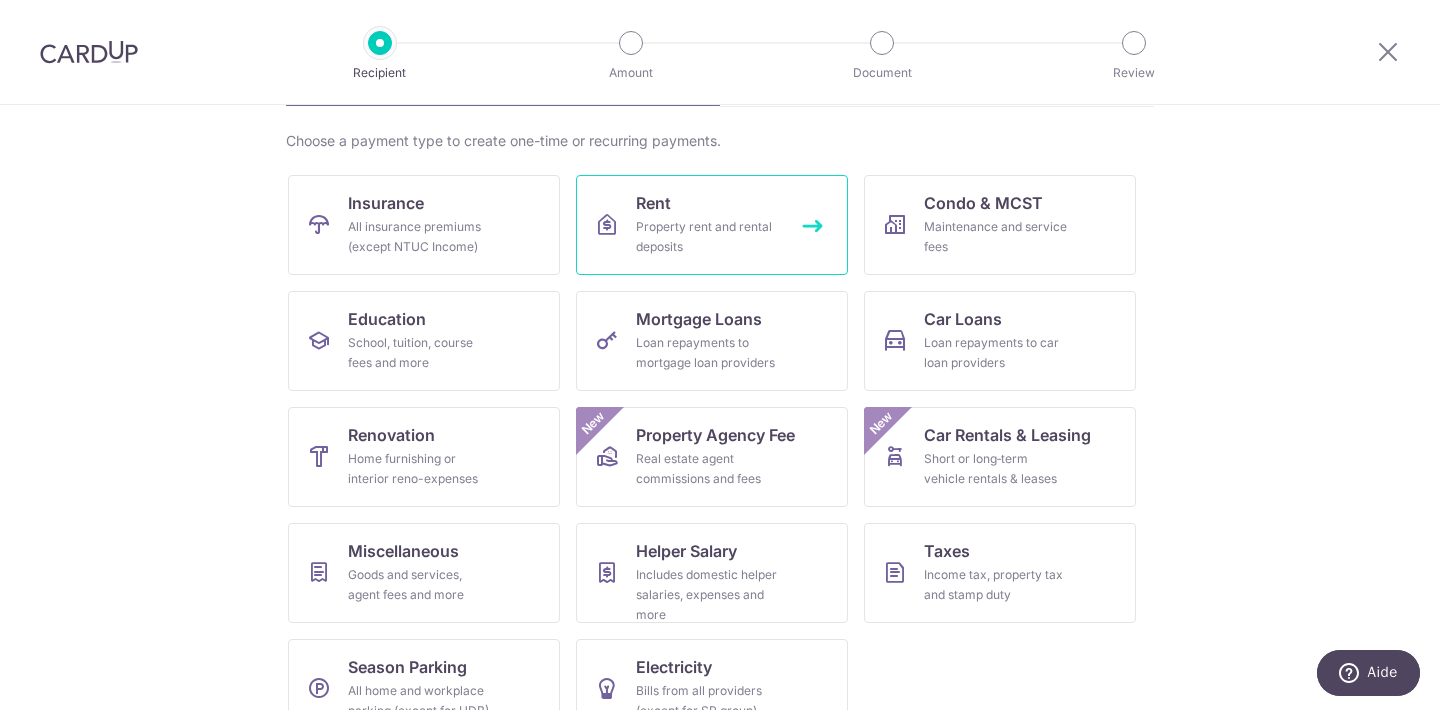 click on "Property rent and rental deposits" at bounding box center [708, 237] 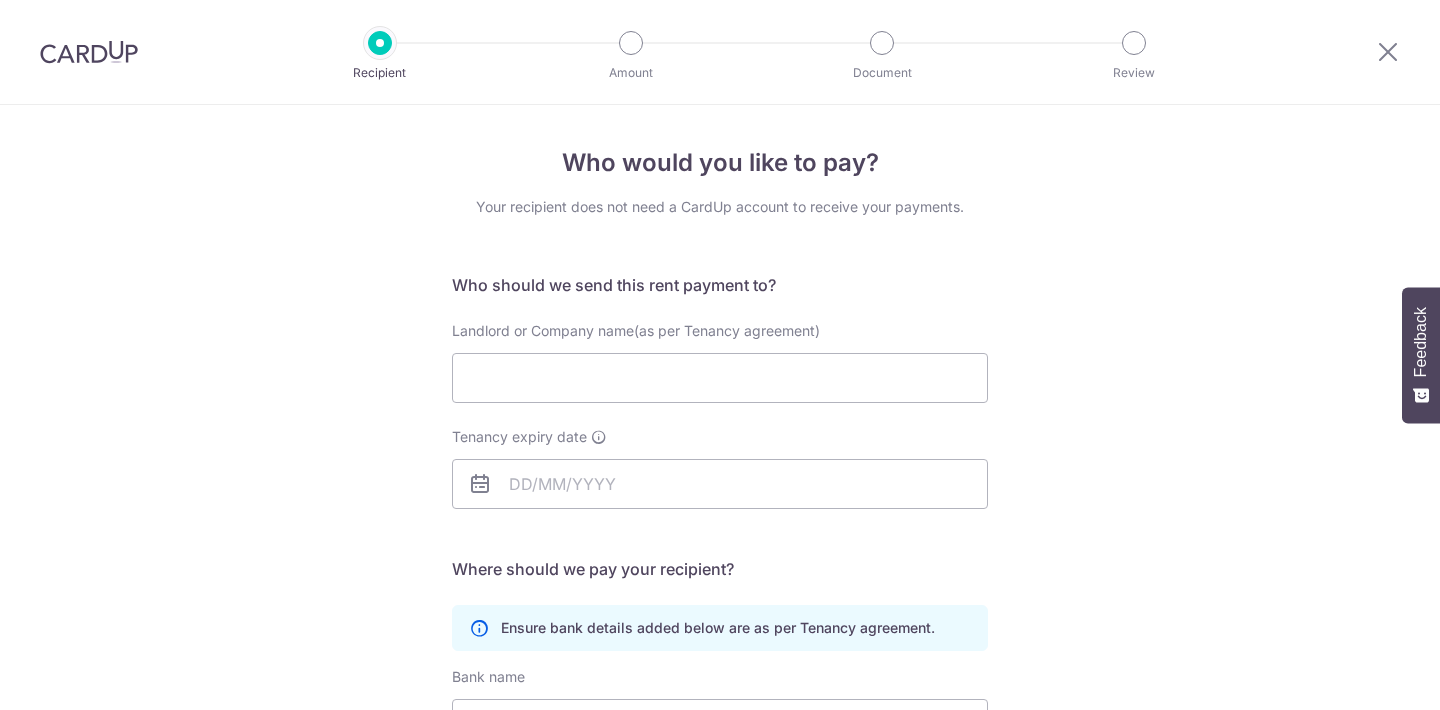 scroll, scrollTop: 0, scrollLeft: 0, axis: both 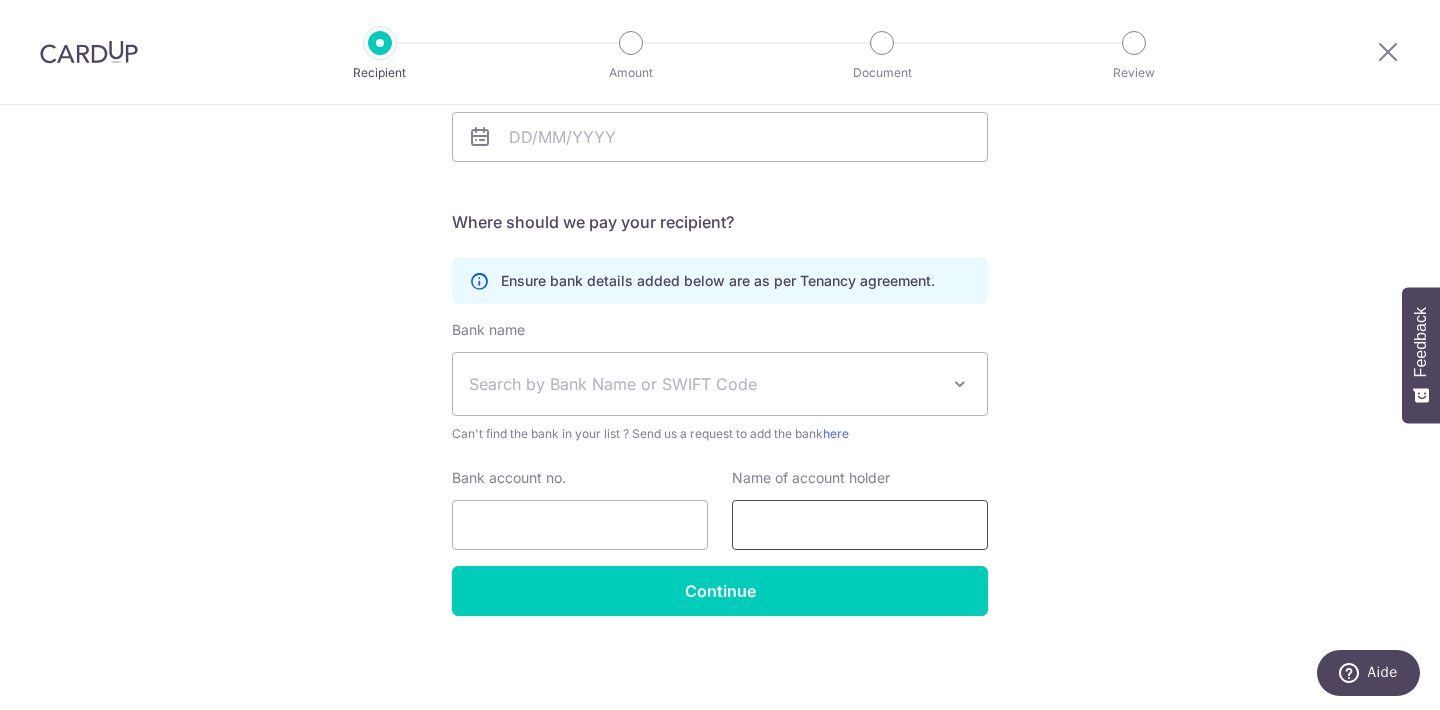 click at bounding box center (860, 525) 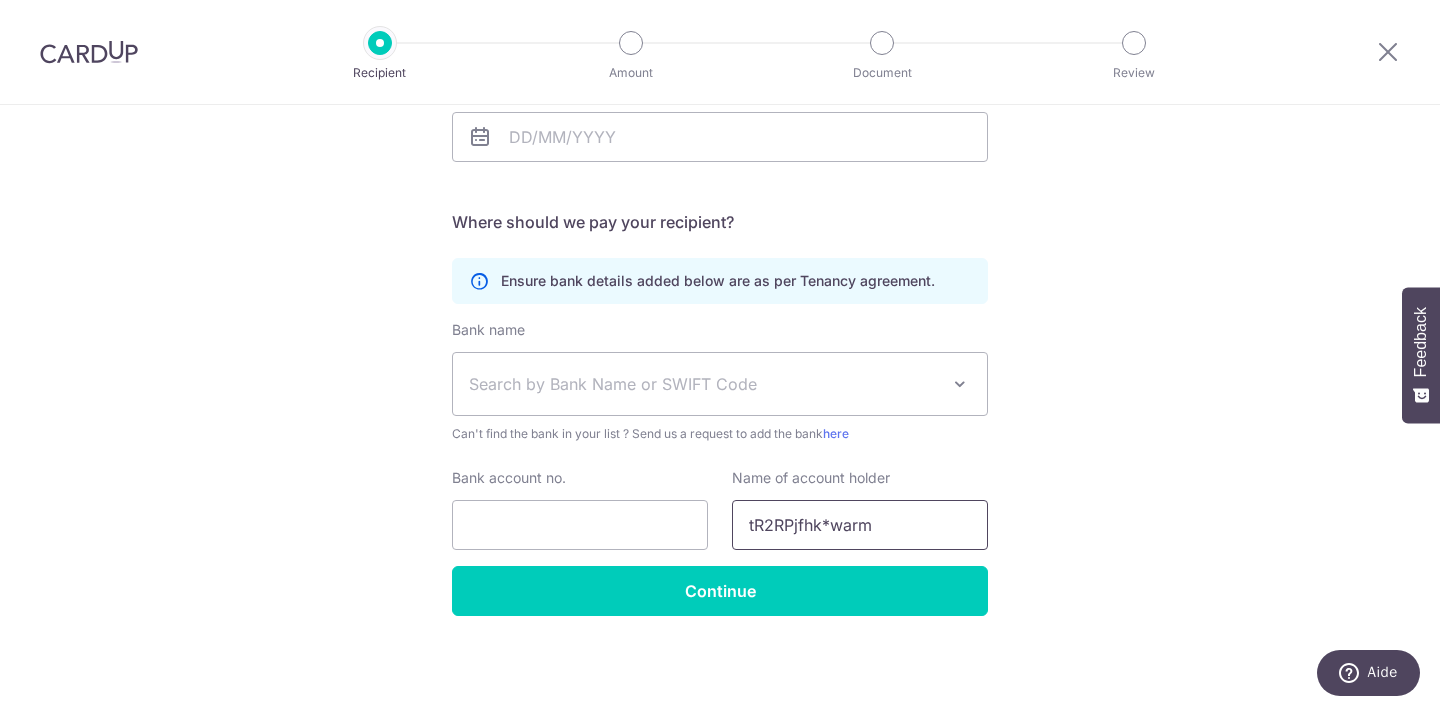 drag, startPoint x: 907, startPoint y: 533, endPoint x: 715, endPoint y: 533, distance: 192 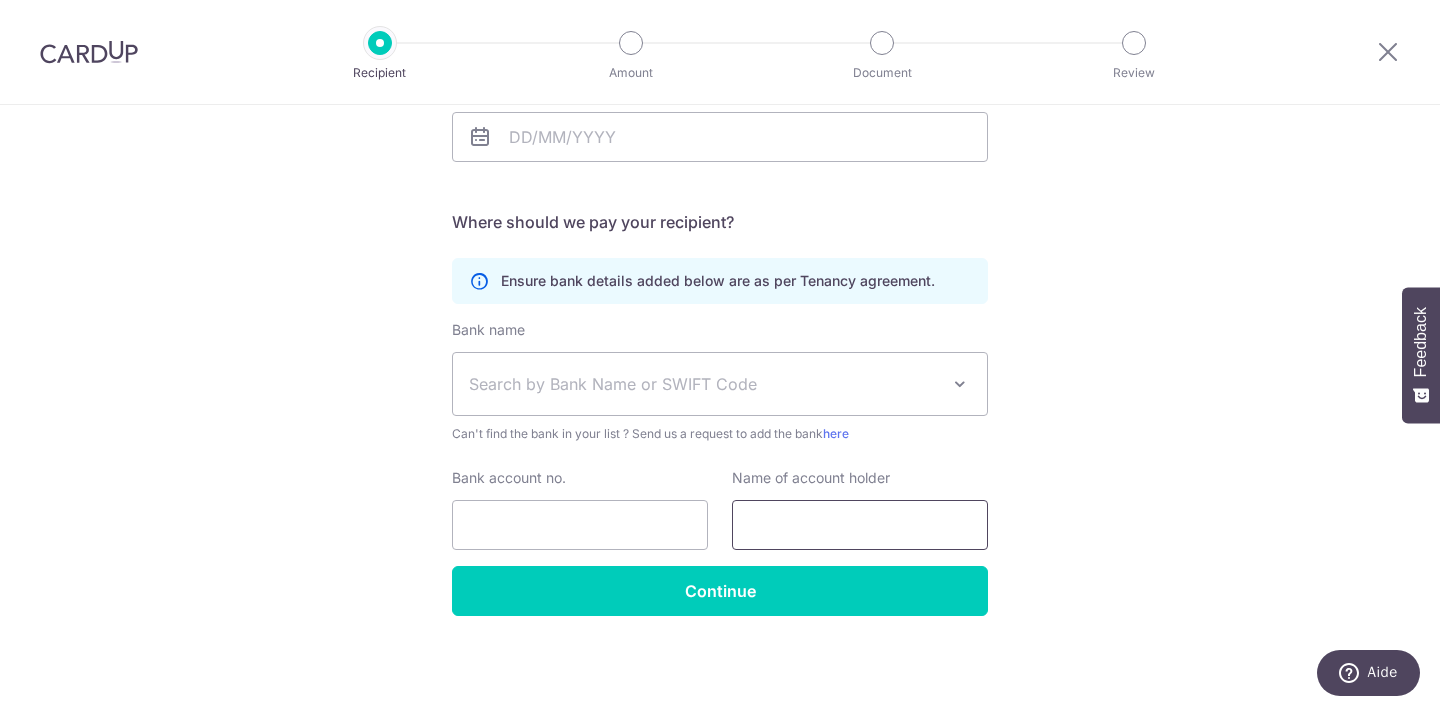 paste on "CASA MIA 4 PTE. LTD." 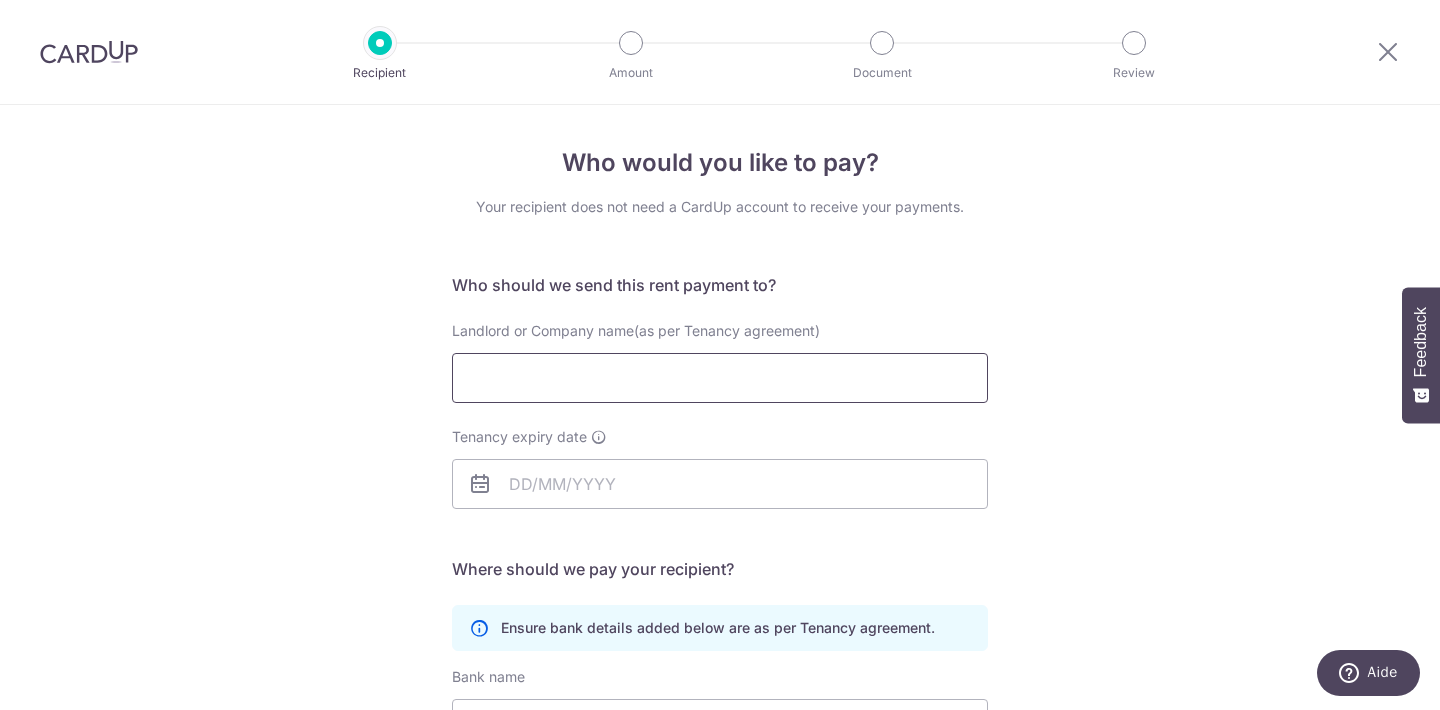 scroll, scrollTop: 0, scrollLeft: 0, axis: both 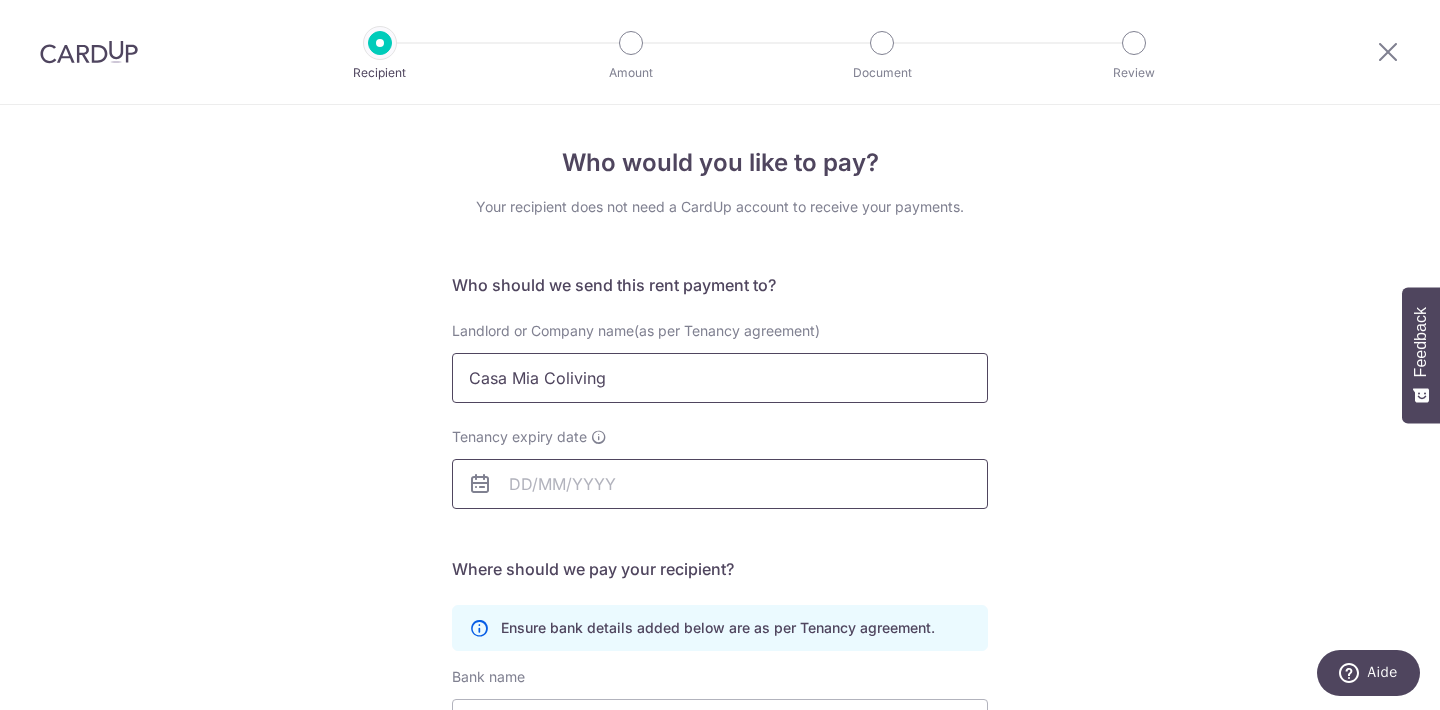 type on "Casa Mia Coliving" 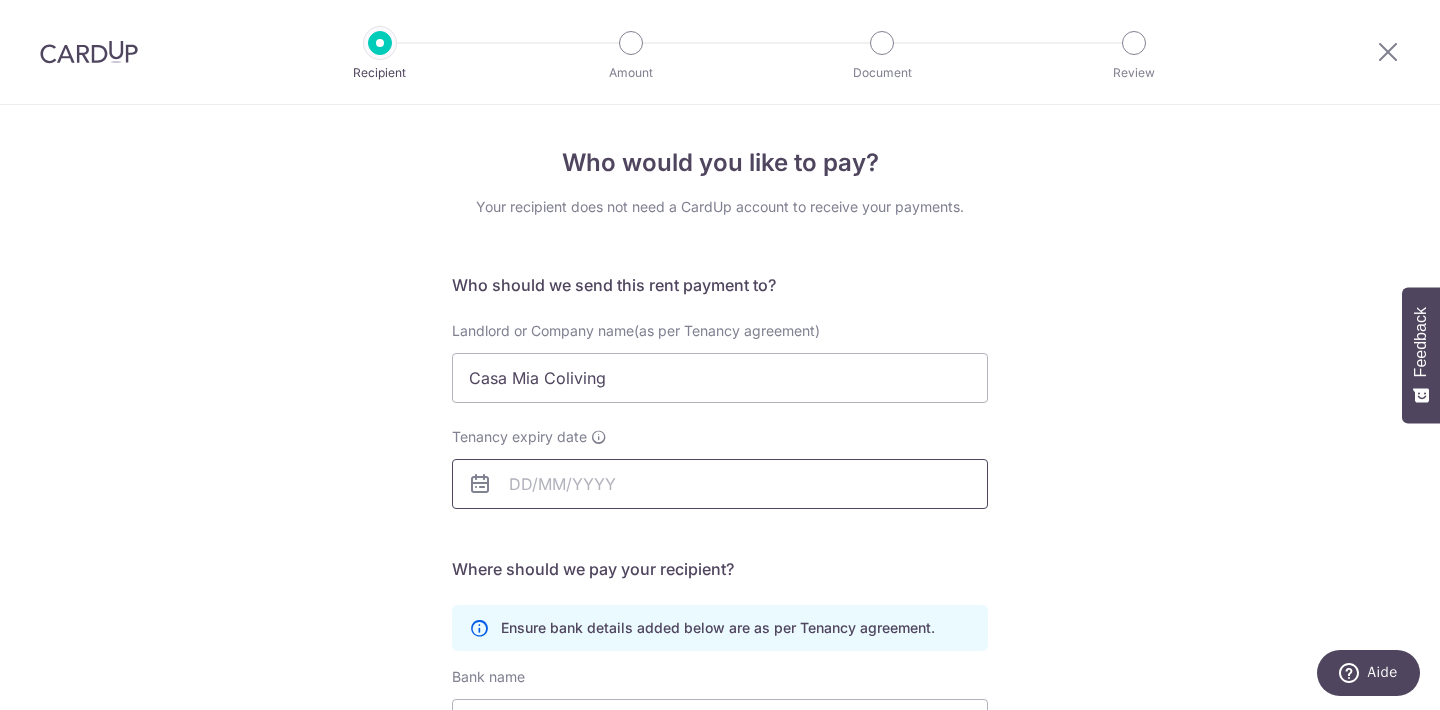 click on "Tenancy expiry date" at bounding box center (720, 484) 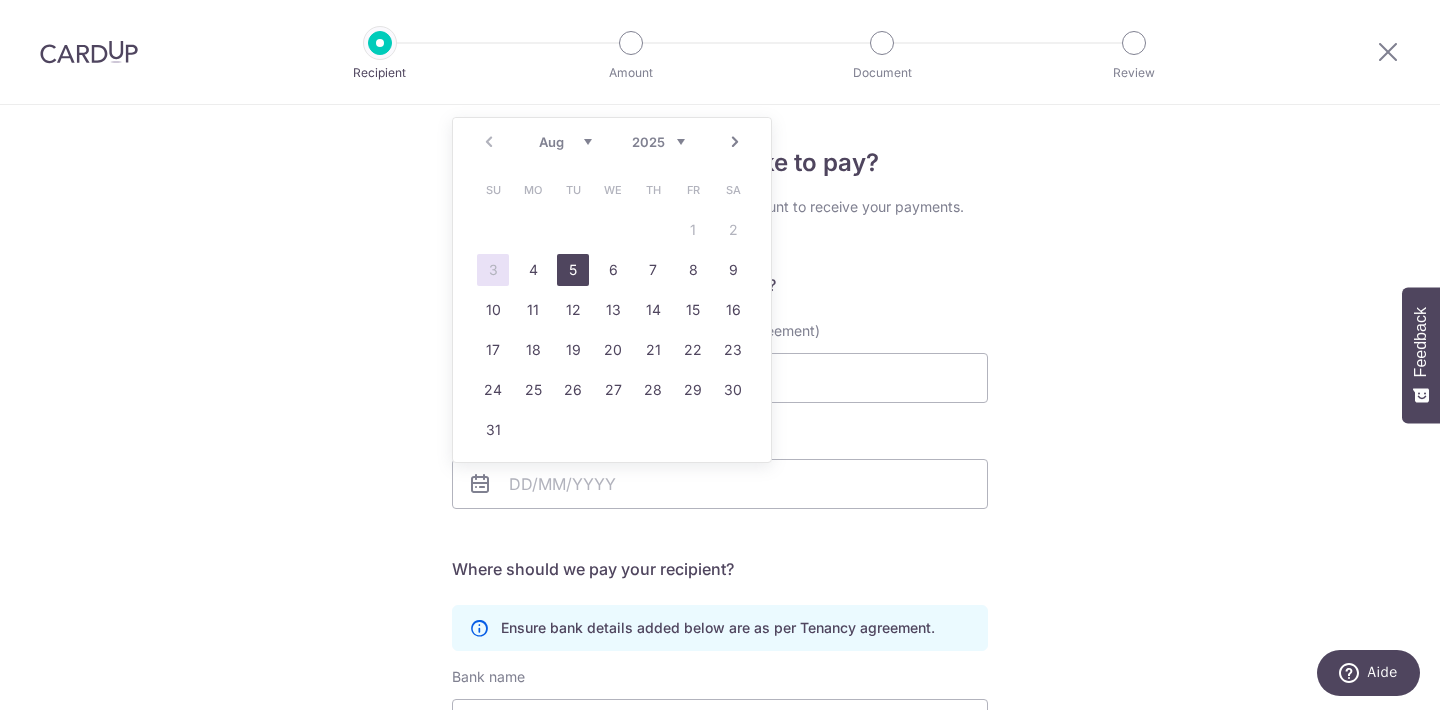 click on "5" at bounding box center (573, 270) 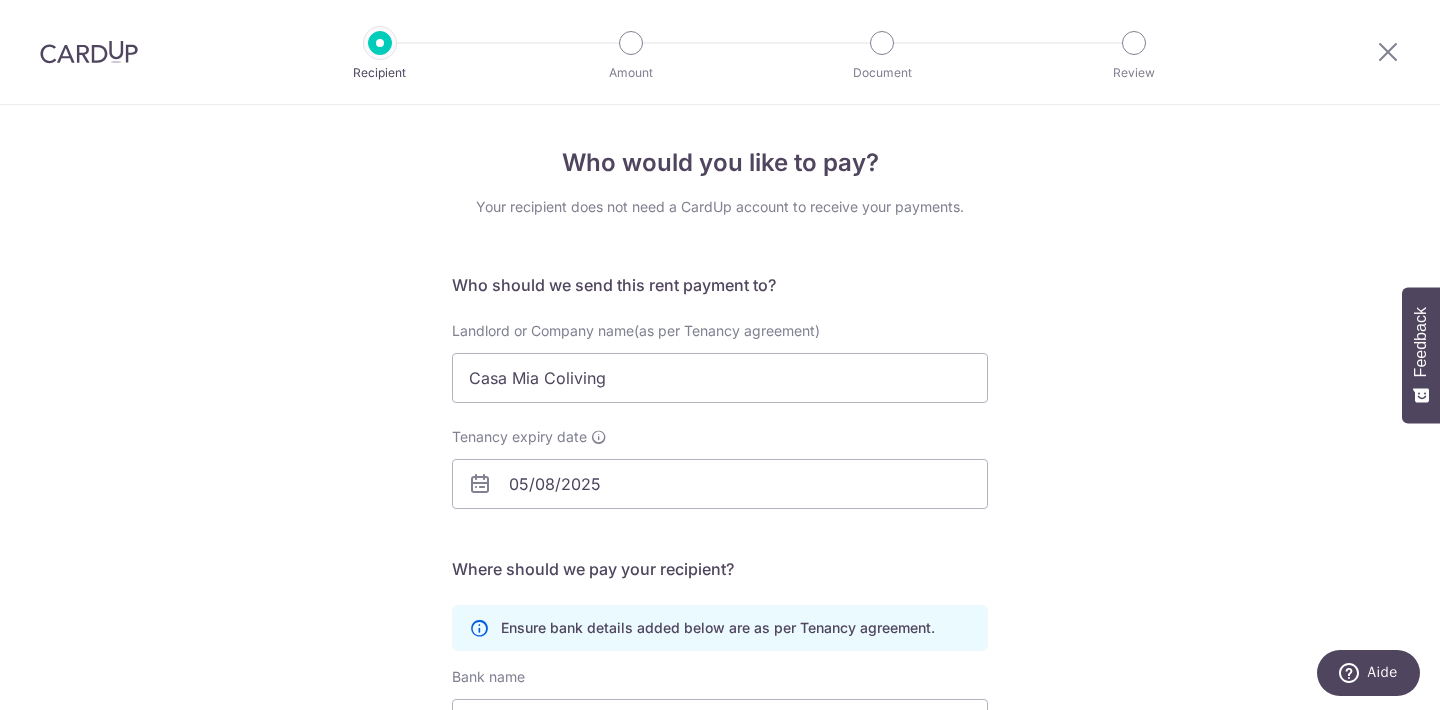click on "Who would you like to pay?
Your recipient does not need a CardUp account to receive your payments.
Who should we send this rent payment to?
Landlord or Company name(as per Tenancy agreement)
Casa Mia Coliving
Tenancy expiry date
05/08/2025
Translation missing: en.no key
URL
Telephone" at bounding box center (720, 581) 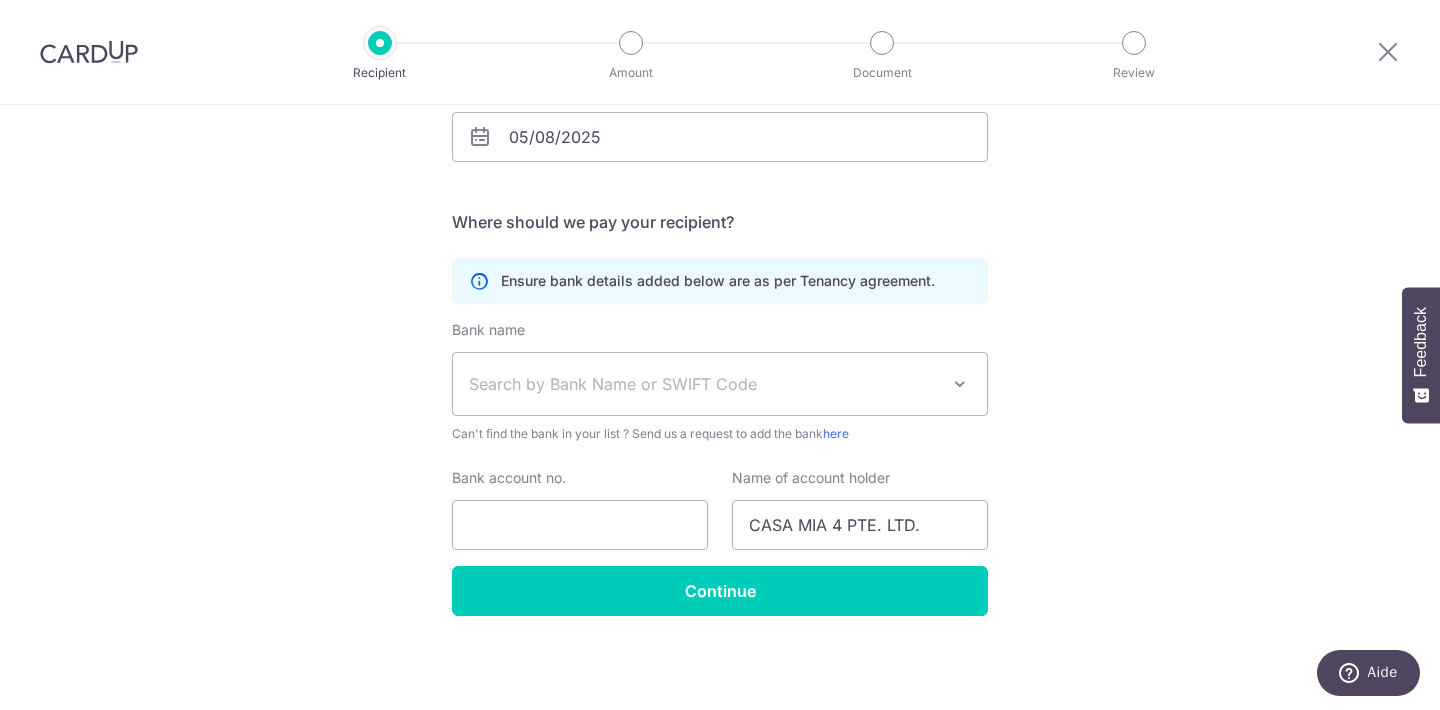 scroll, scrollTop: 347, scrollLeft: 0, axis: vertical 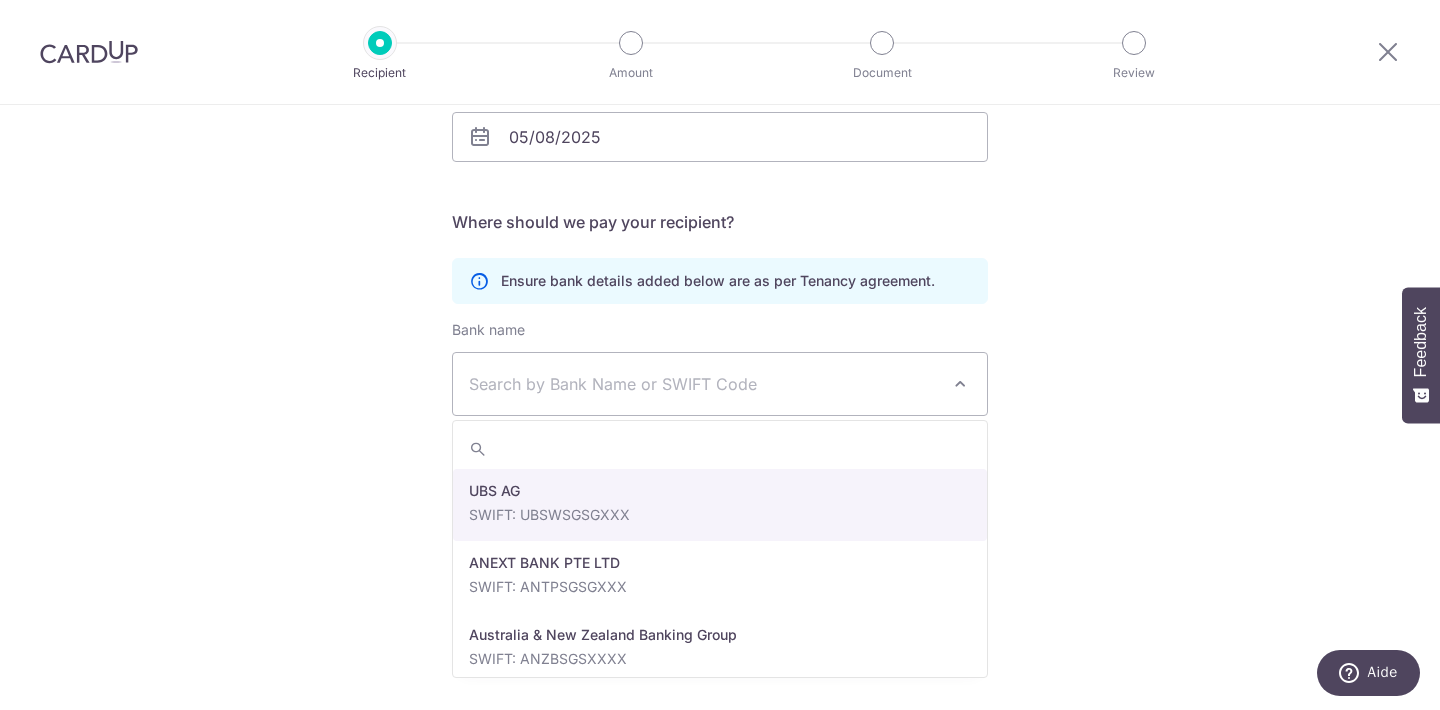 click on "Search by Bank Name or SWIFT Code" at bounding box center [704, 384] 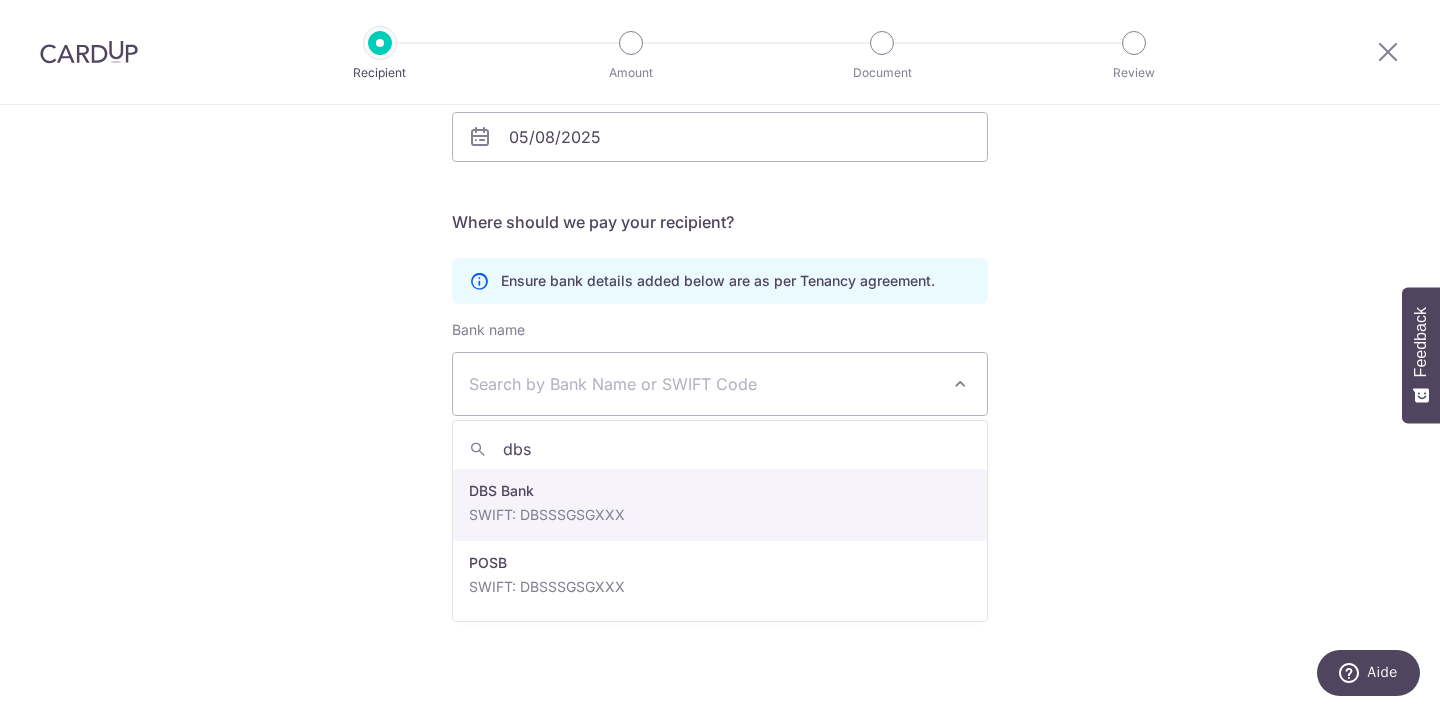 type on "dbs" 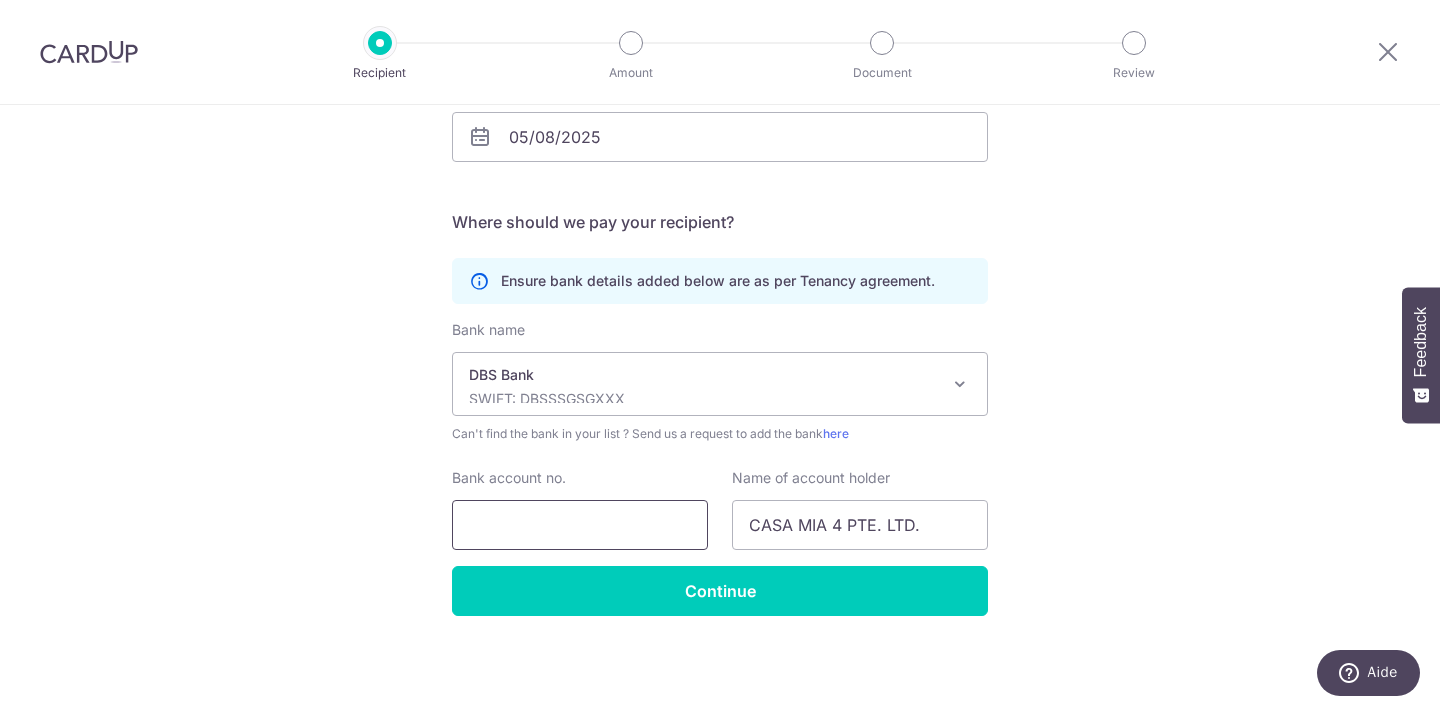 click on "Bank account no." at bounding box center (580, 525) 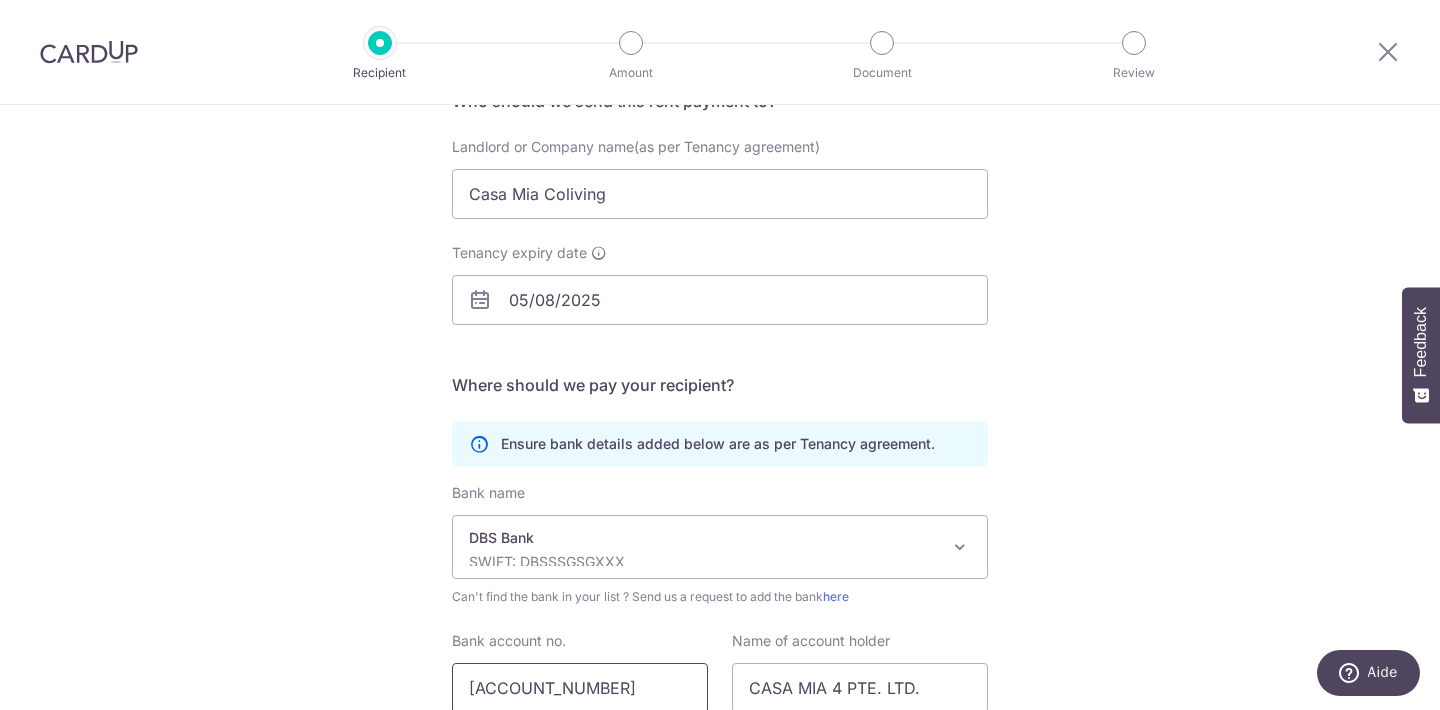 scroll, scrollTop: 208, scrollLeft: 0, axis: vertical 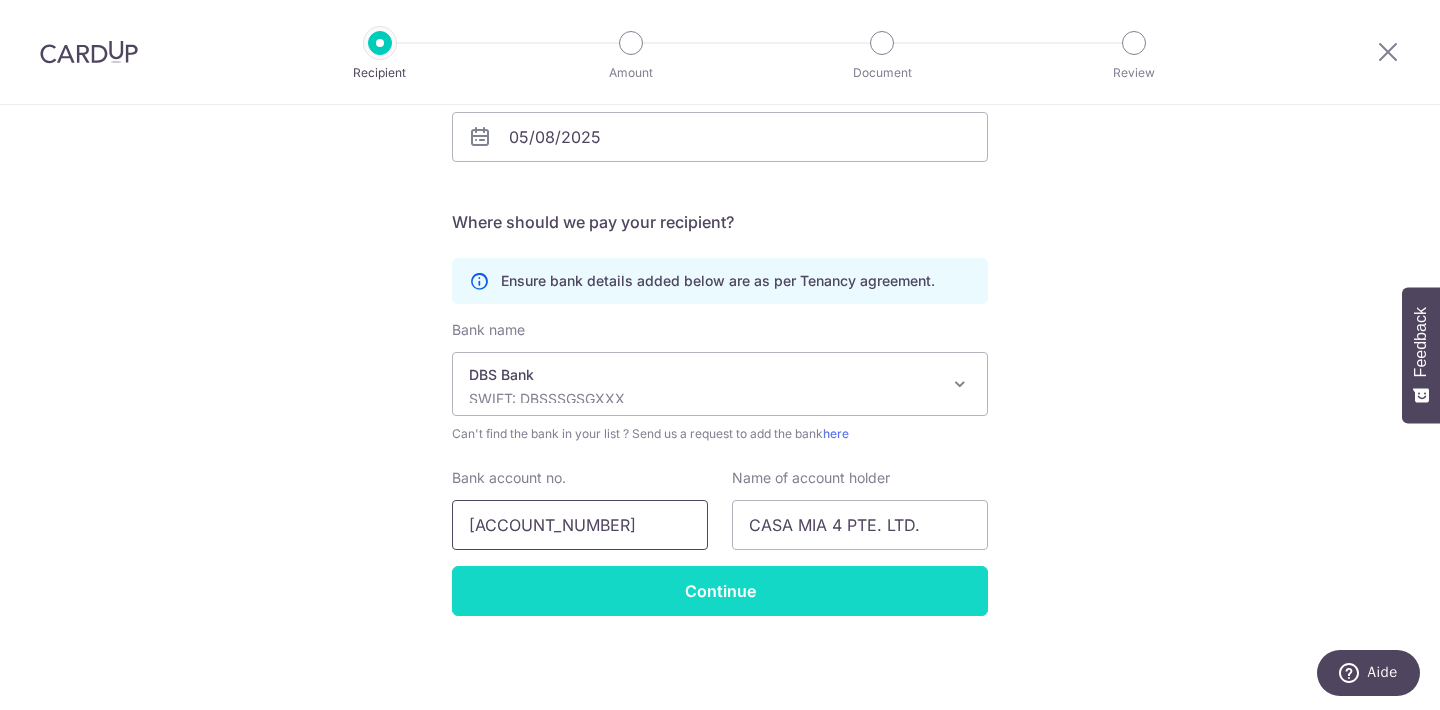 type on "8853792771" 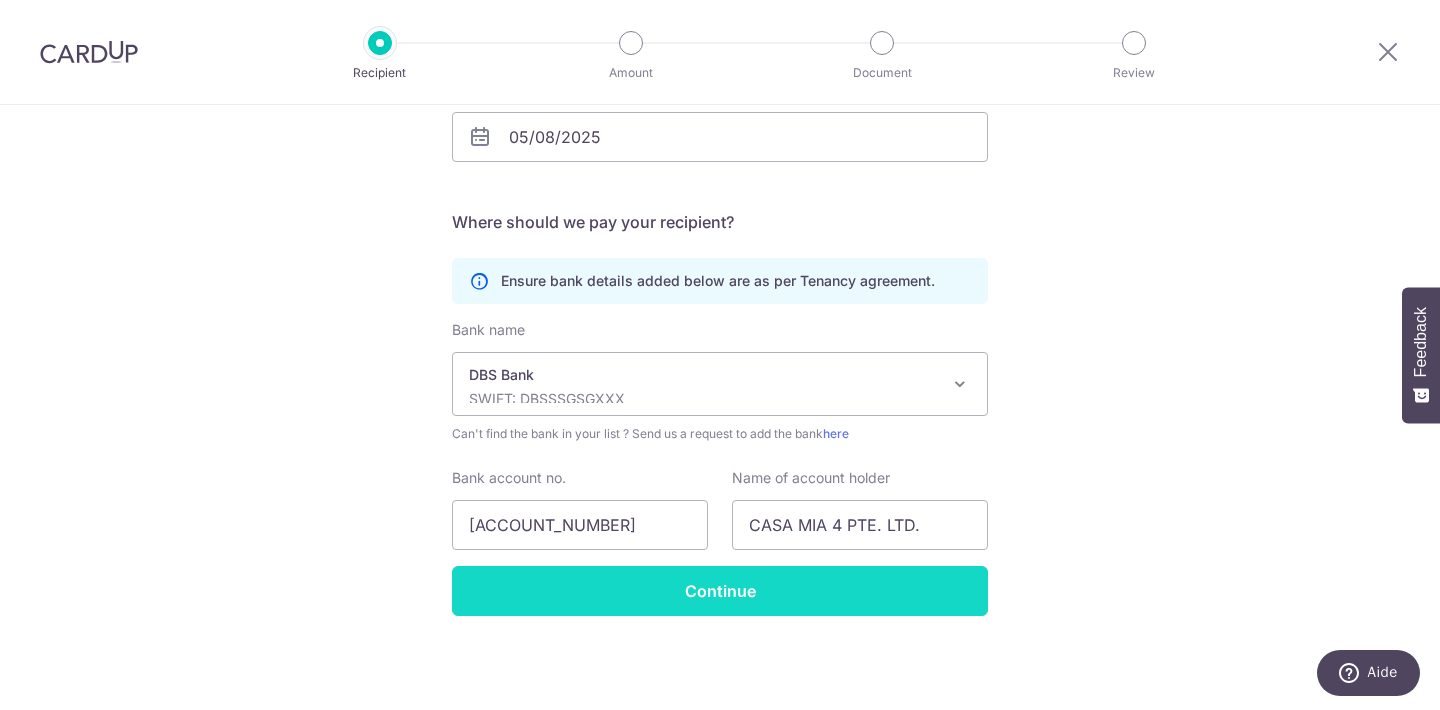 click on "Continue" at bounding box center [720, 591] 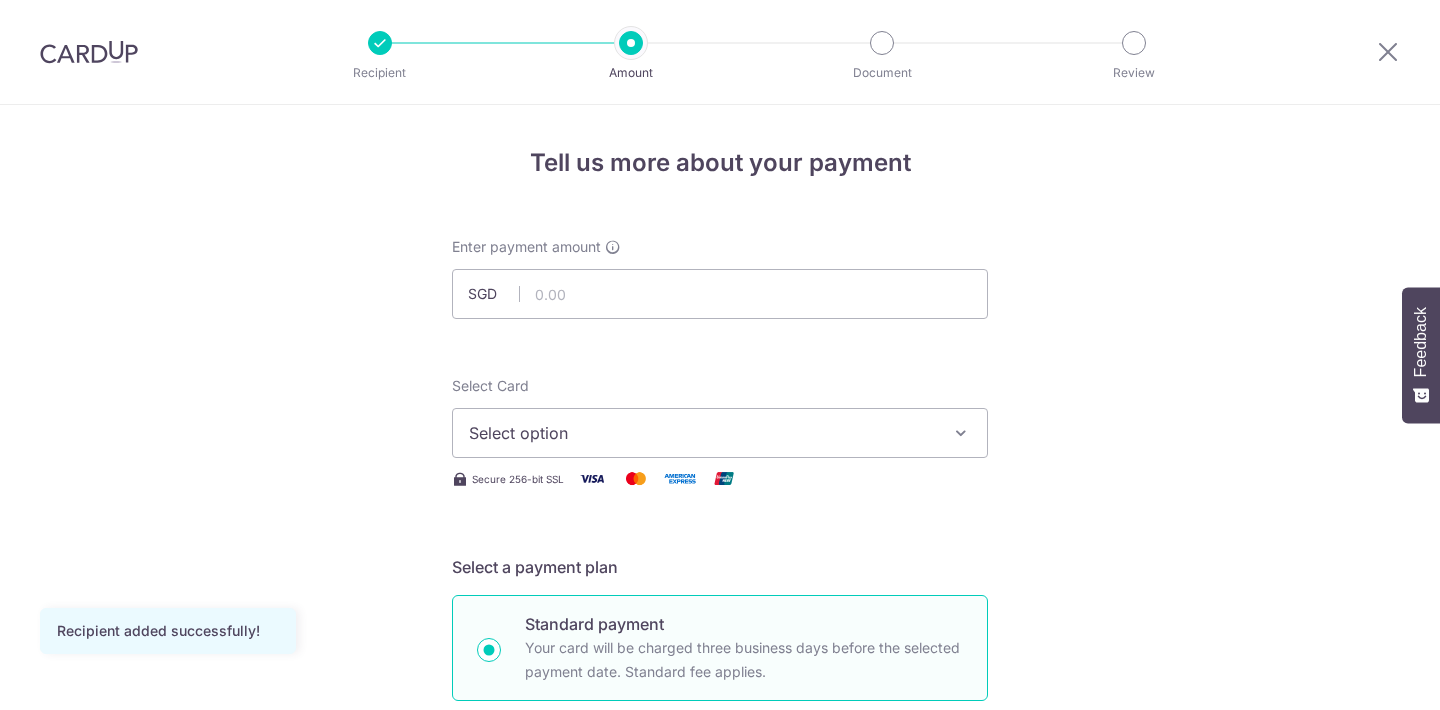 scroll, scrollTop: 0, scrollLeft: 0, axis: both 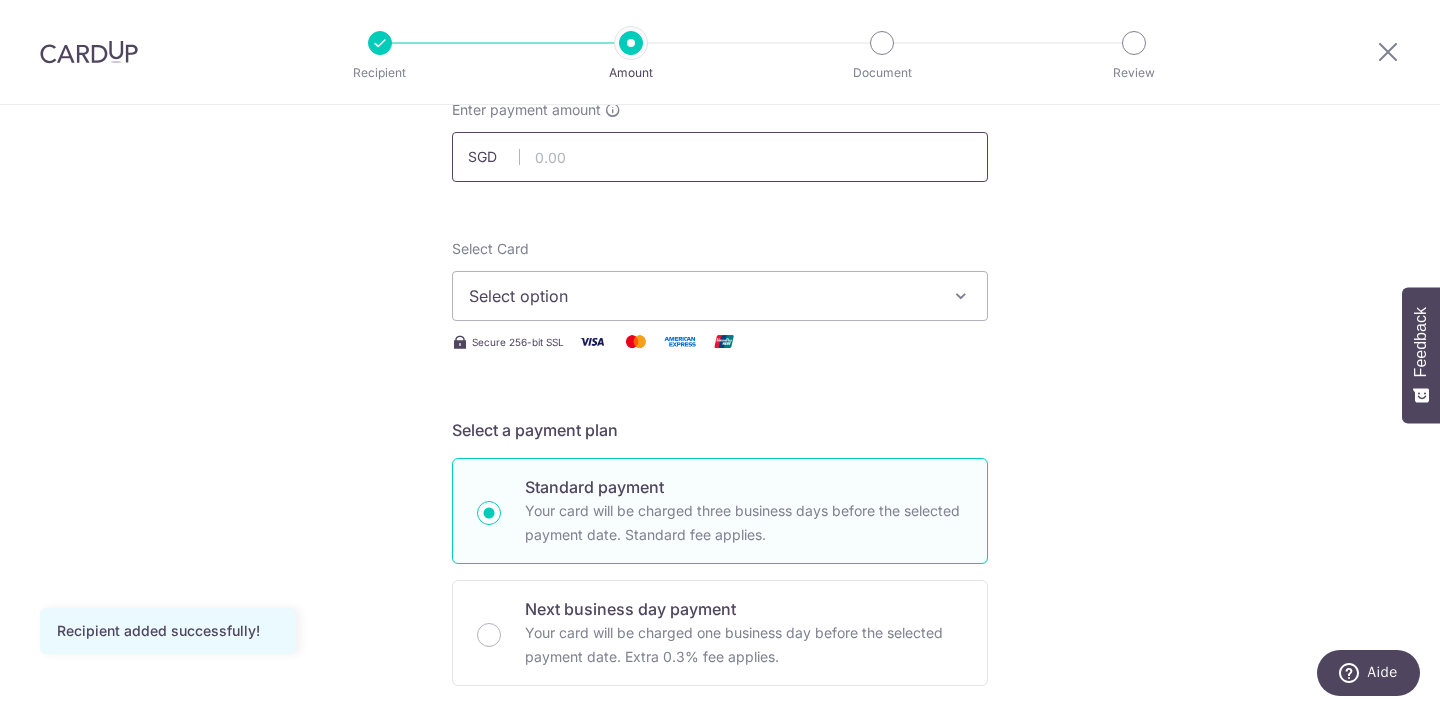click at bounding box center [720, 157] 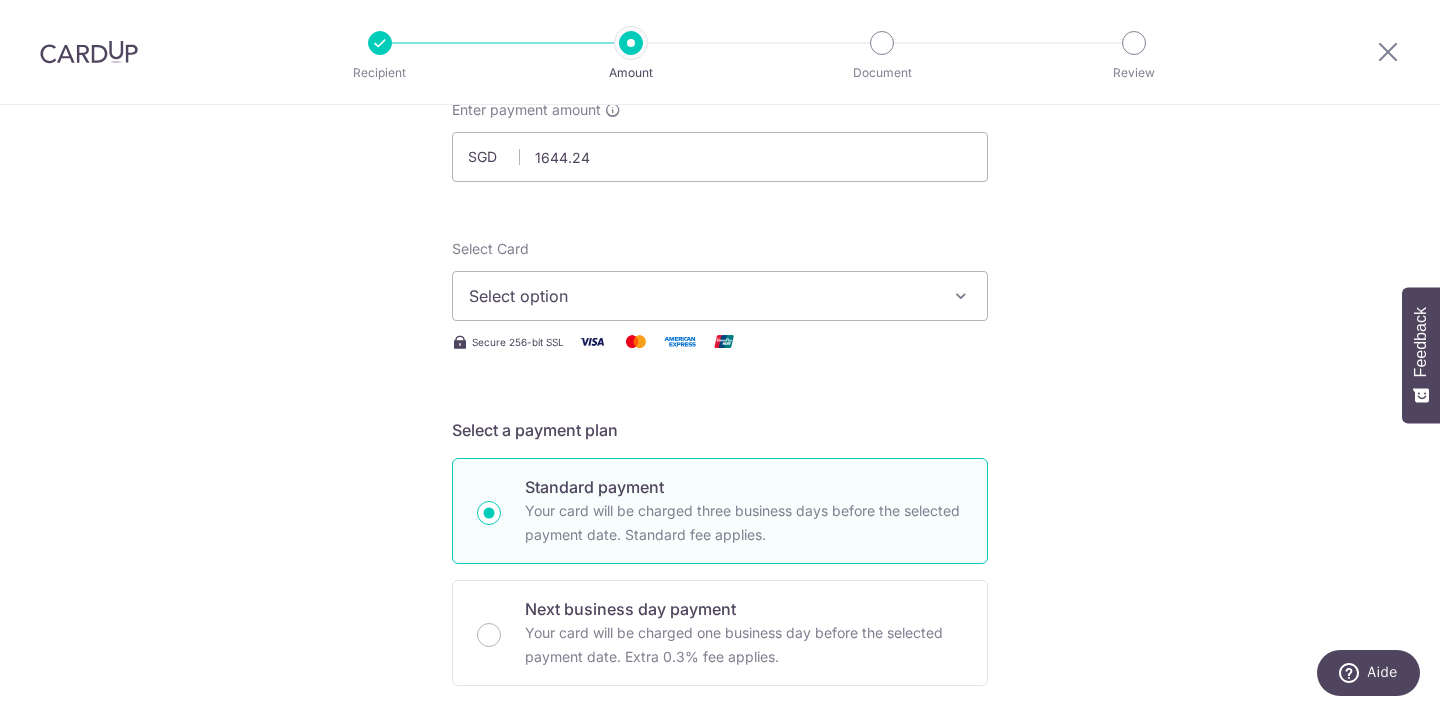 type on "1,644.24" 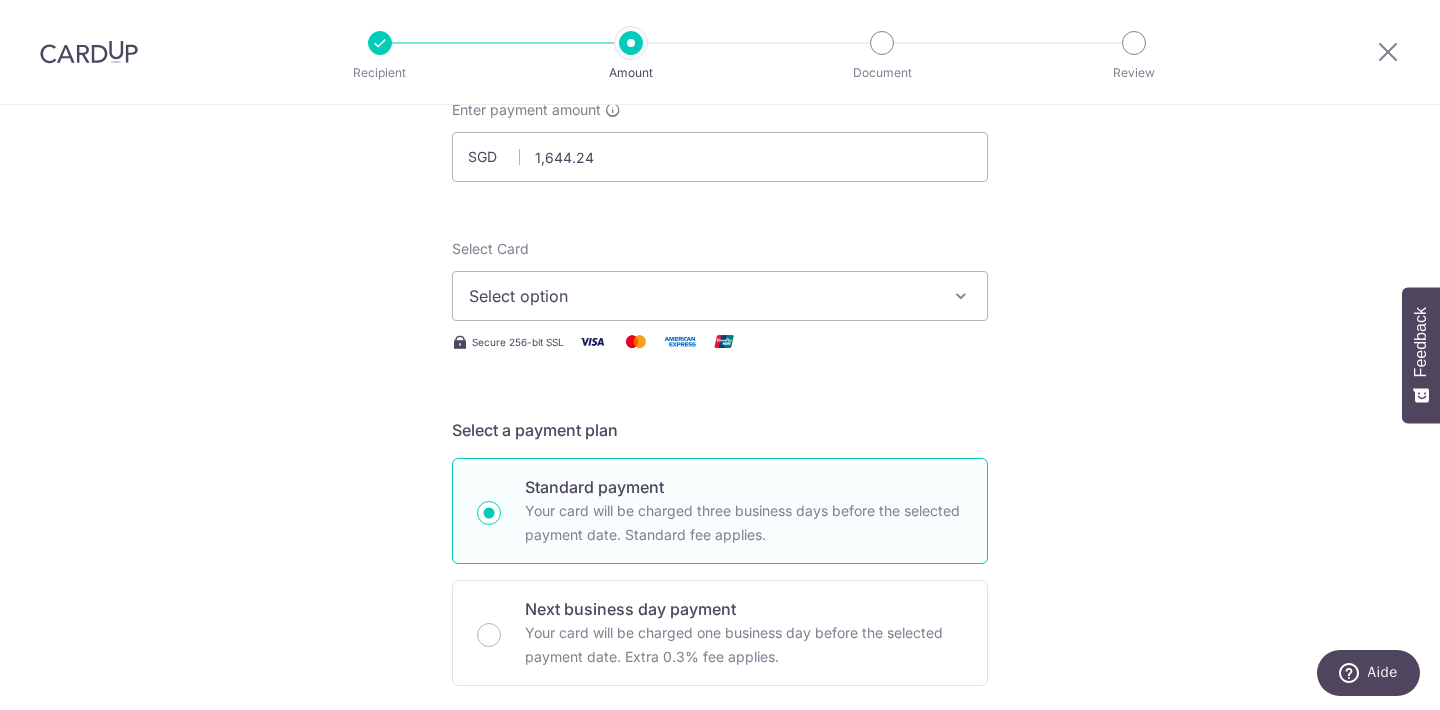 click on "Enter payment amount
SGD
1,644.24
1644.24
Recipient added successfully!
Select Card
Select option
Add credit card
Secure 256-bit SSL
Text
New card details
Card
Secure 256-bit SSL" at bounding box center (720, 891) 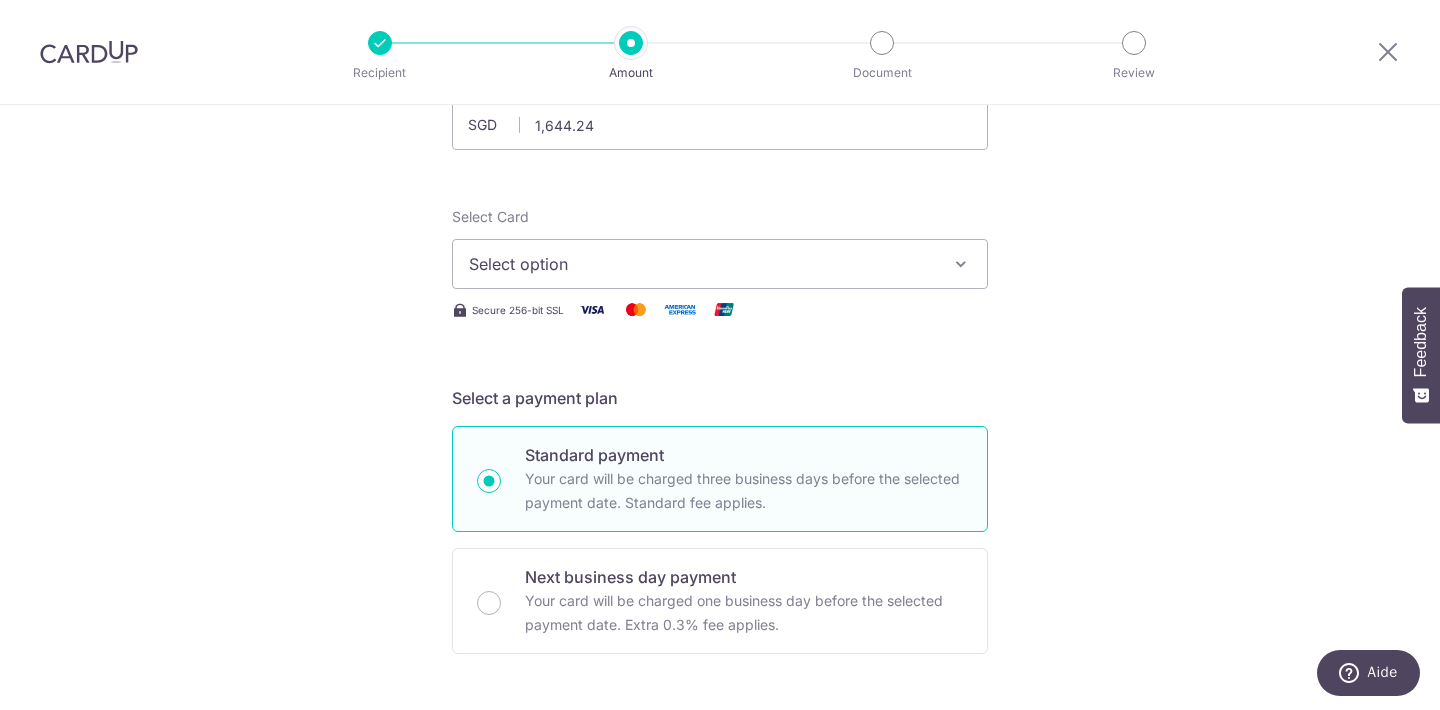 scroll, scrollTop: 167, scrollLeft: 0, axis: vertical 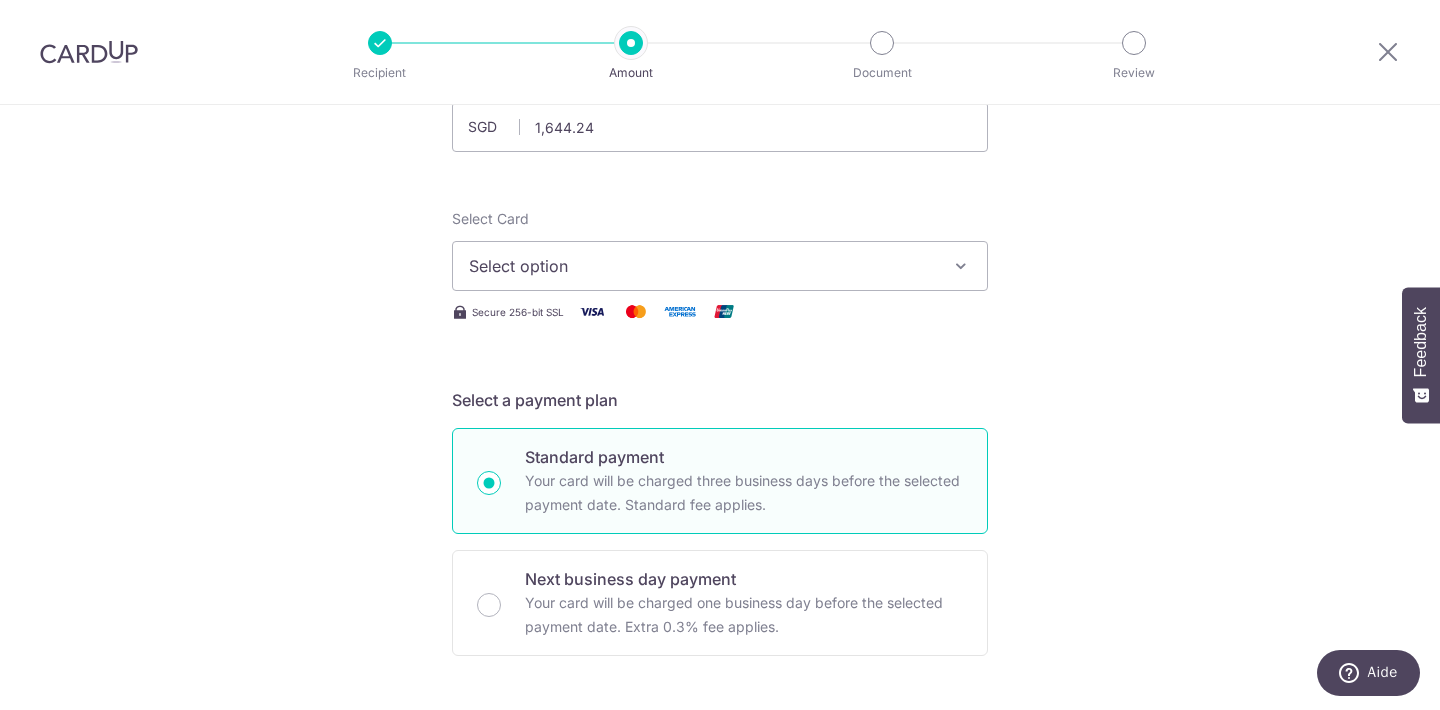 click on "Select option" at bounding box center [702, 266] 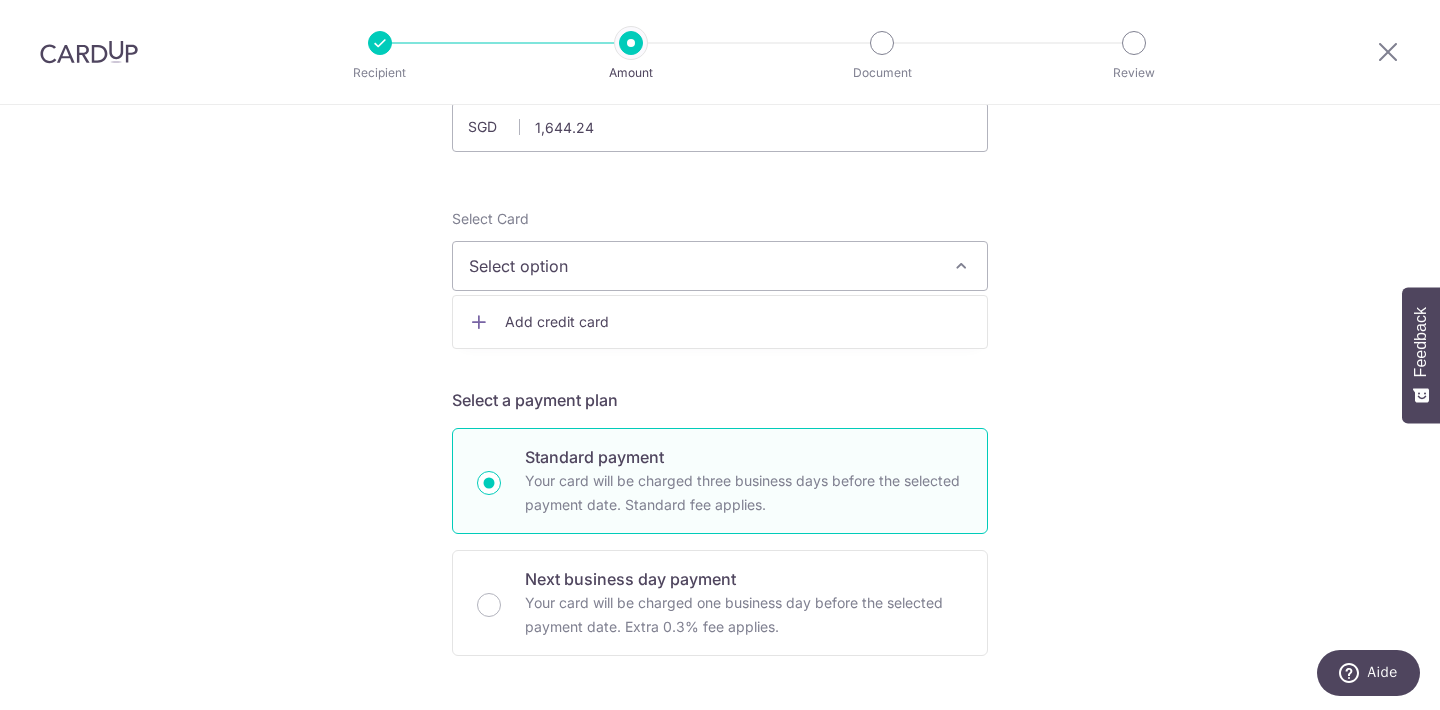 click on "Add credit card" at bounding box center [738, 322] 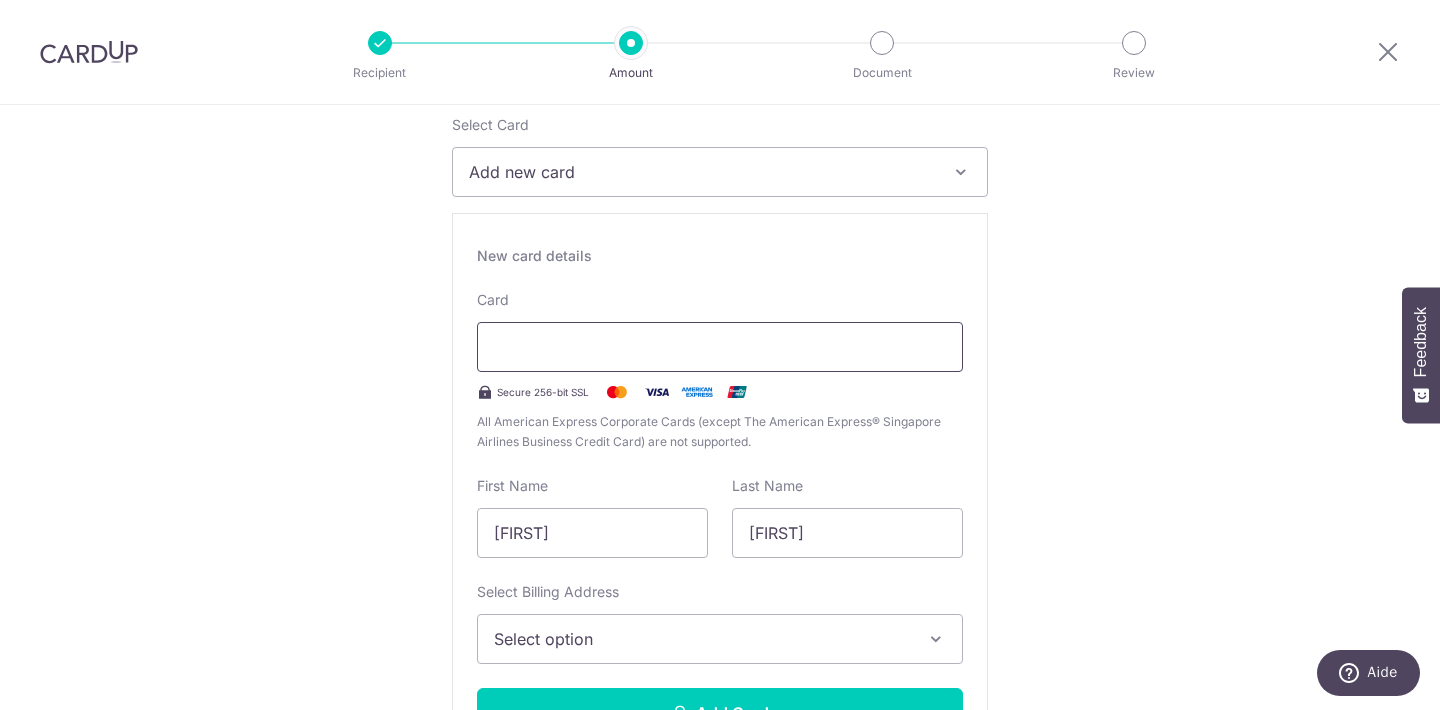 scroll, scrollTop: 258, scrollLeft: 0, axis: vertical 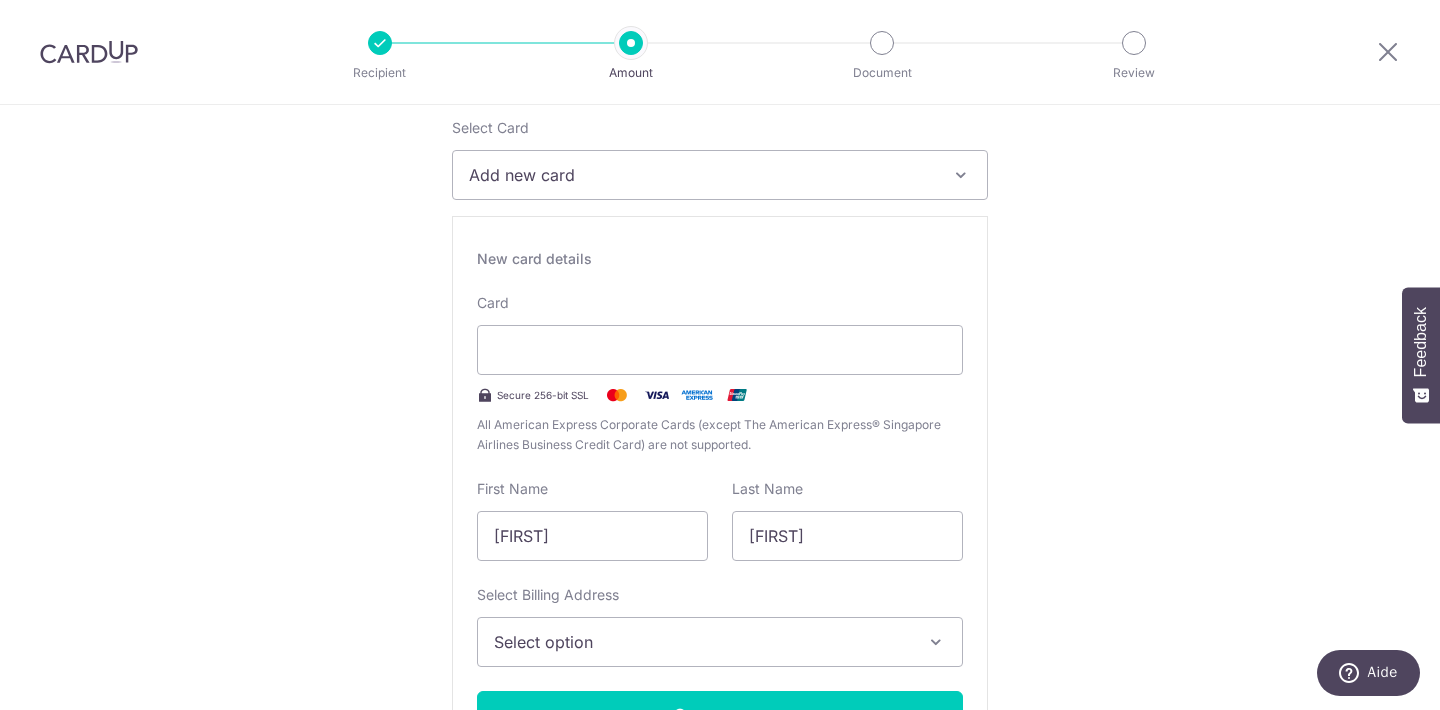 click on "Tell us more about your payment
Enter payment amount
SGD
1,644.24
1644.24
Recipient added successfully!
Select Card
Add new card
Add credit card
Secure 256-bit SSL
Text
New card details
Card
Secure 256-bit SSL" at bounding box center (720, 1026) 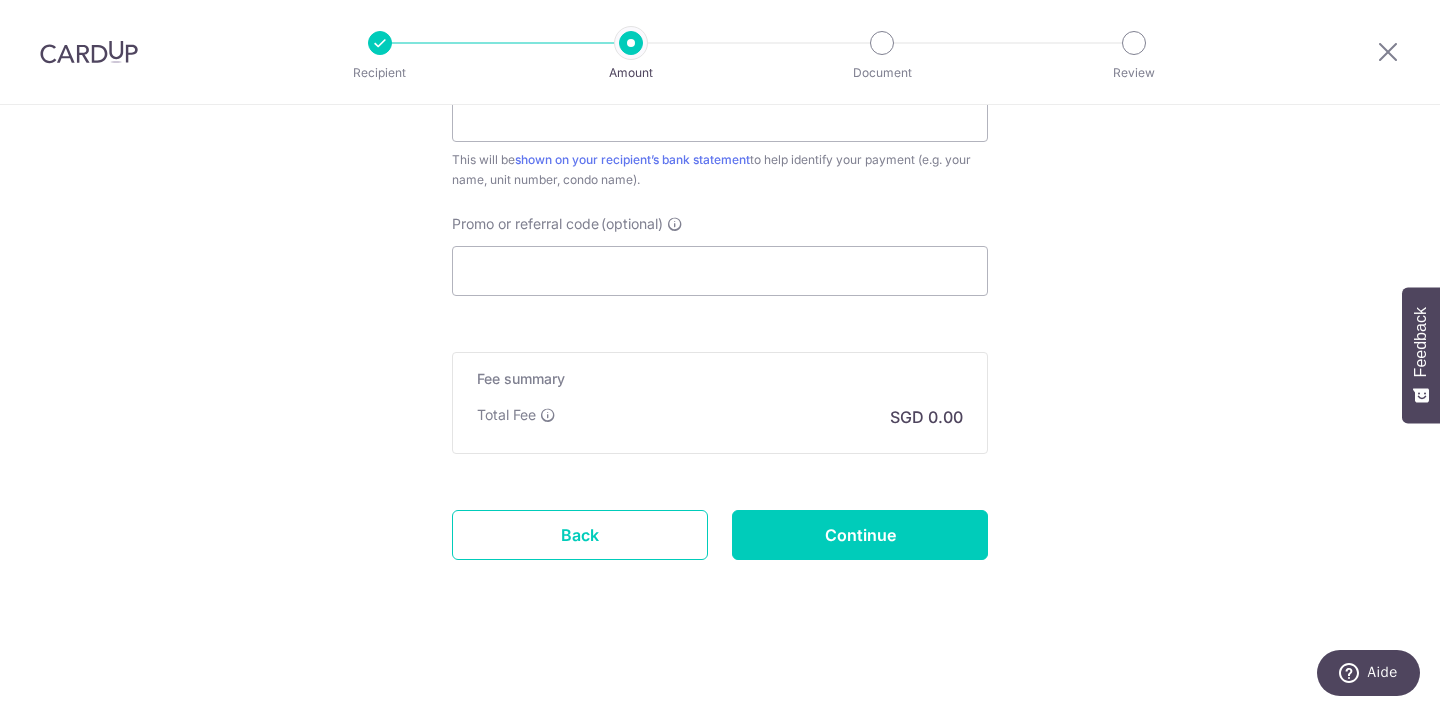 scroll, scrollTop: 1753, scrollLeft: 0, axis: vertical 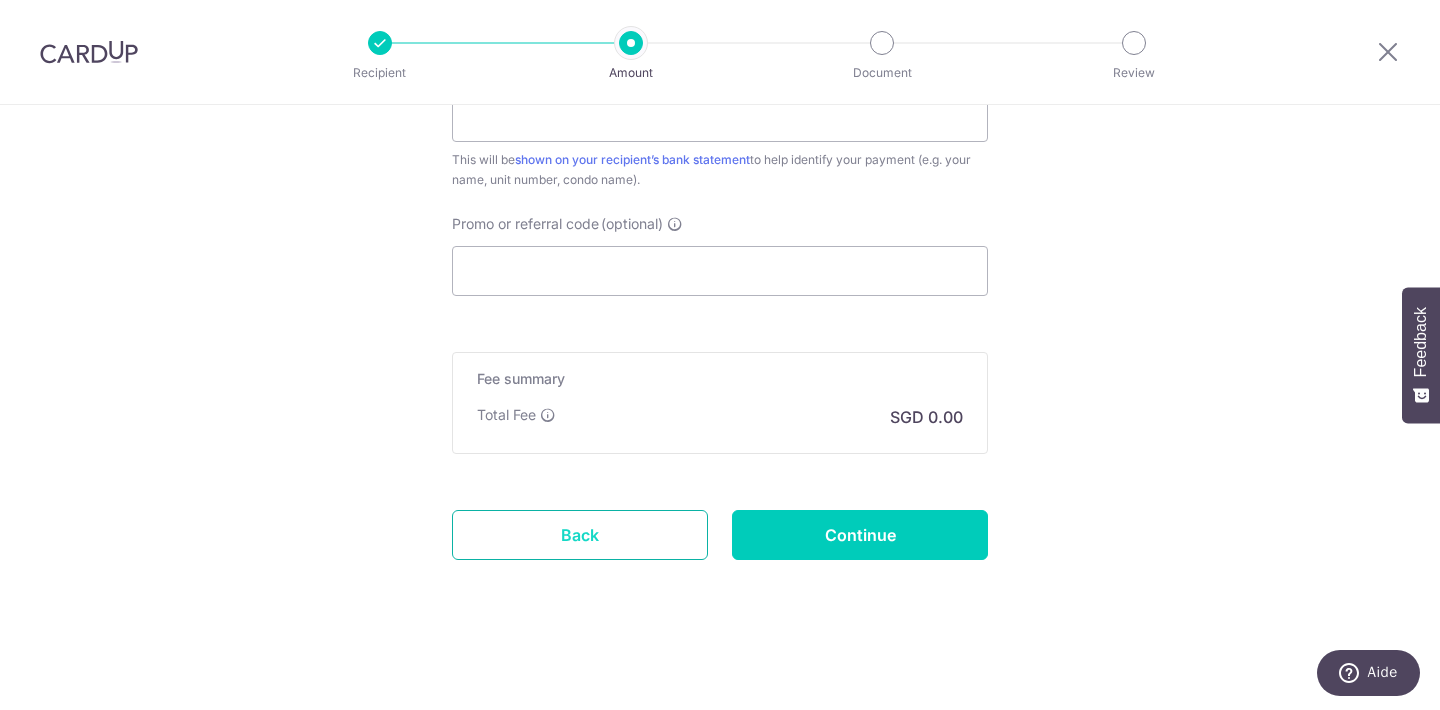 click on "Back" at bounding box center [580, 535] 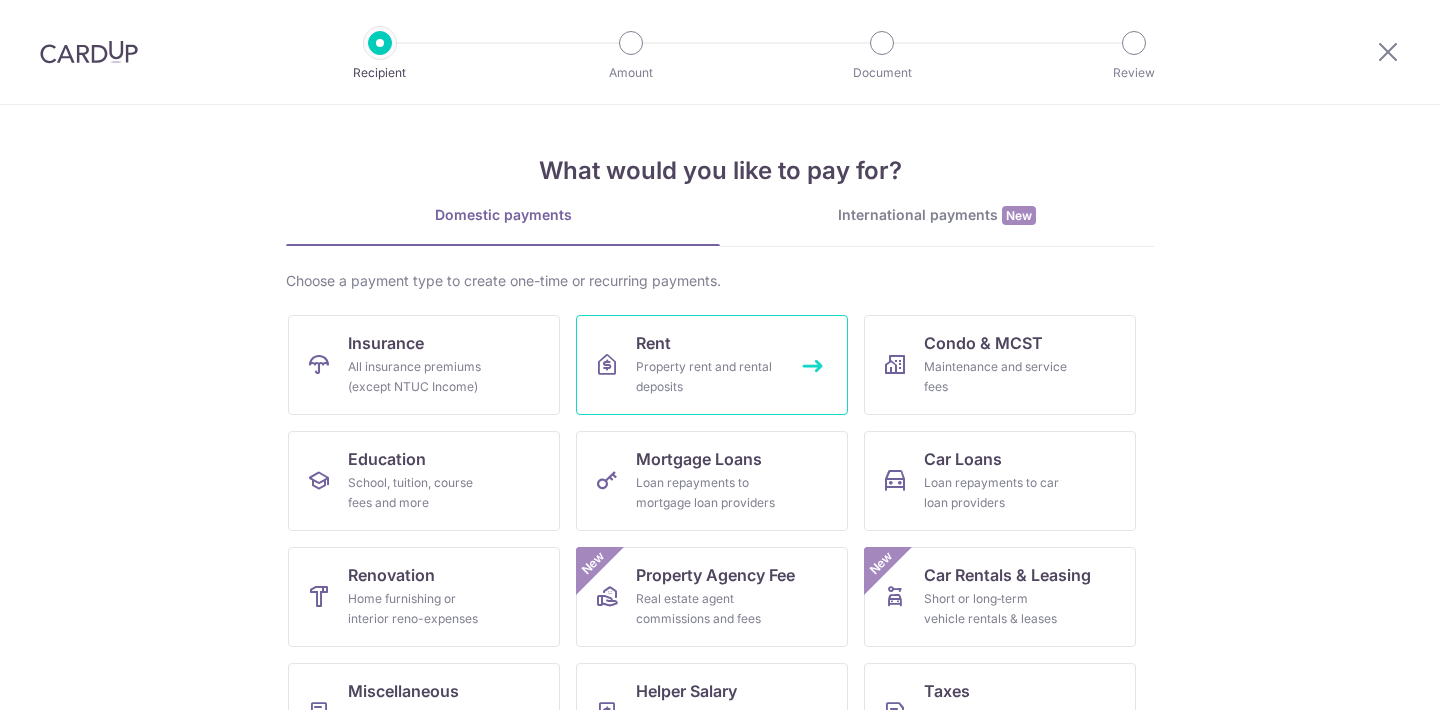 click on "Property rent and rental deposits" at bounding box center (708, 377) 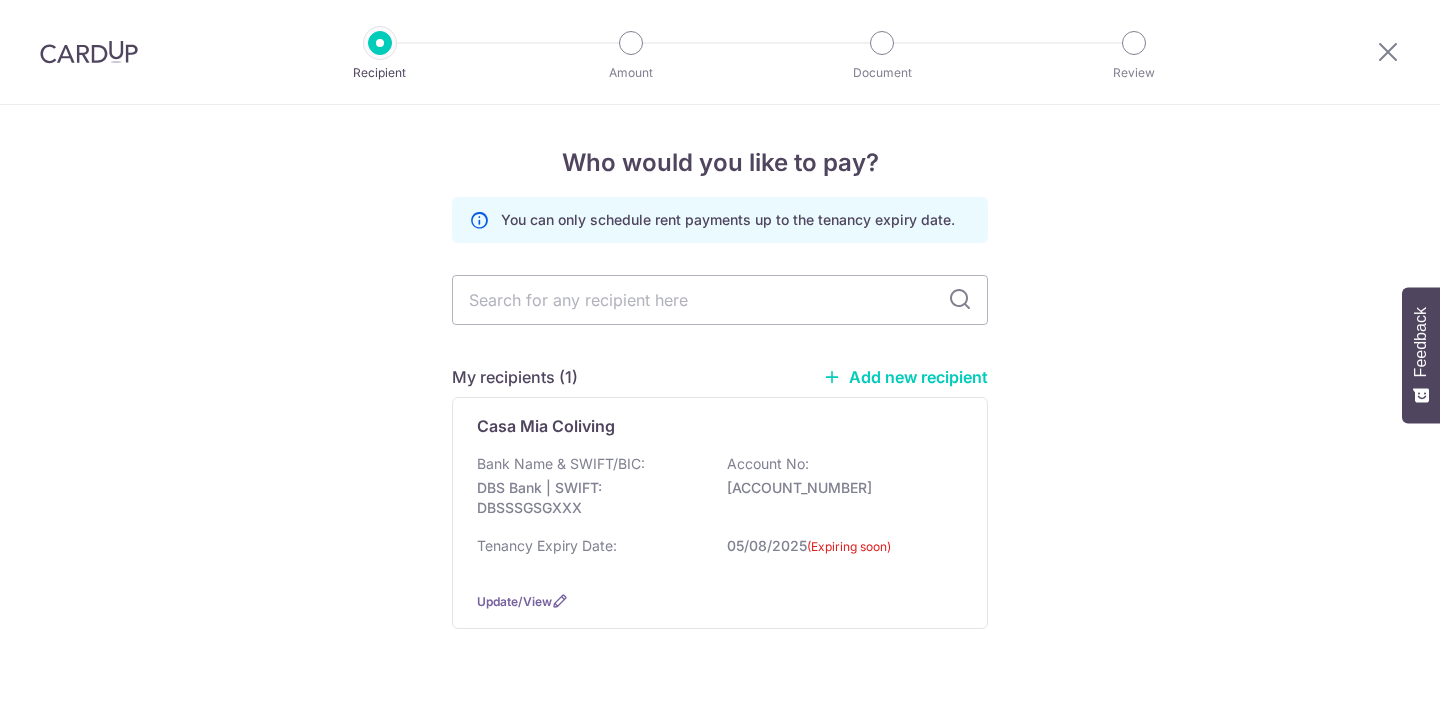 scroll, scrollTop: 0, scrollLeft: 0, axis: both 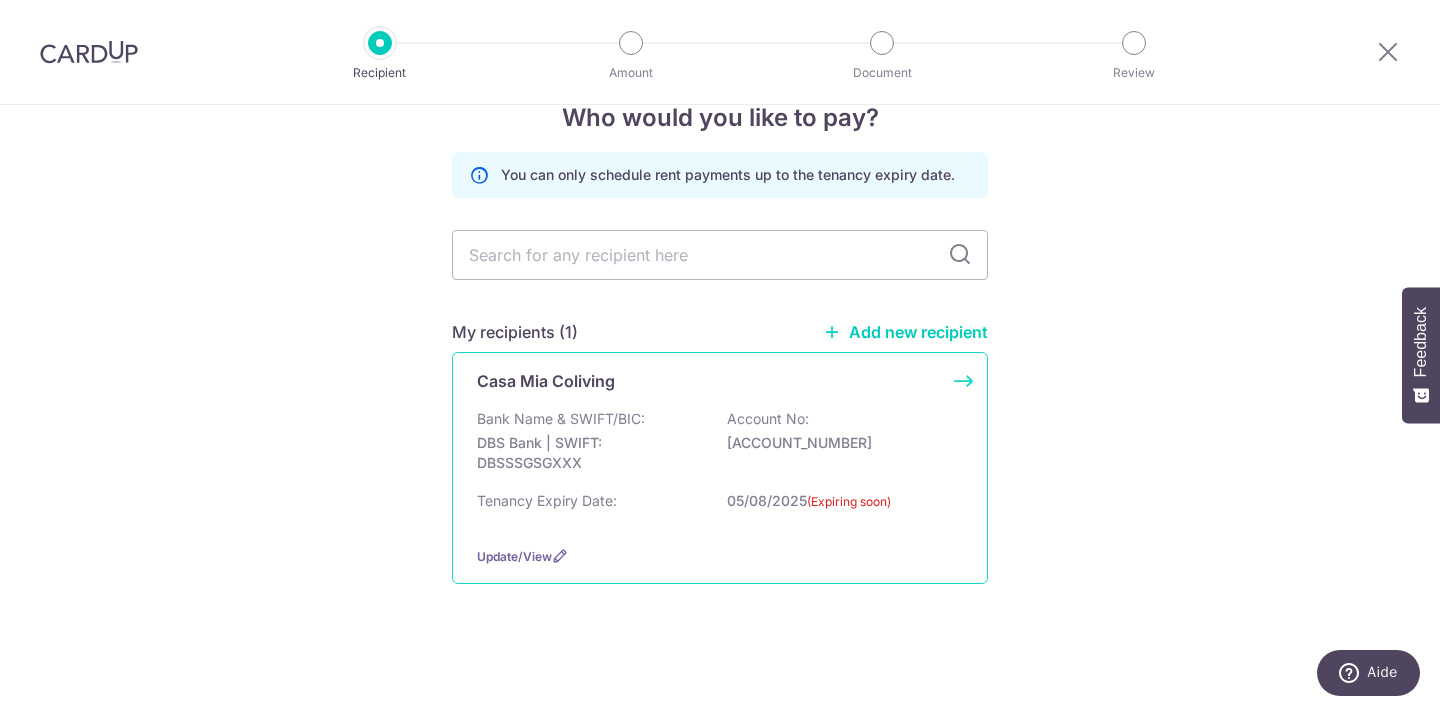 click on "Casa Mia Coliving
Bank Name & SWIFT/BIC:
DBS Bank | SWIFT: DBSSSGSGXXX
Account No:
[ACCOUNT_NUMBER]
Tenancy Expiry Date:
[DATE]
(Expiring soon)
Update/View" at bounding box center (720, 468) 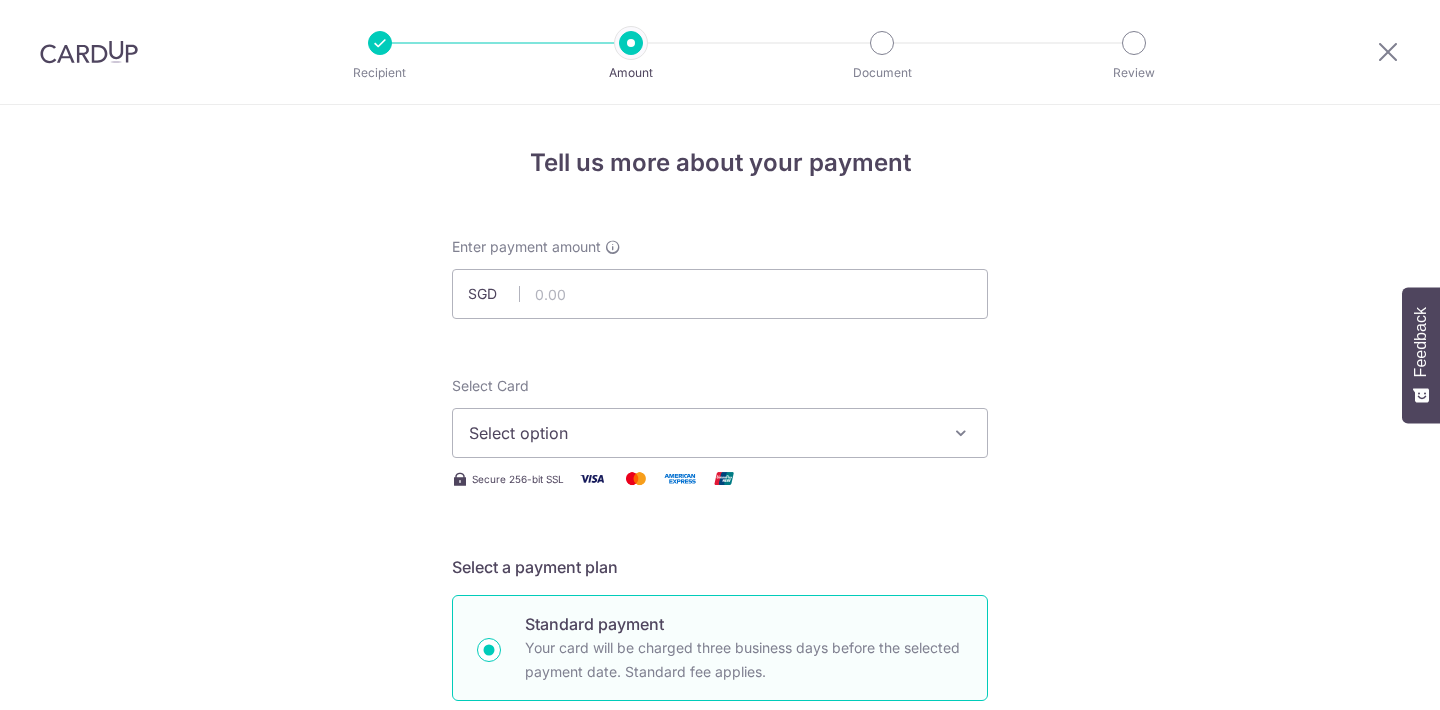 scroll, scrollTop: 0, scrollLeft: 0, axis: both 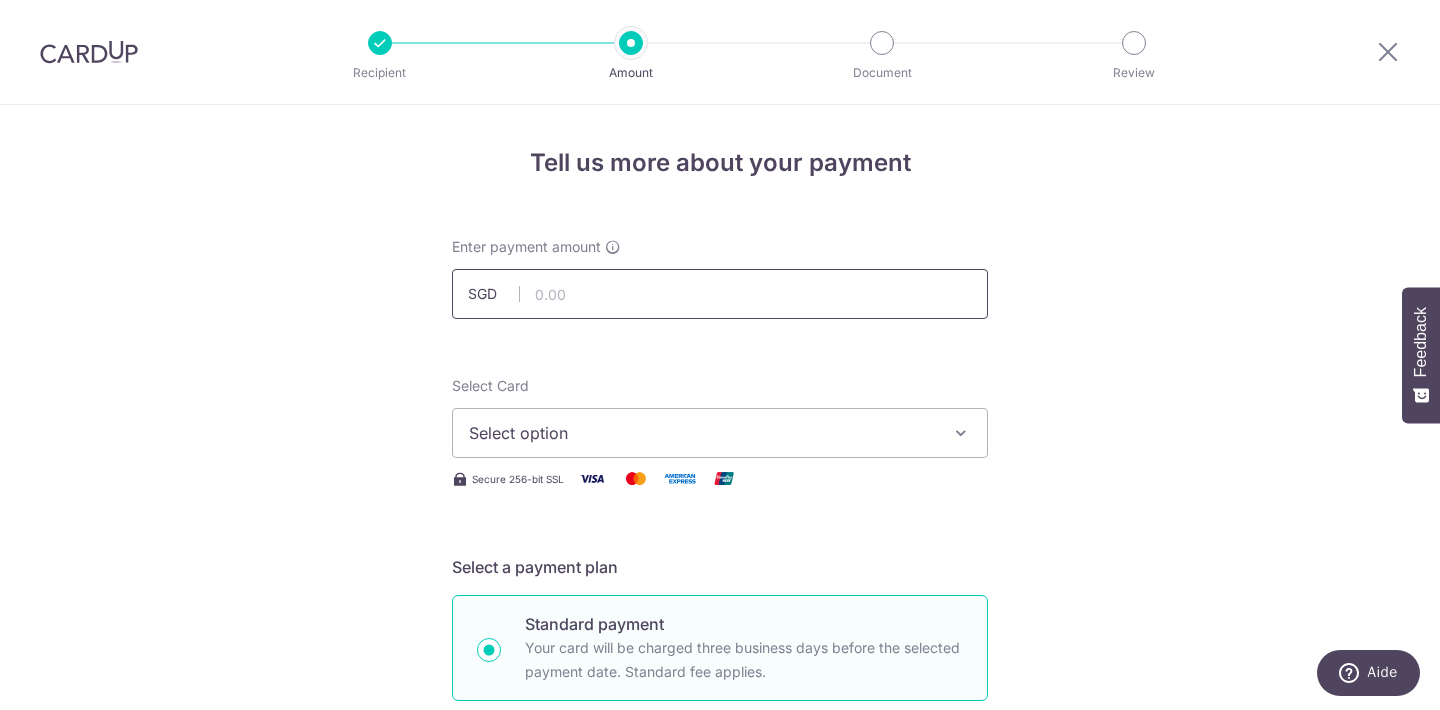click at bounding box center [720, 294] 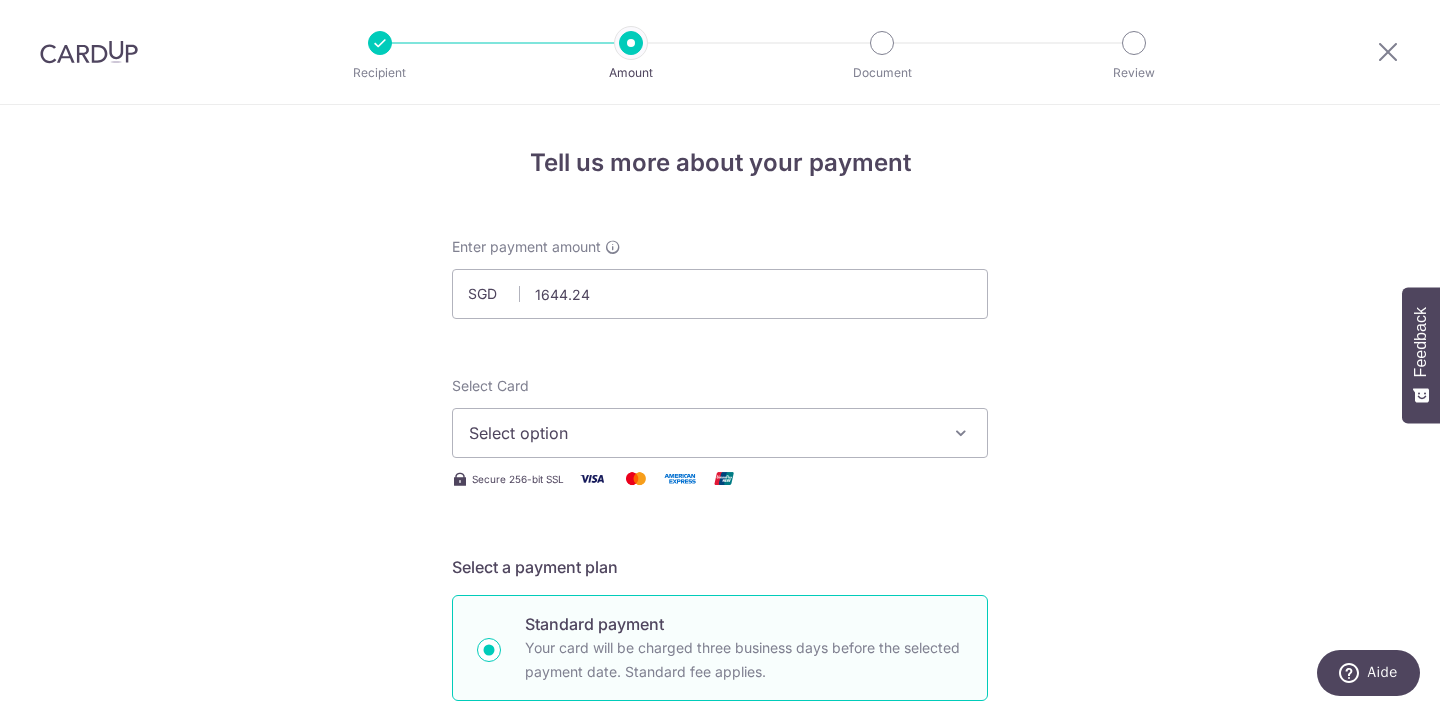 type on "1,644.24" 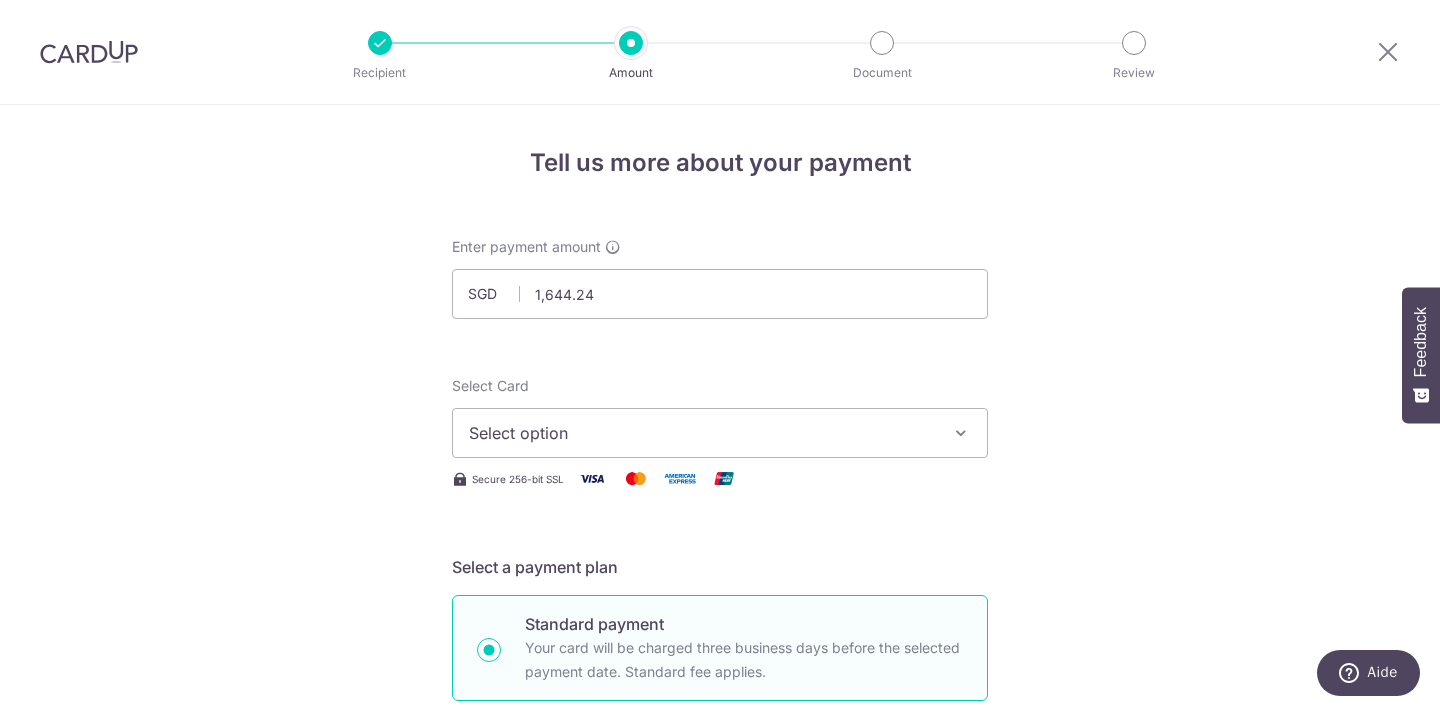 click on "Select option" at bounding box center (702, 433) 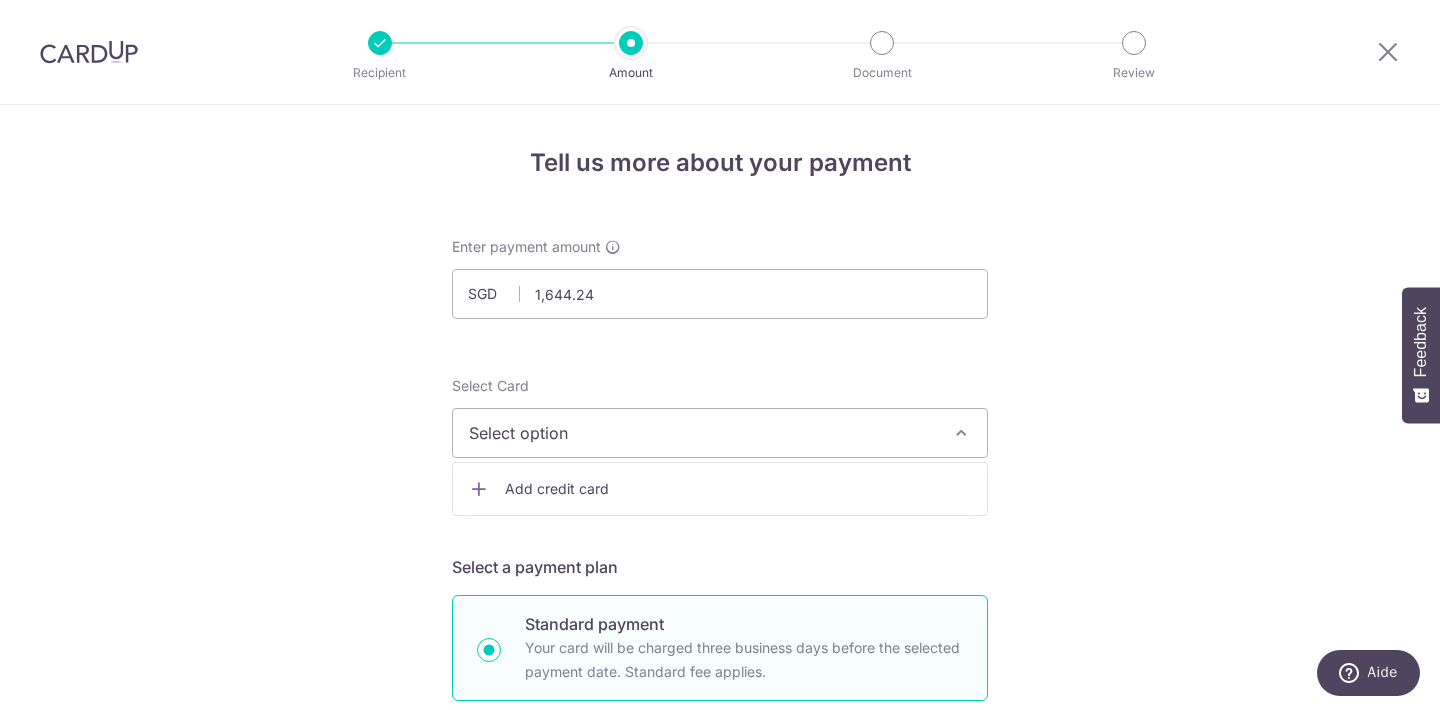 type 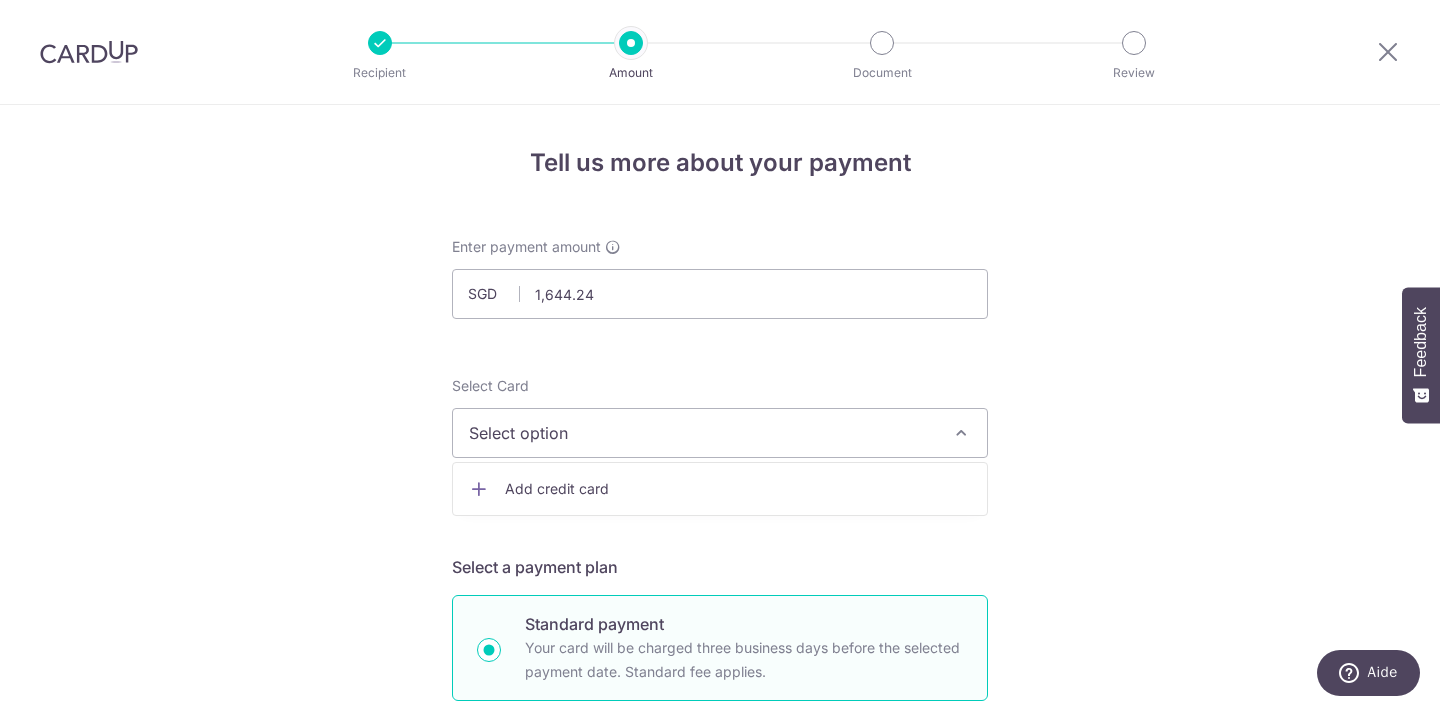 click on "Select option" at bounding box center (702, 433) 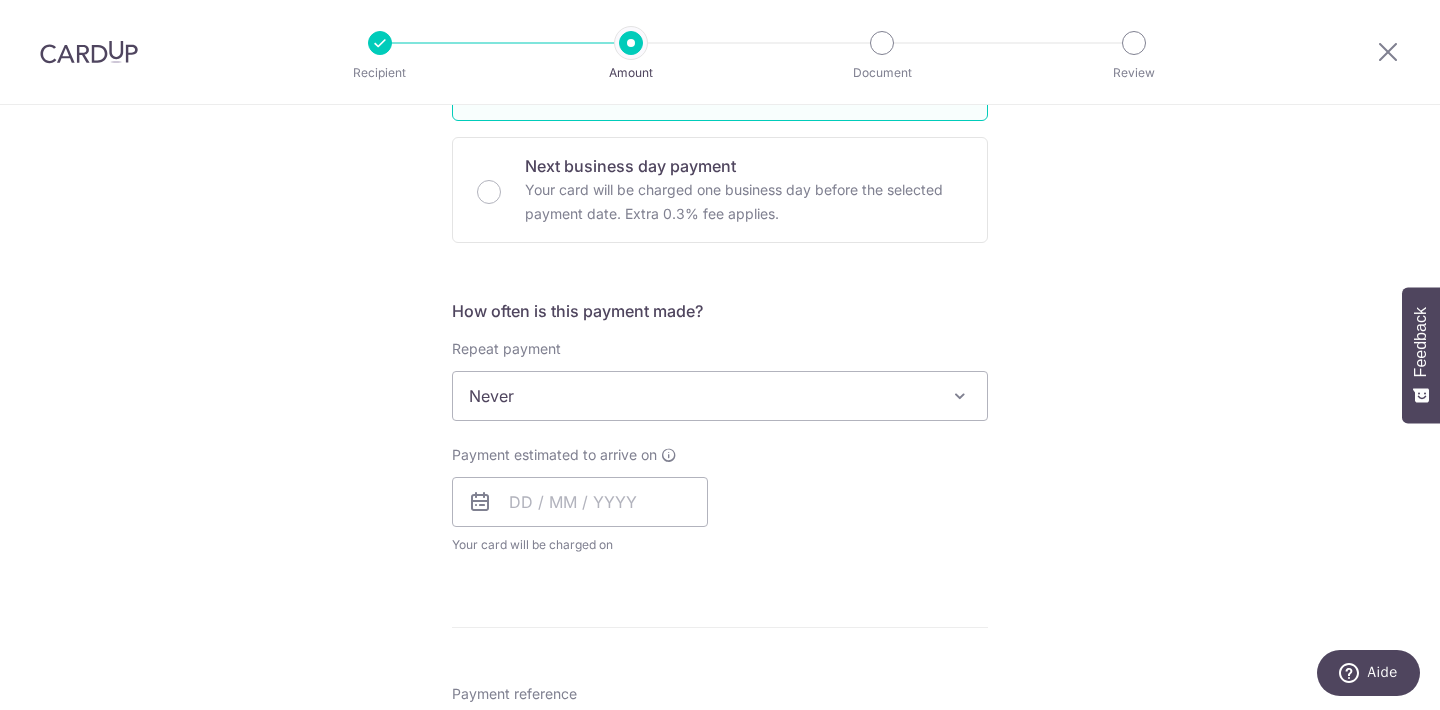 scroll, scrollTop: 587, scrollLeft: 0, axis: vertical 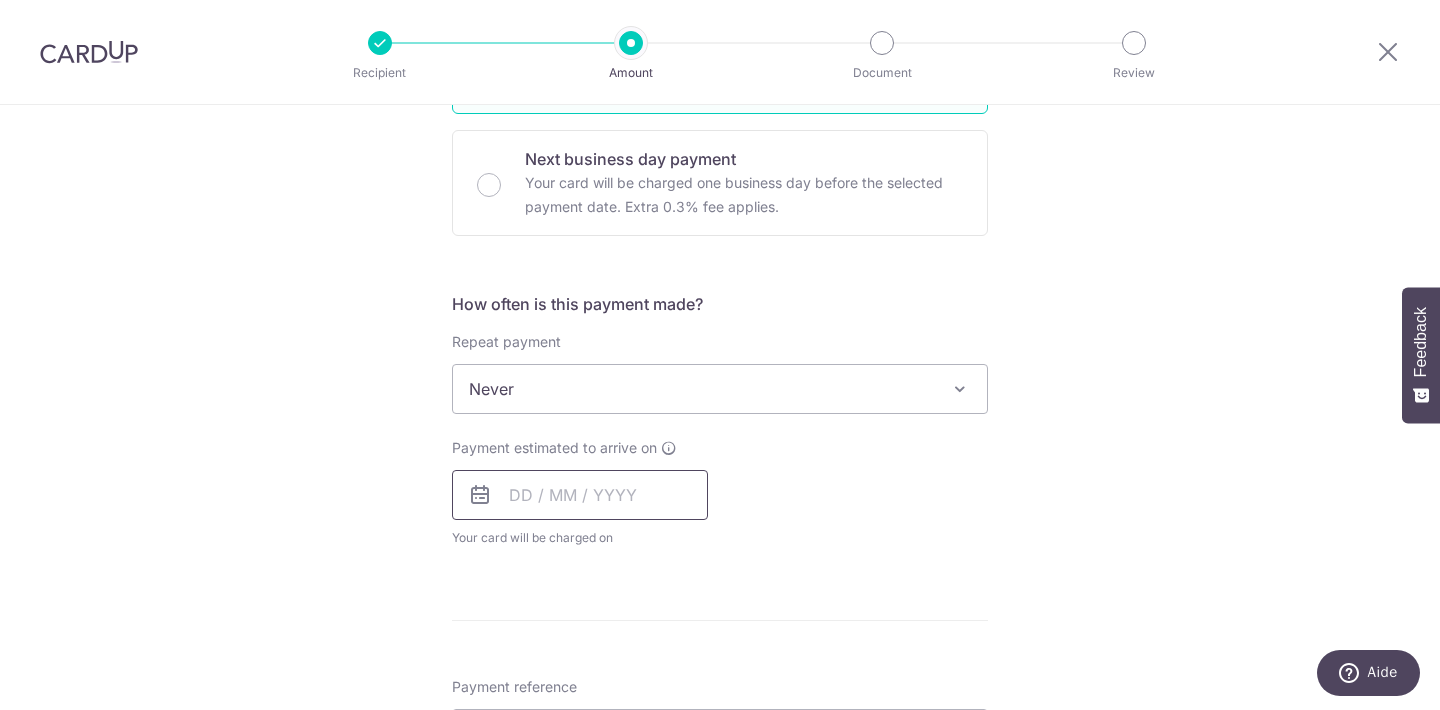 click at bounding box center (580, 495) 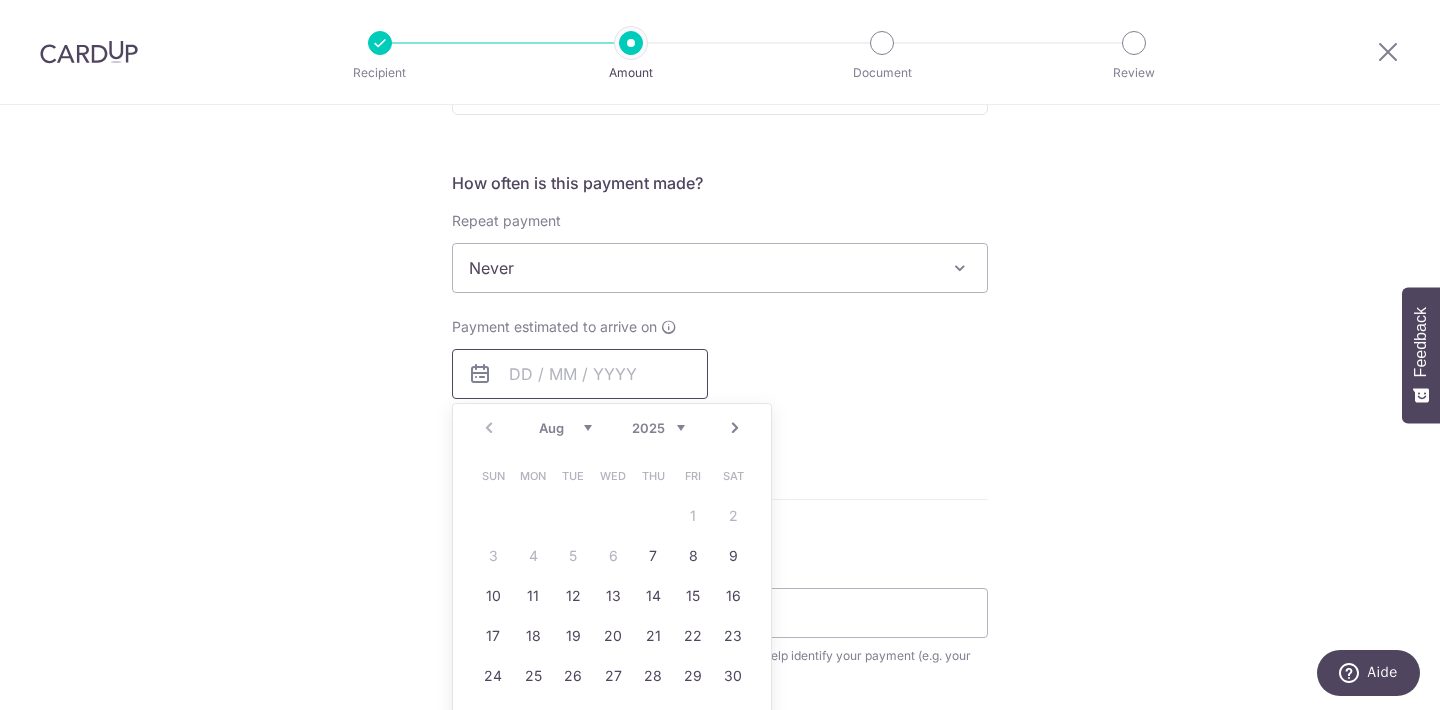 scroll, scrollTop: 711, scrollLeft: 0, axis: vertical 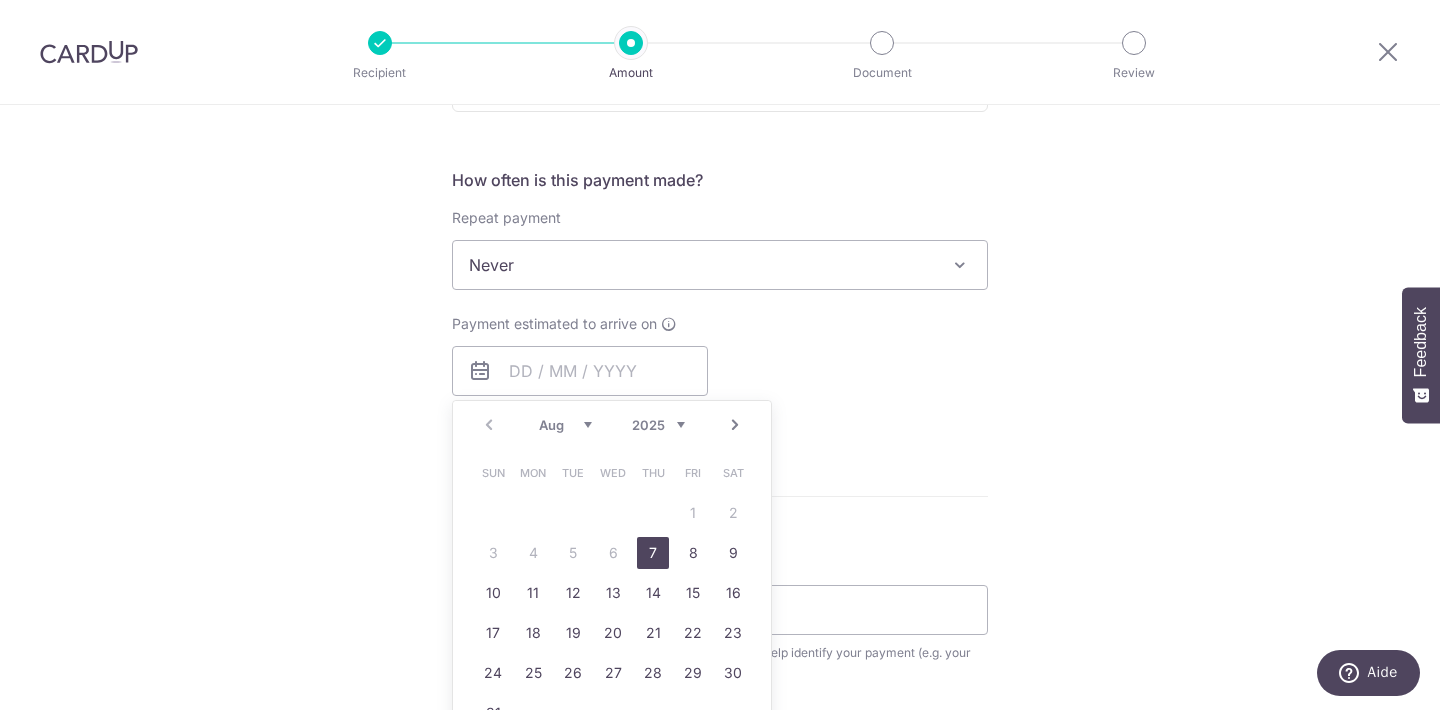 click on "7" at bounding box center (653, 553) 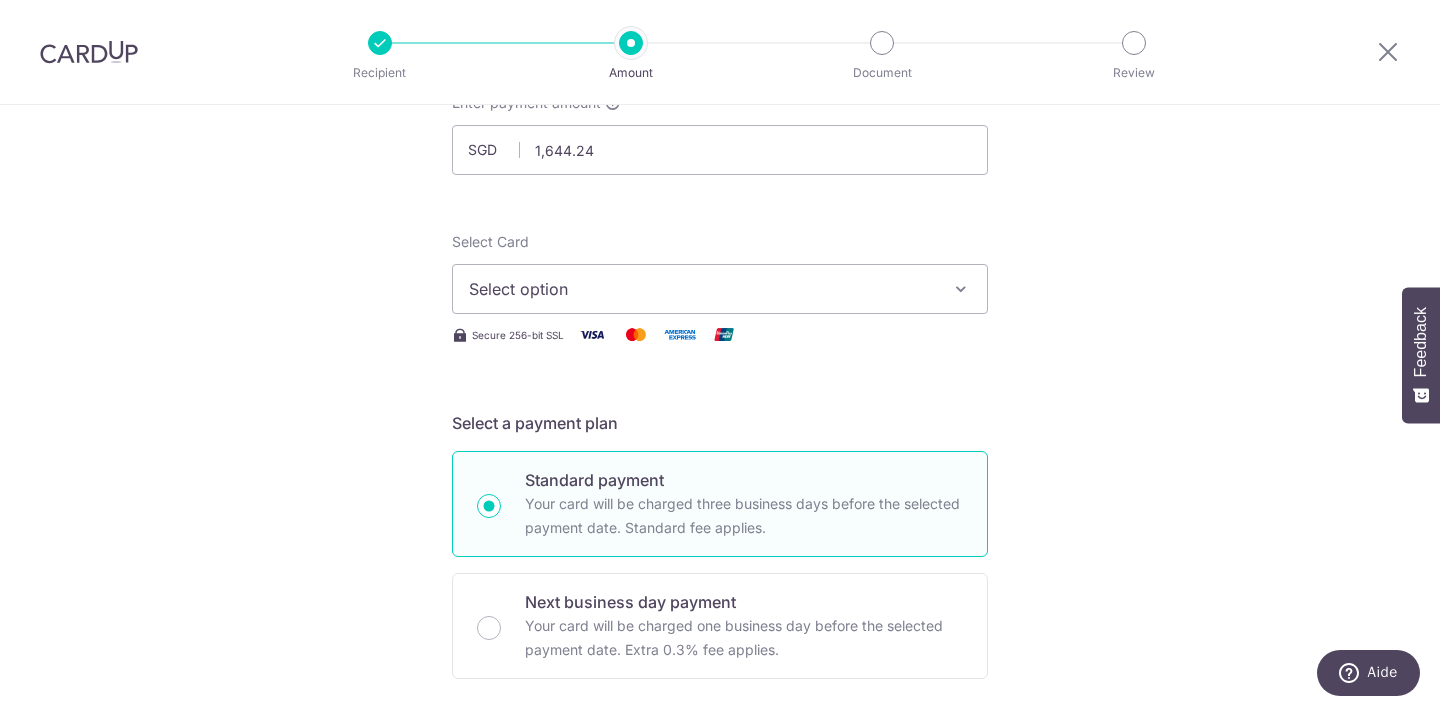 scroll, scrollTop: 146, scrollLeft: 0, axis: vertical 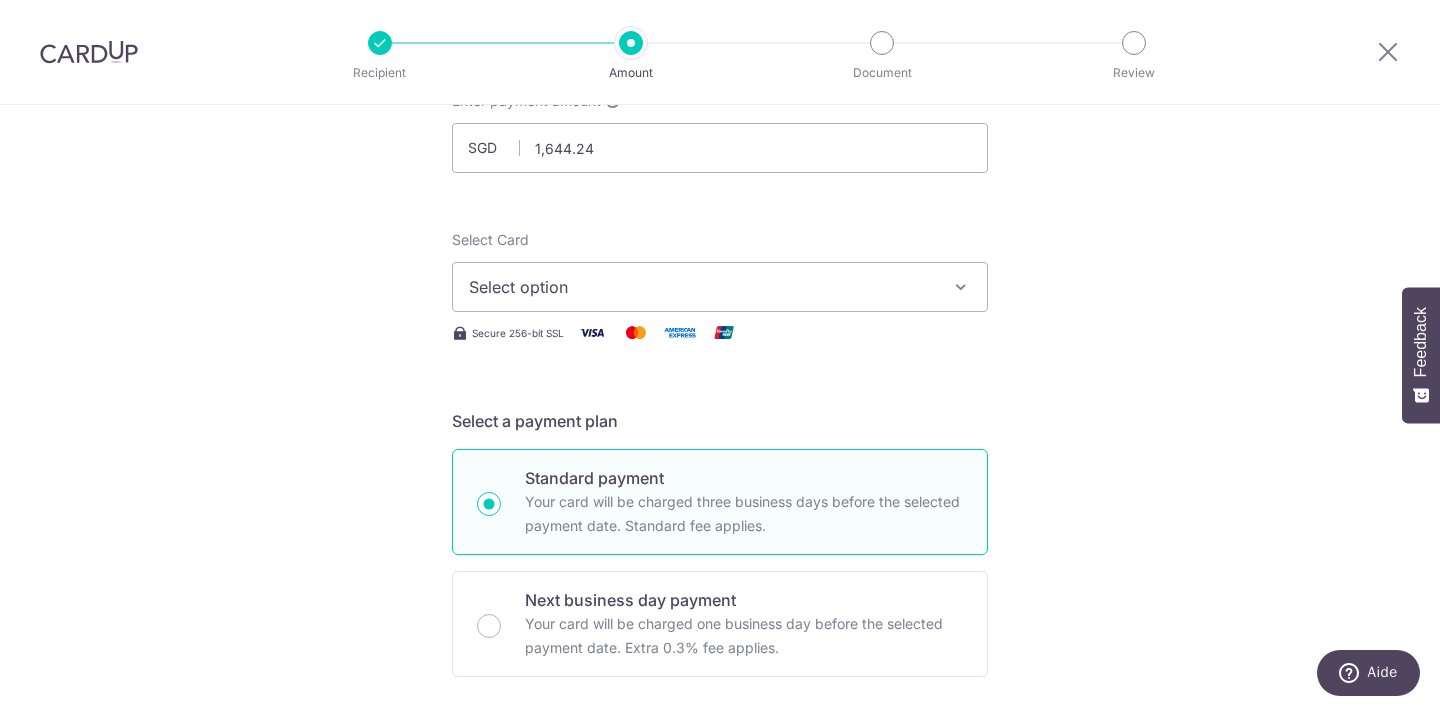 click on "Select option" at bounding box center [702, 287] 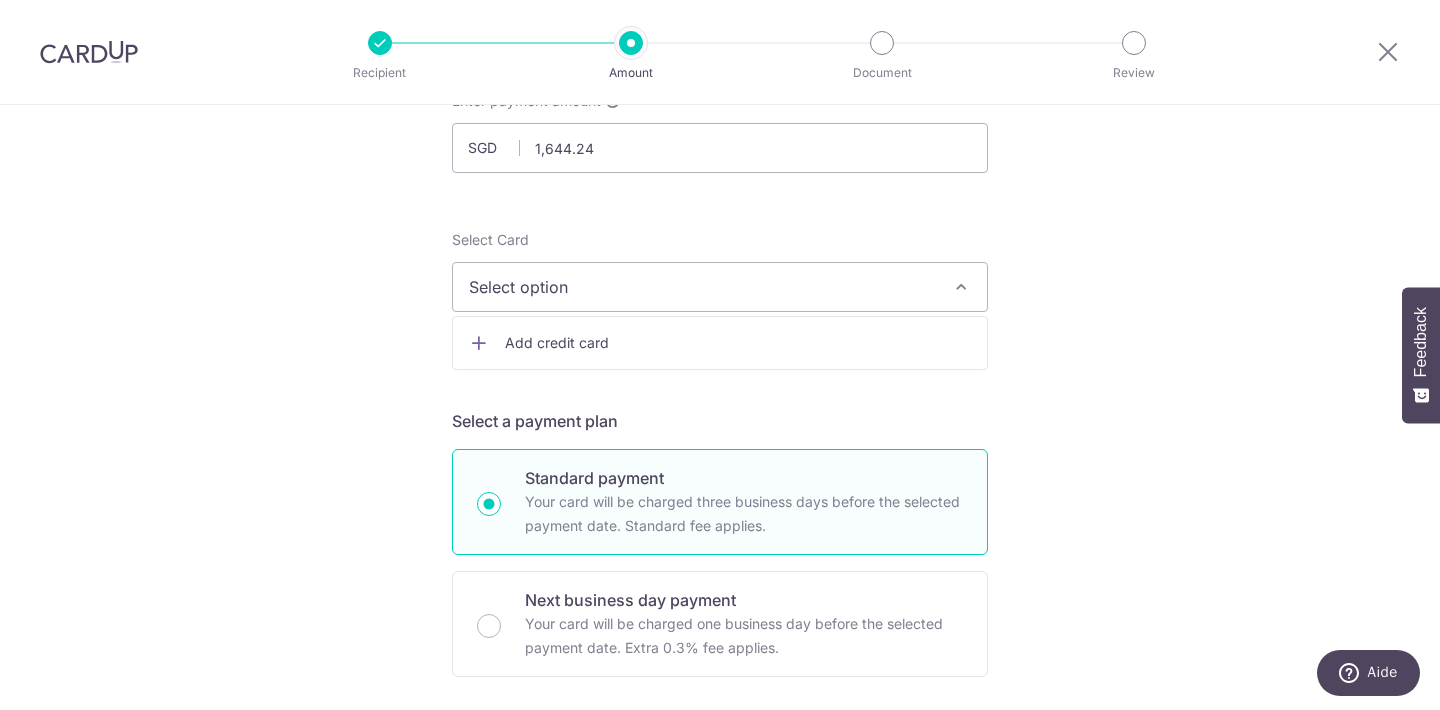 click on "Add credit card" at bounding box center [738, 343] 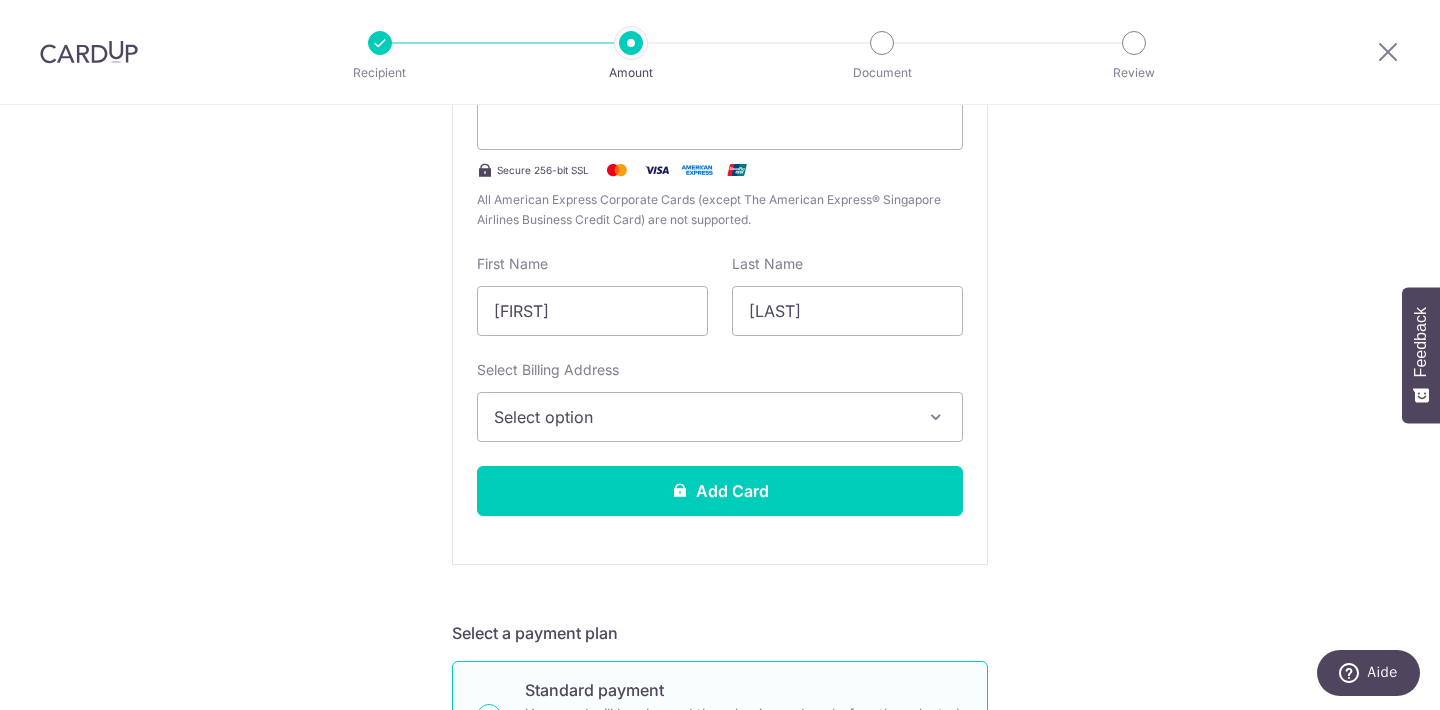 scroll, scrollTop: 501, scrollLeft: 0, axis: vertical 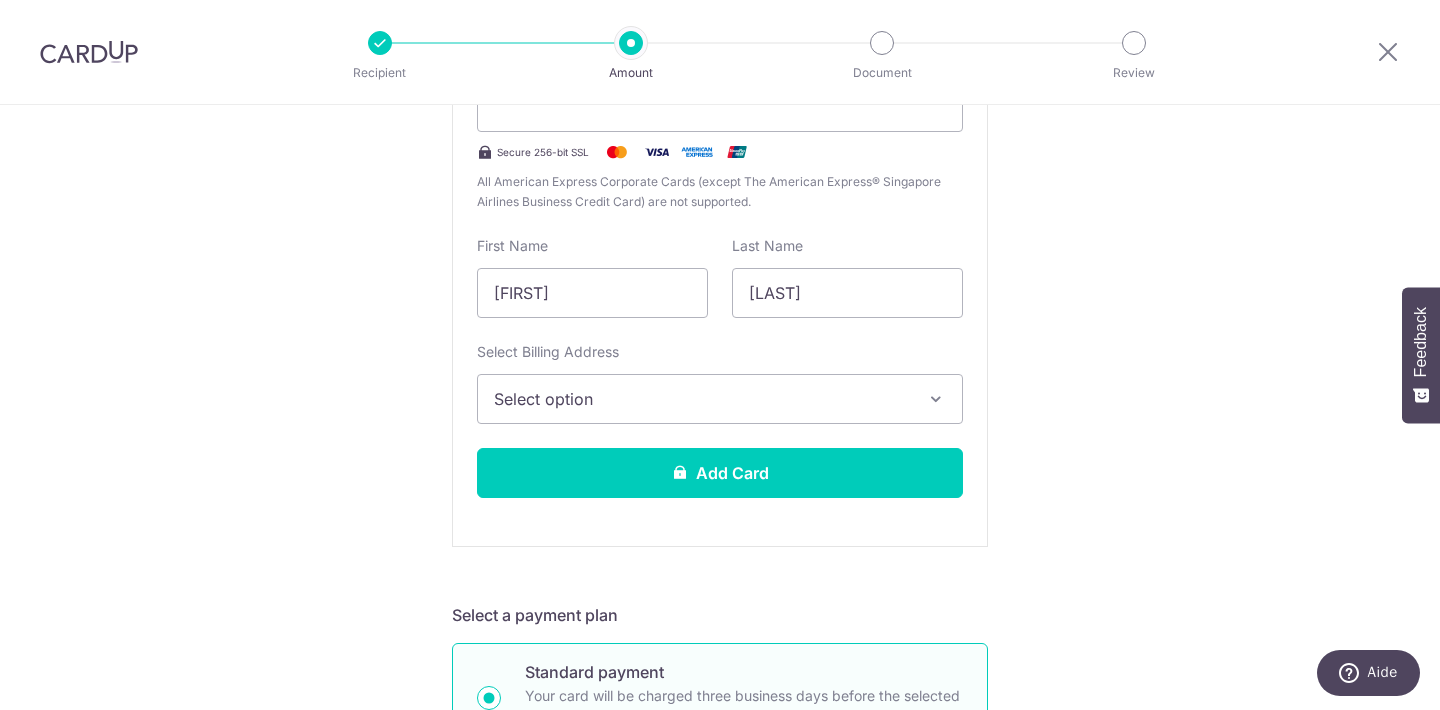 click on "Select option" at bounding box center [702, 399] 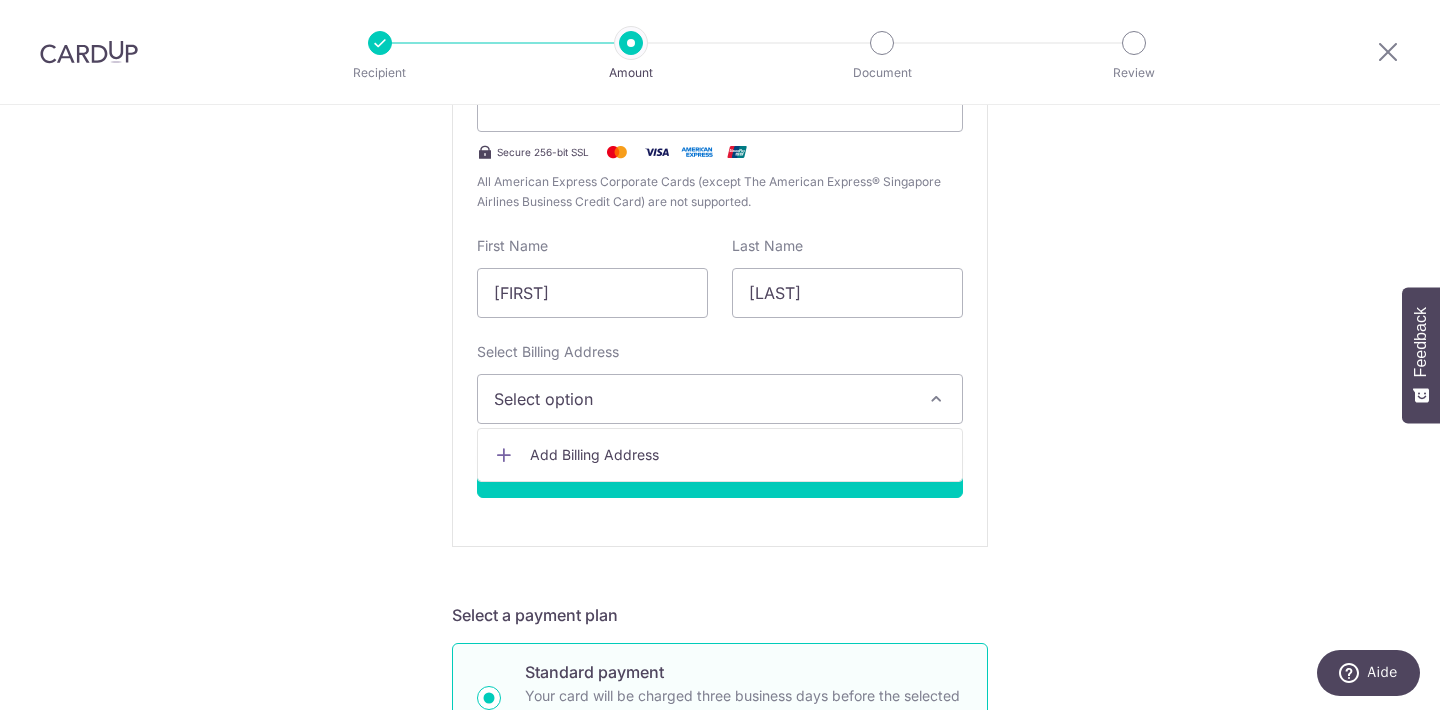 click on "Add Billing Address" at bounding box center (738, 455) 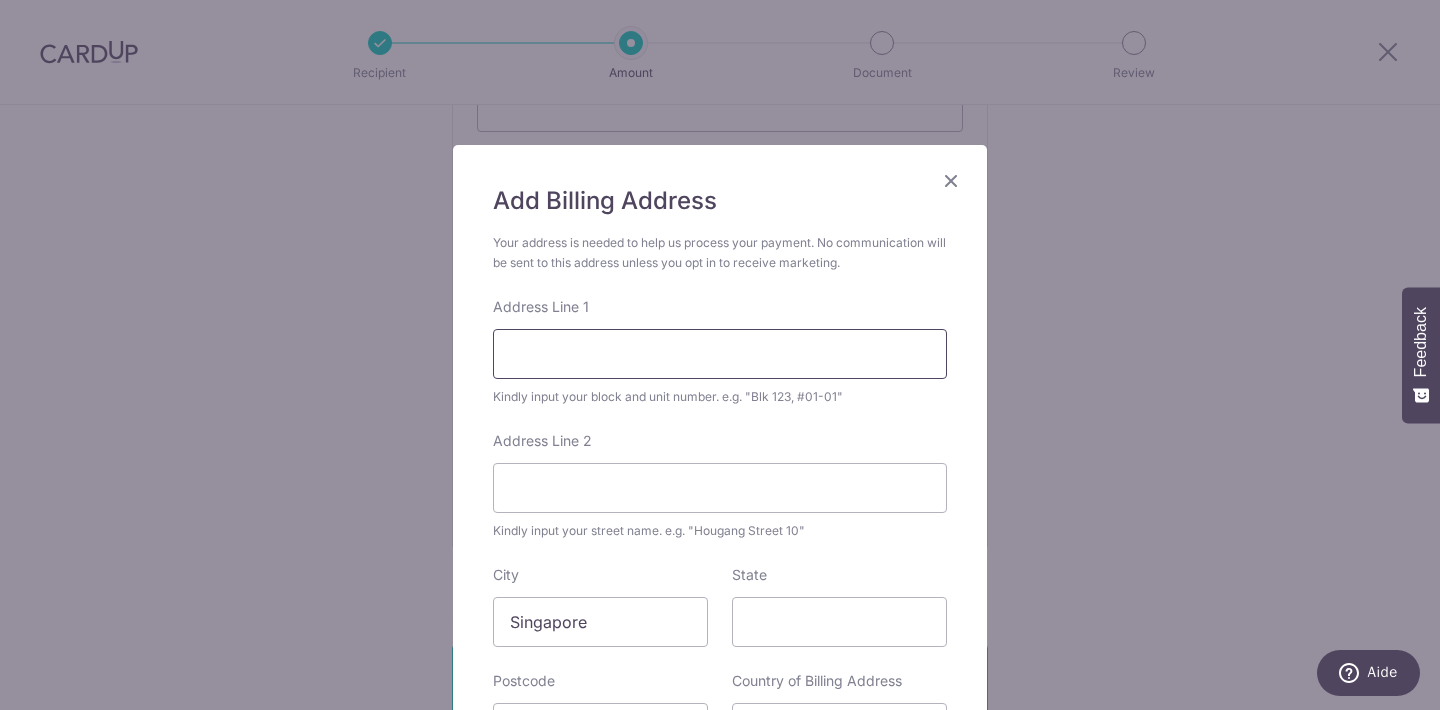 click on "Address Line 1" at bounding box center [720, 354] 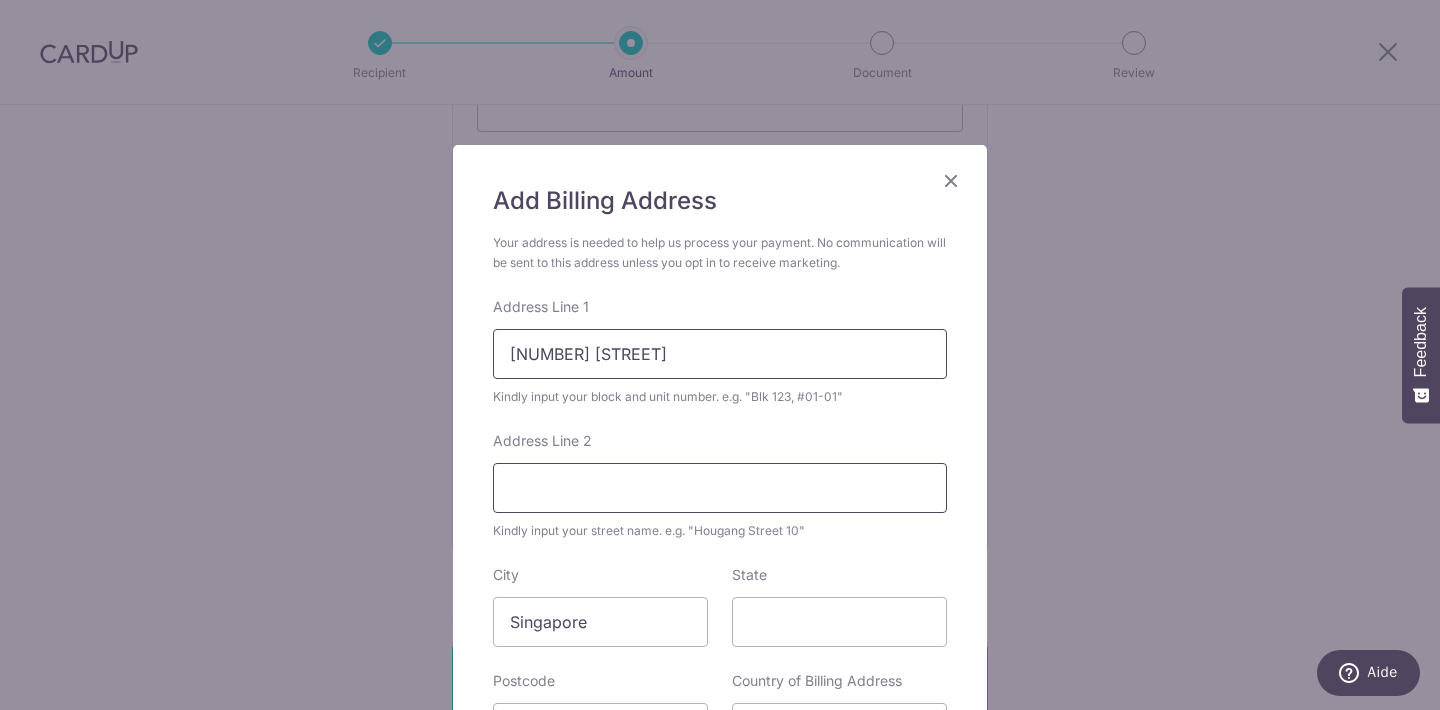type on "36 avenue Carnot" 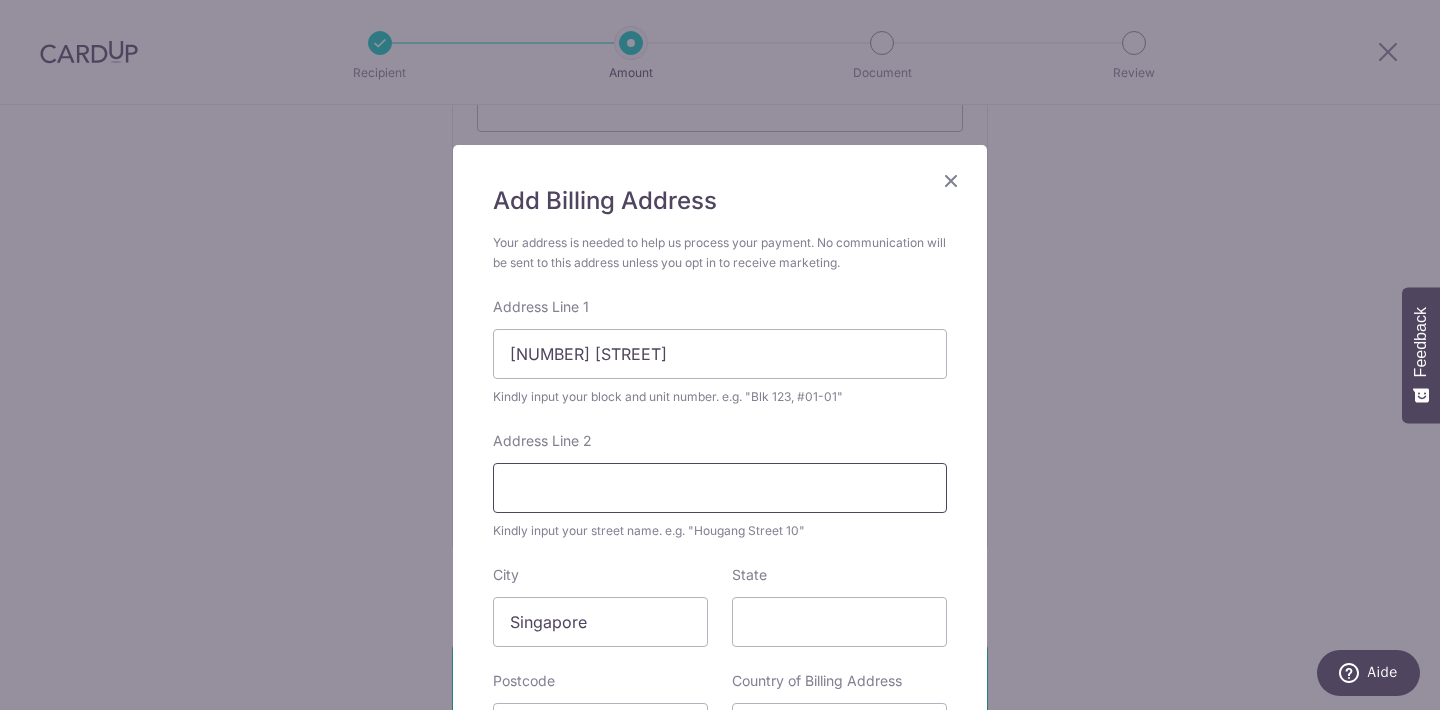 click on "Address Line 2" at bounding box center (720, 488) 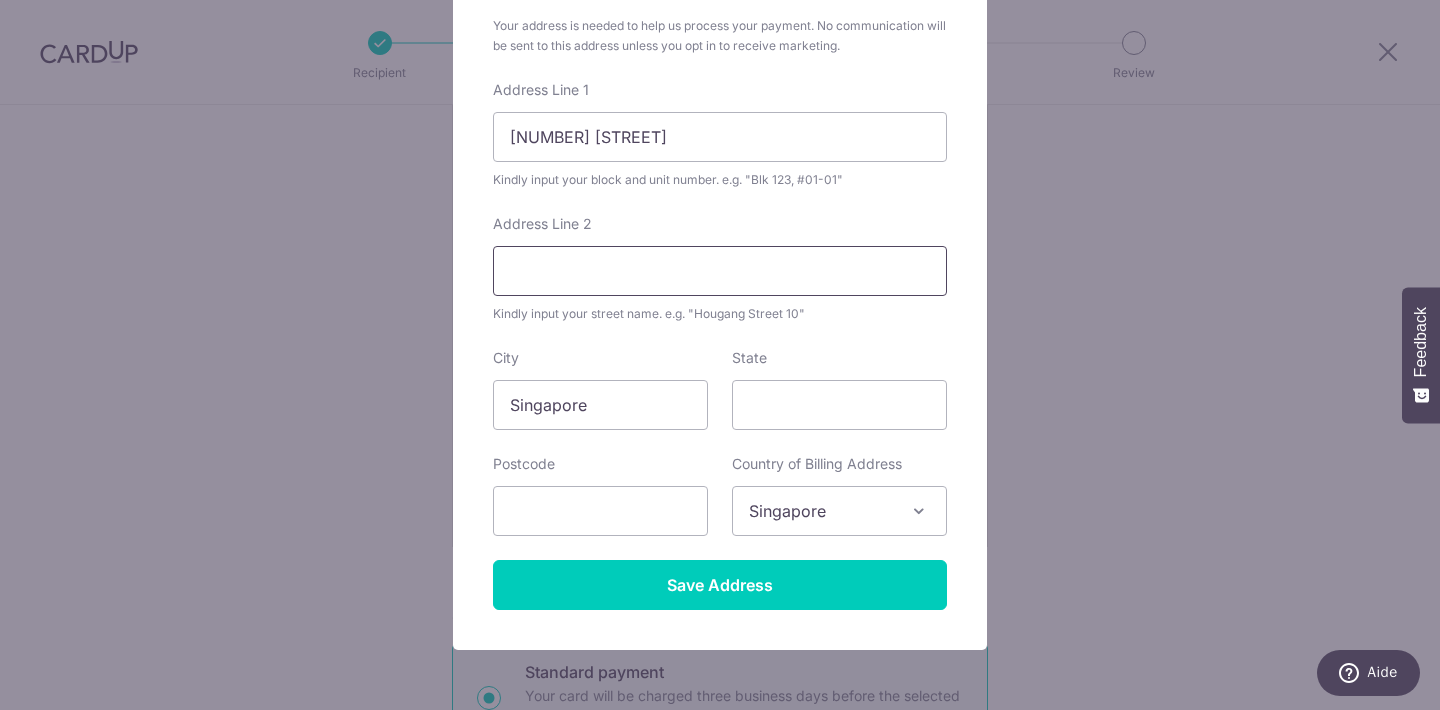 scroll, scrollTop: 221, scrollLeft: 0, axis: vertical 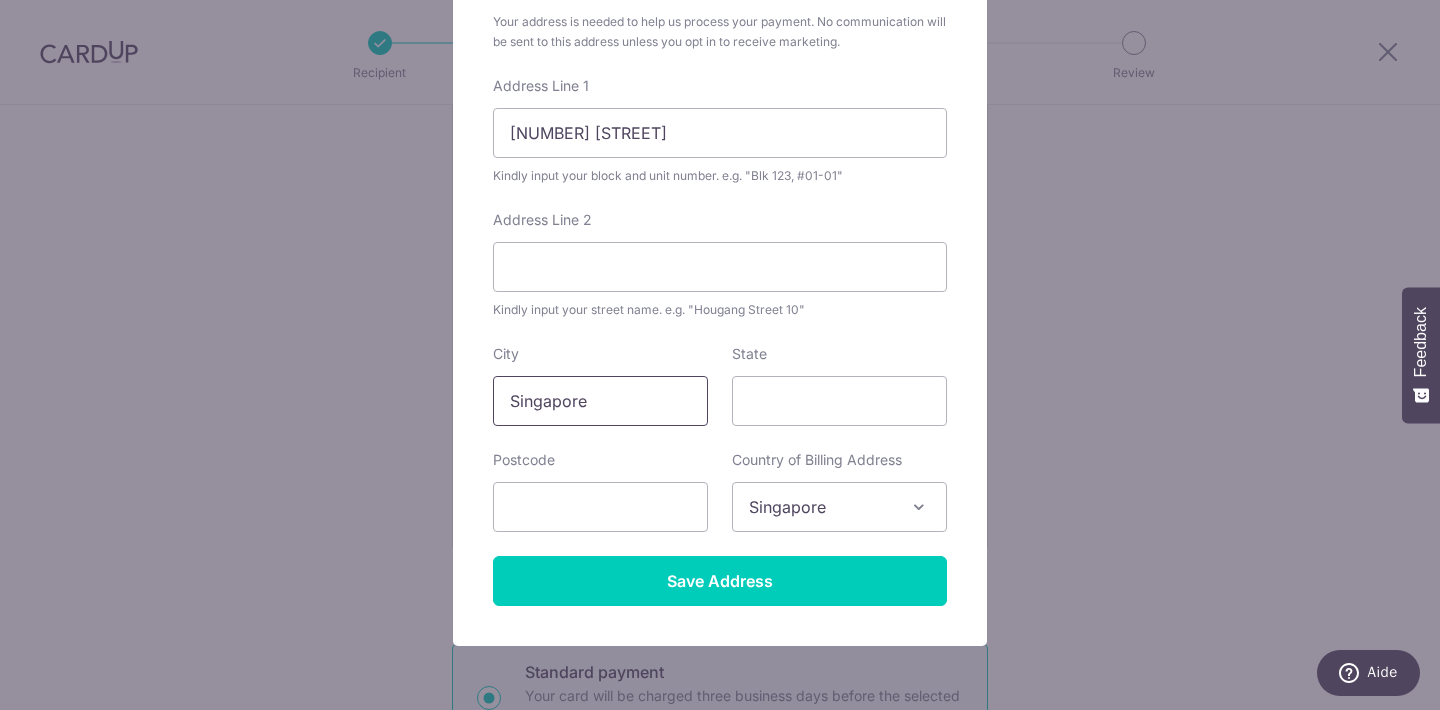 drag, startPoint x: 642, startPoint y: 411, endPoint x: 382, endPoint y: 383, distance: 261.50336 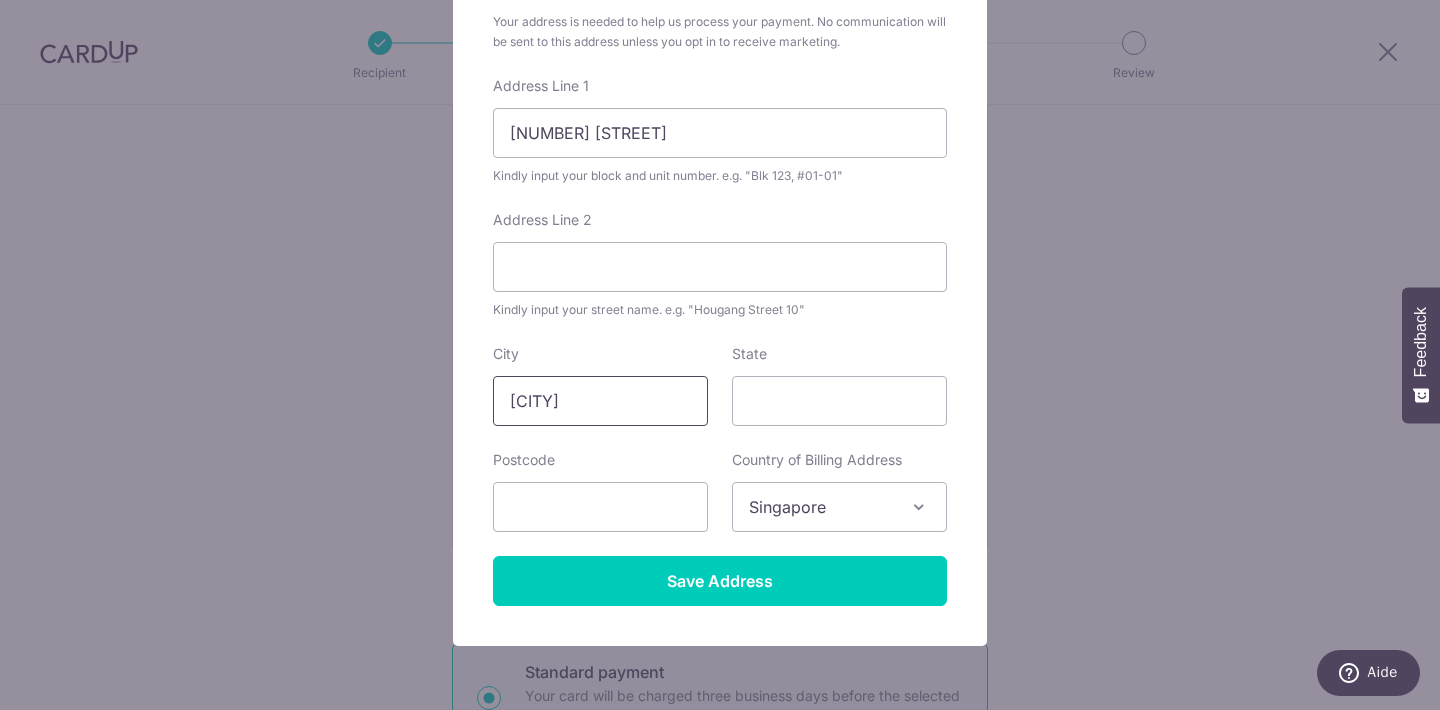type on "Bordeaux" 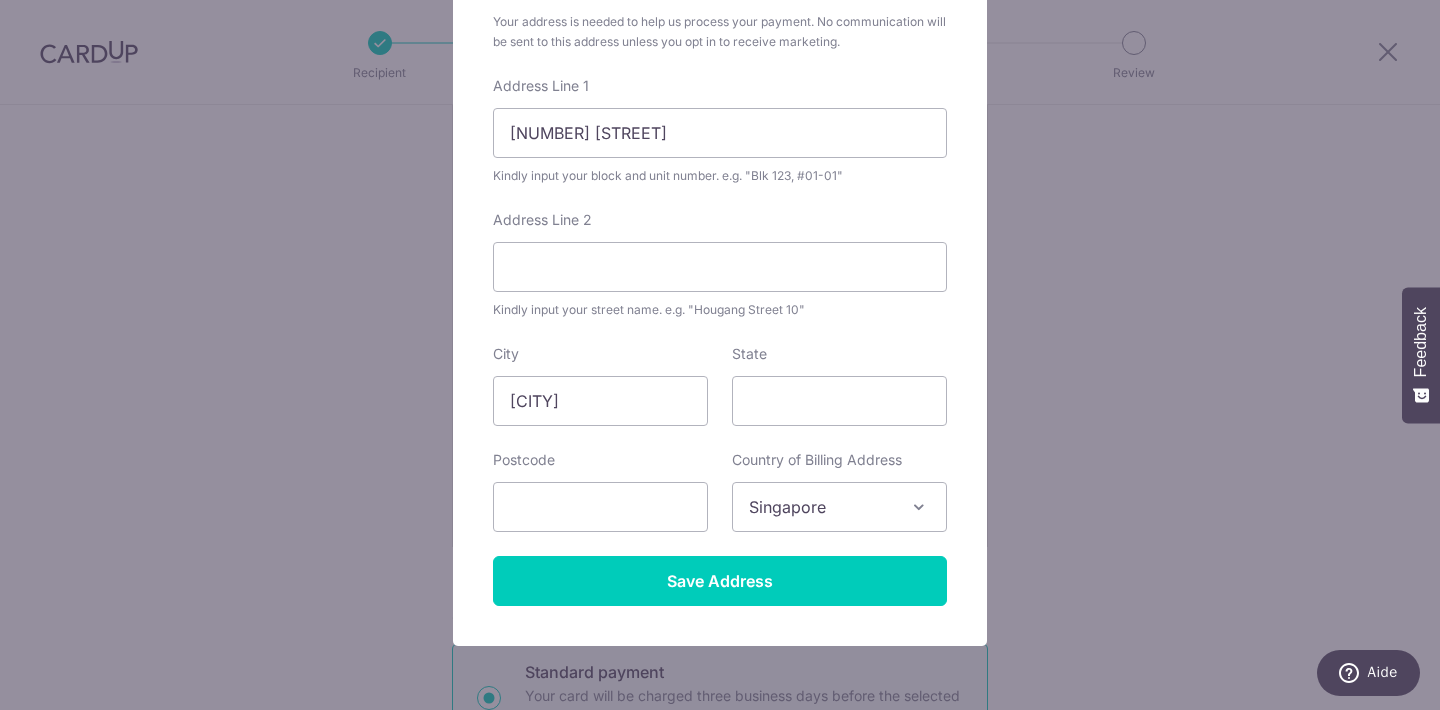 click on "Singapore" at bounding box center (839, 507) 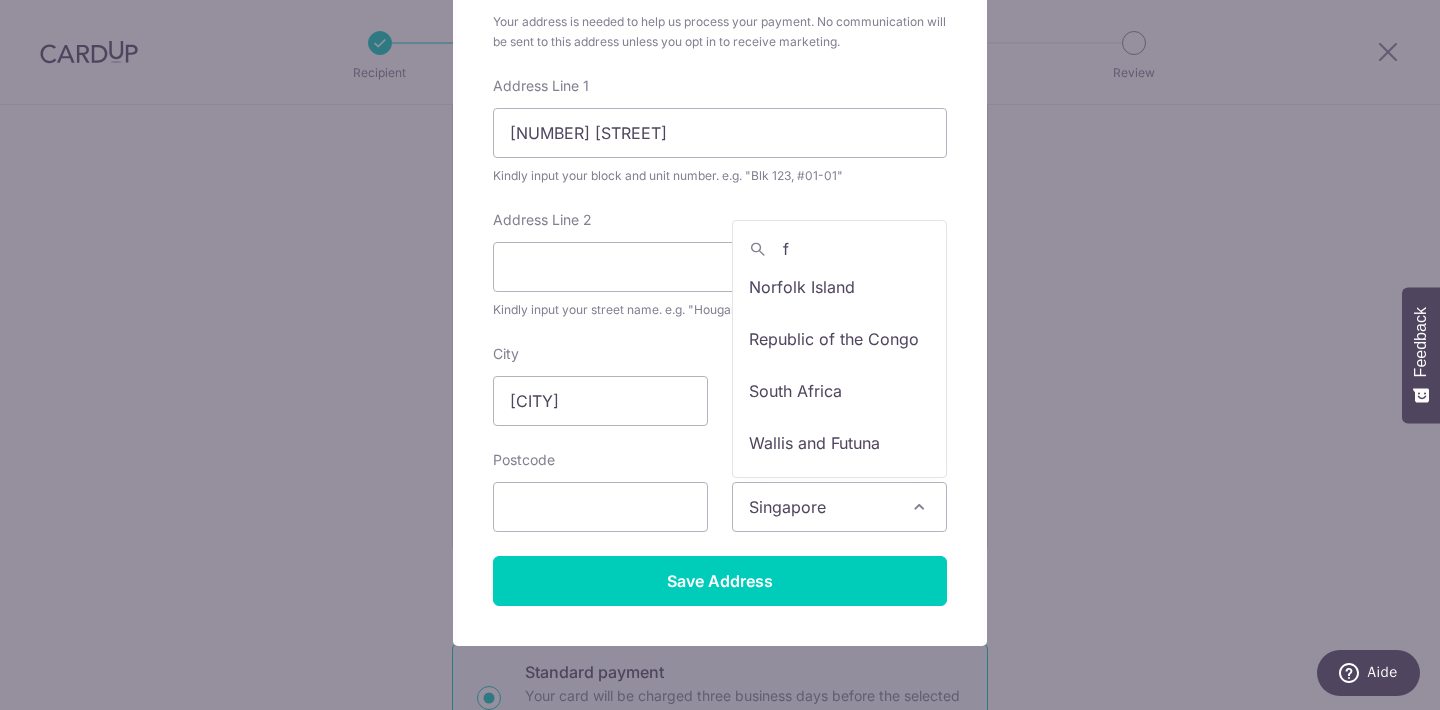 scroll, scrollTop: 0, scrollLeft: 0, axis: both 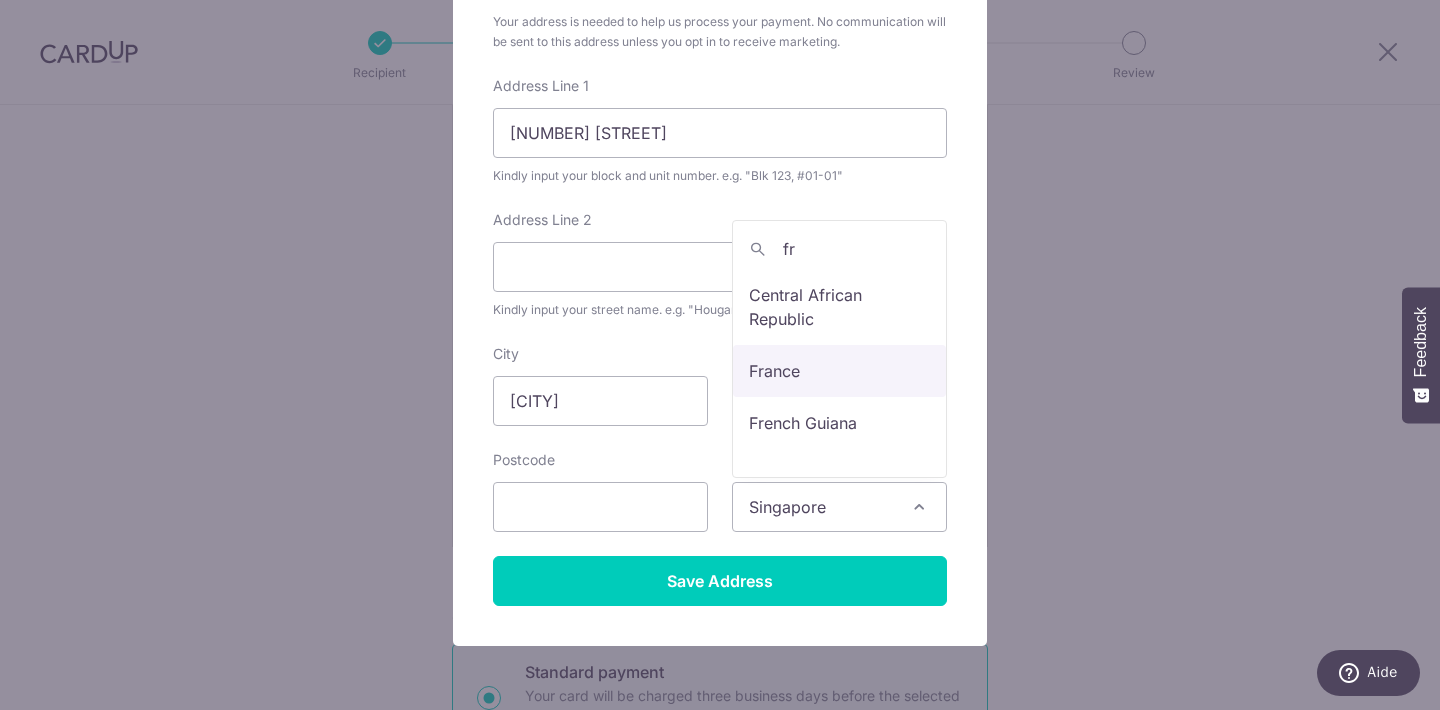 type on "fr" 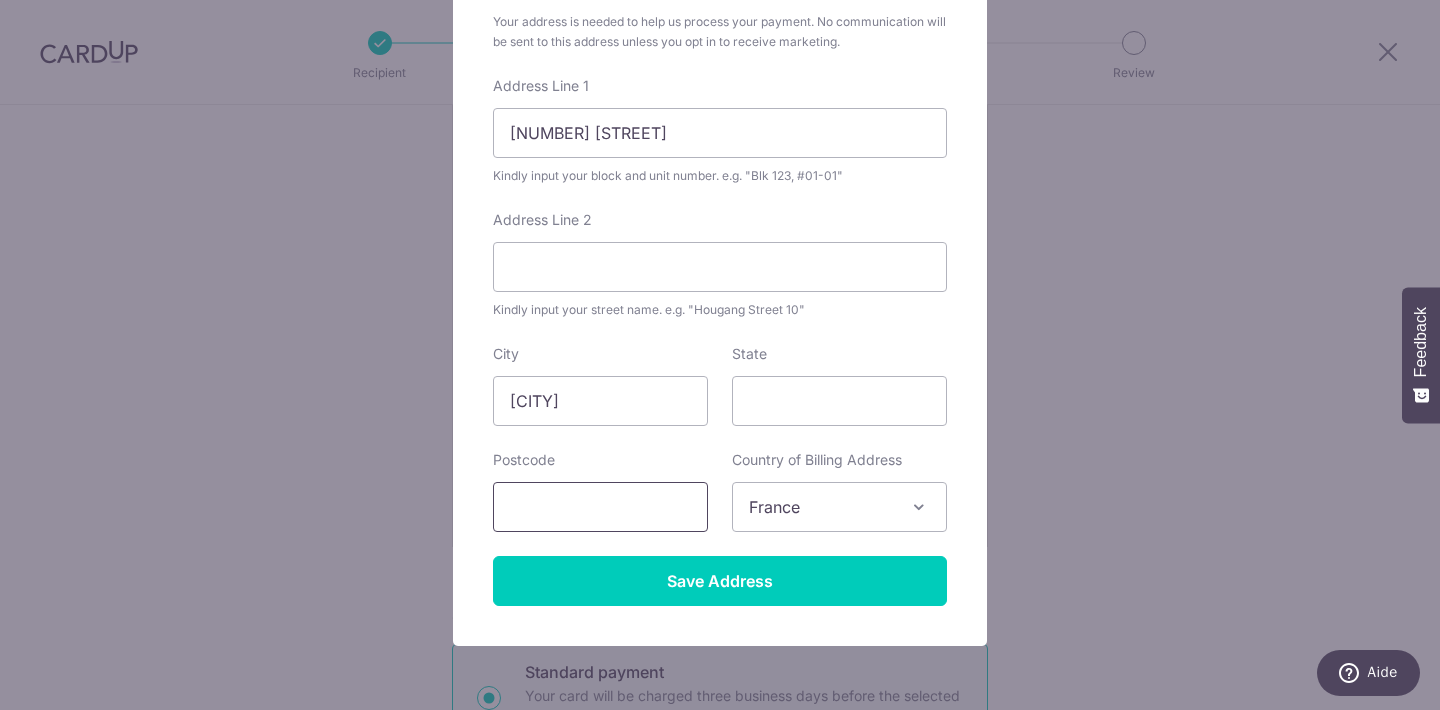 click at bounding box center (600, 507) 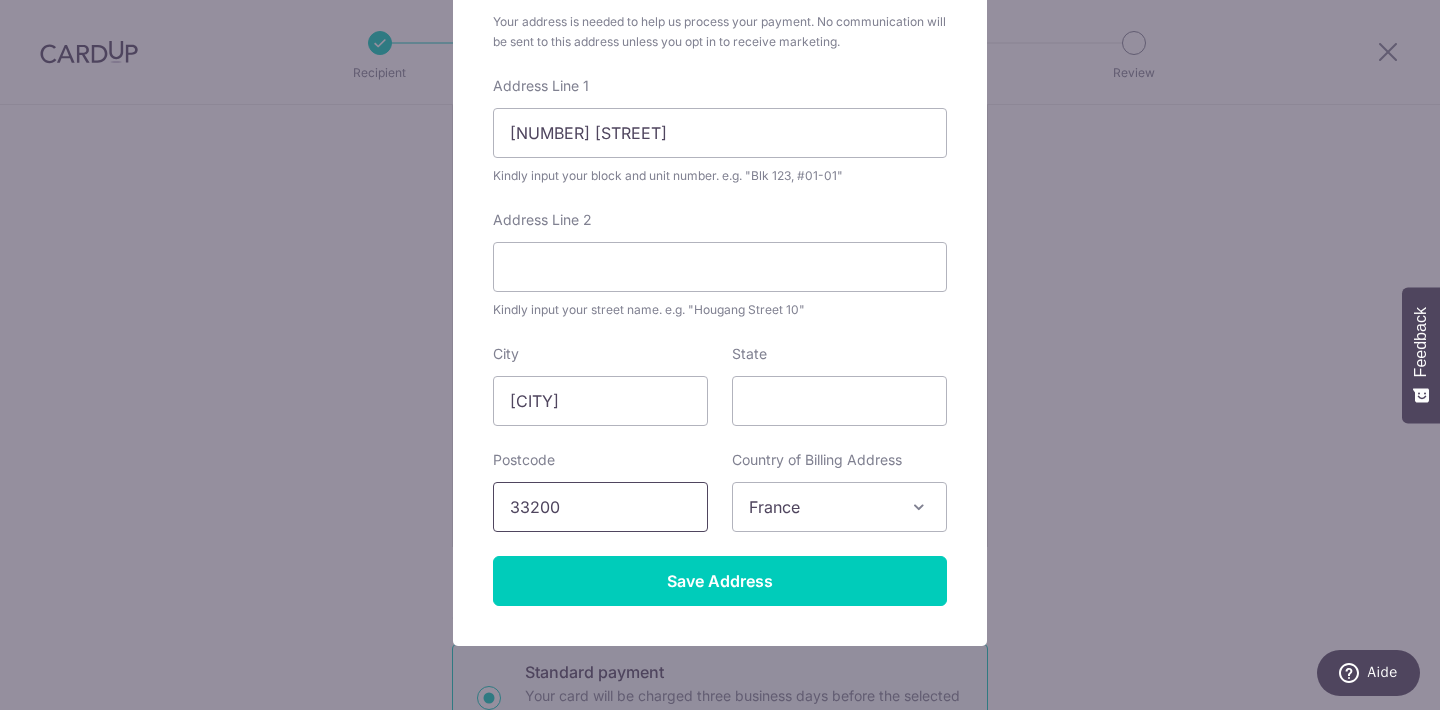 type on "33200" 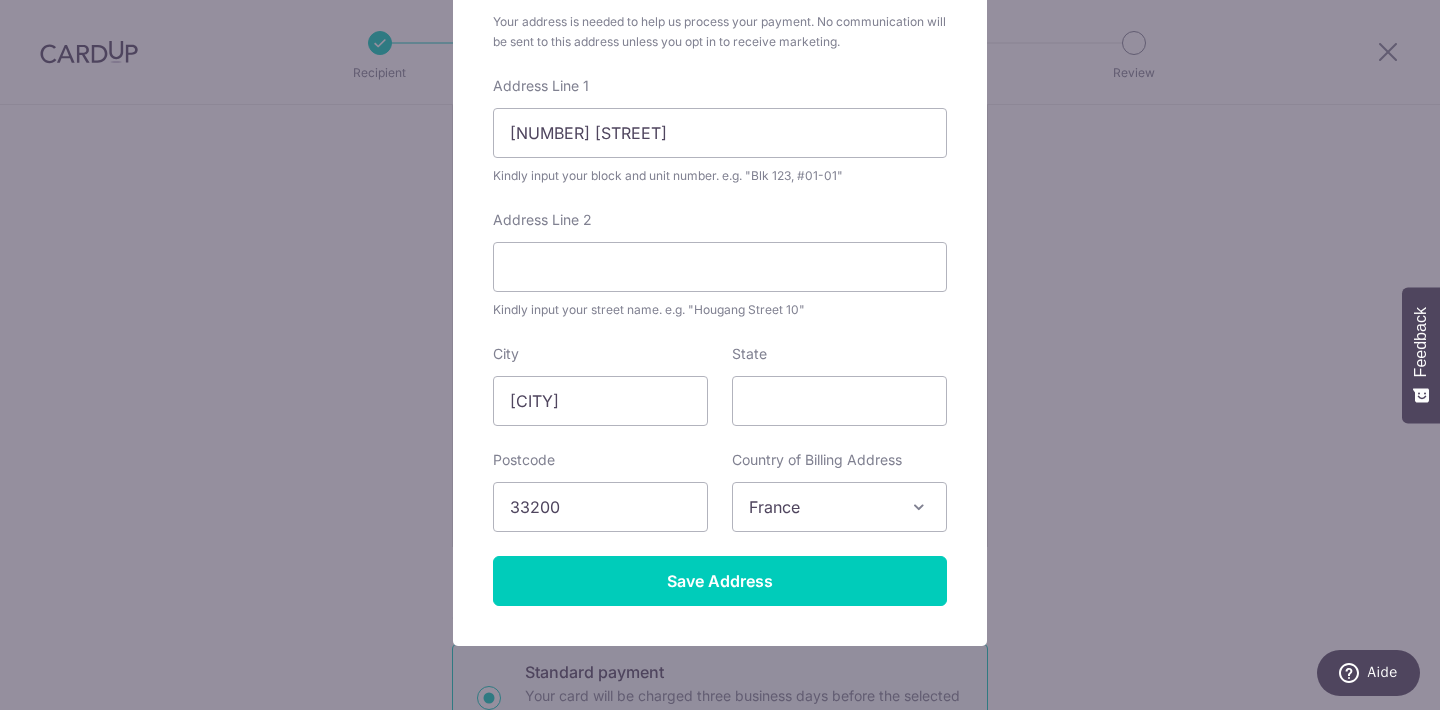 click on "Add Billing Address
Your address is needed to help us process your payment. No communication will be sent to this address unless you opt in to receive marketing.
Address Line 1
36 avenue Carnot
Kindly input your block and unit number. e.g. "Blk 123, #01-01"
Address Line 2
Kindly input your street name. e.g. "Hougang Street 10"
City
Bordeaux
State
Postcode
33200
Country of Billing Address
Select Country Afghanistan
Aland Islands
Albania
Algeria
American Samoa
Andorra
Angola
Anguilla
Antarctica
Antigua and Barbuda
Argentina
Armenia
Aruba
Australia" at bounding box center (720, 355) 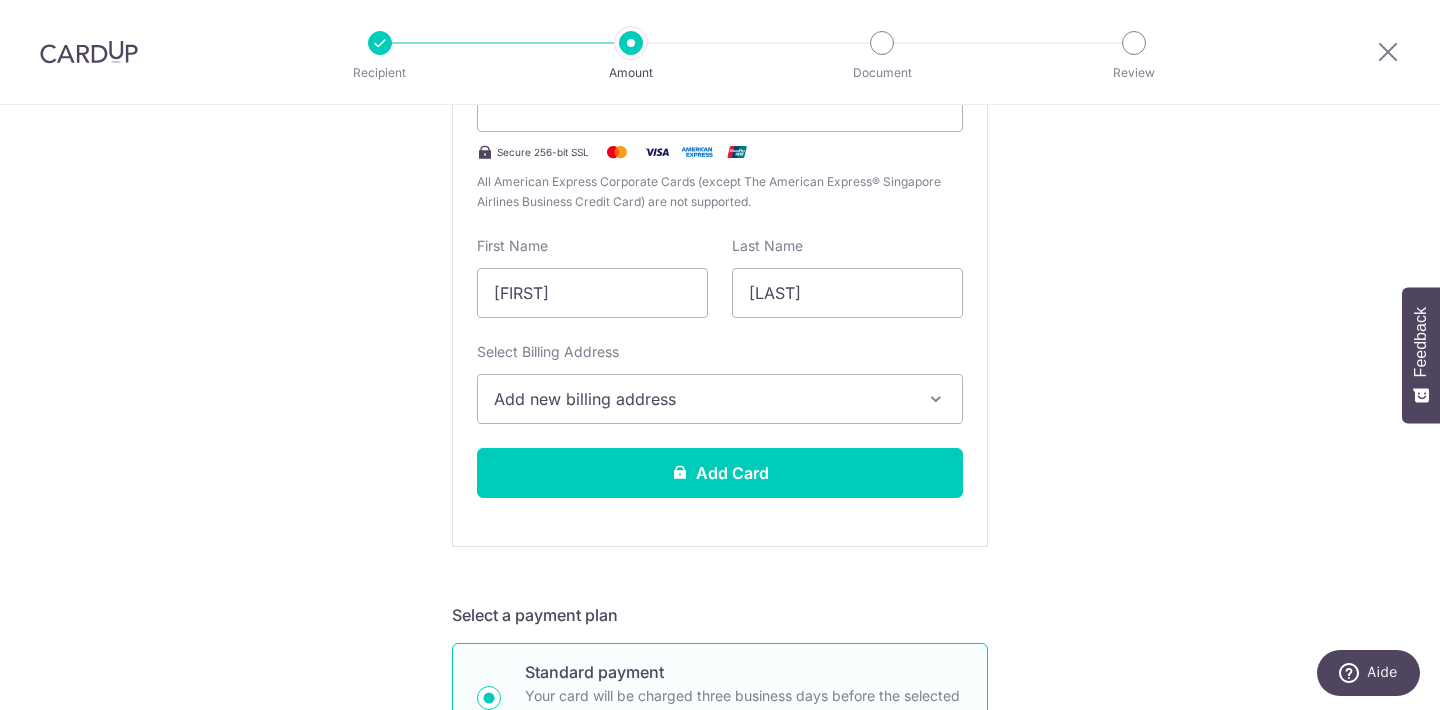 click on "Add new billing address" at bounding box center (702, 399) 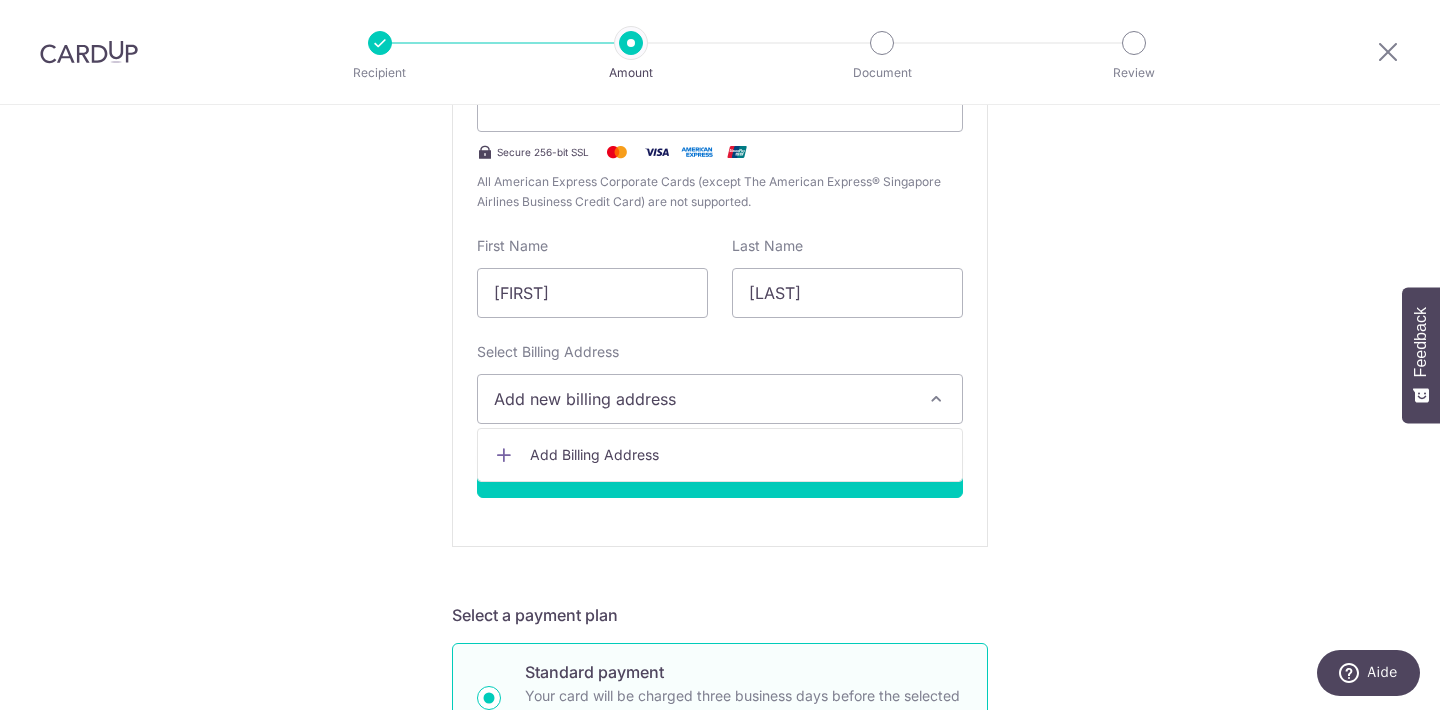 click on "Add Billing Address" at bounding box center [738, 455] 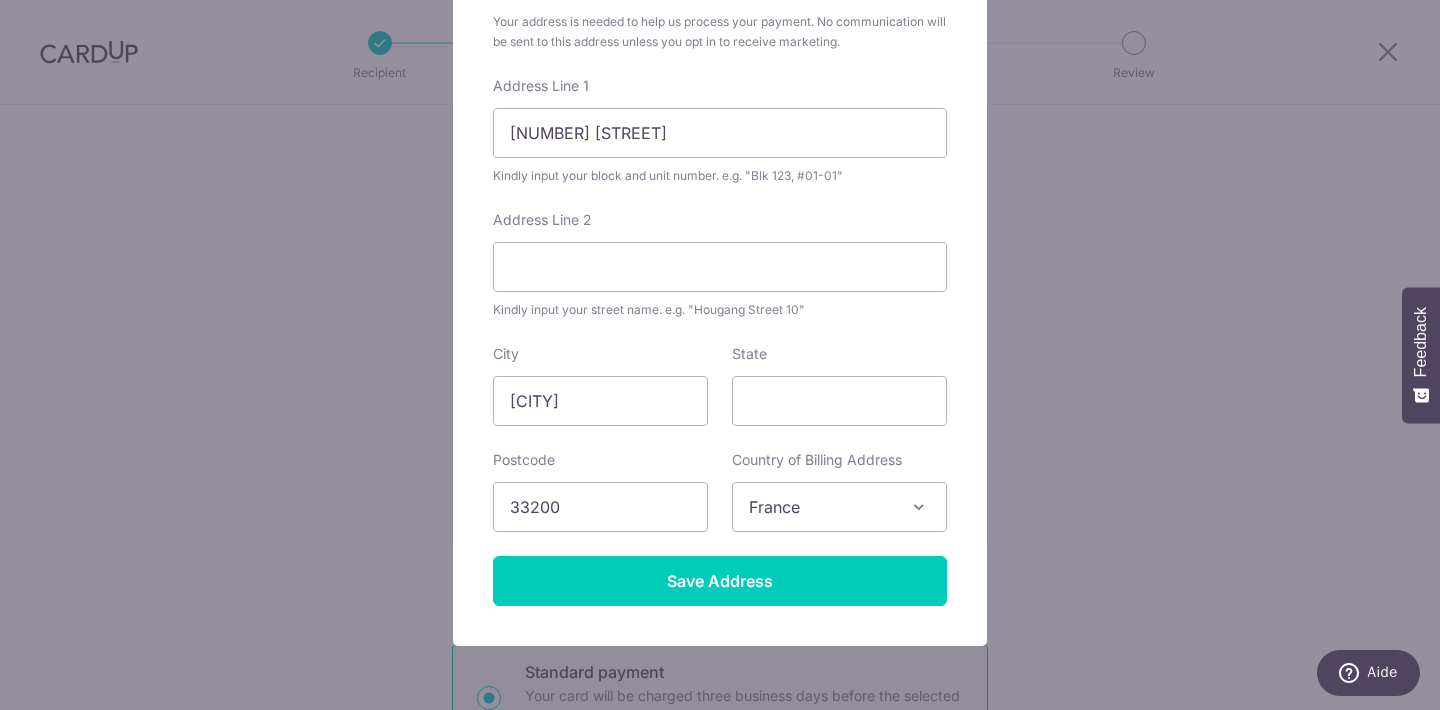 scroll, scrollTop: 0, scrollLeft: 0, axis: both 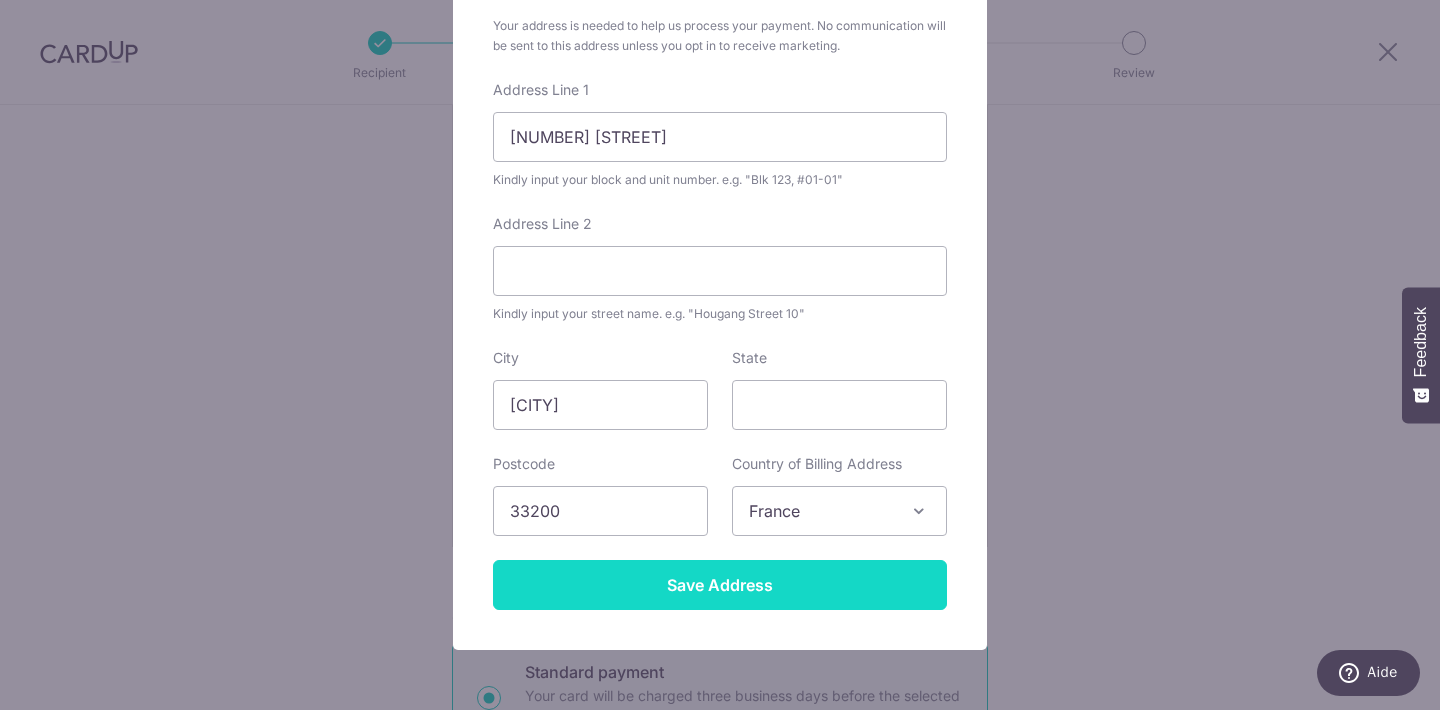 click on "Save Address" at bounding box center (720, 585) 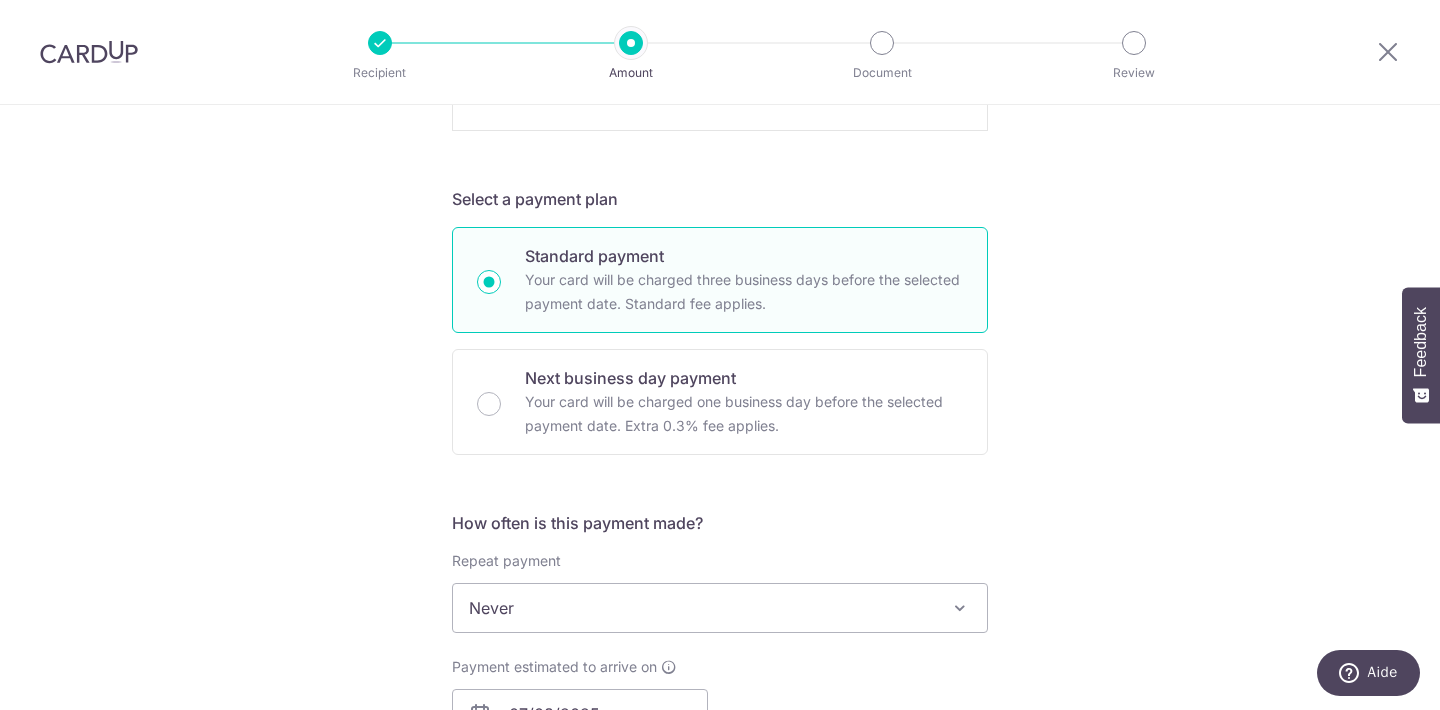 scroll, scrollTop: 919, scrollLeft: 0, axis: vertical 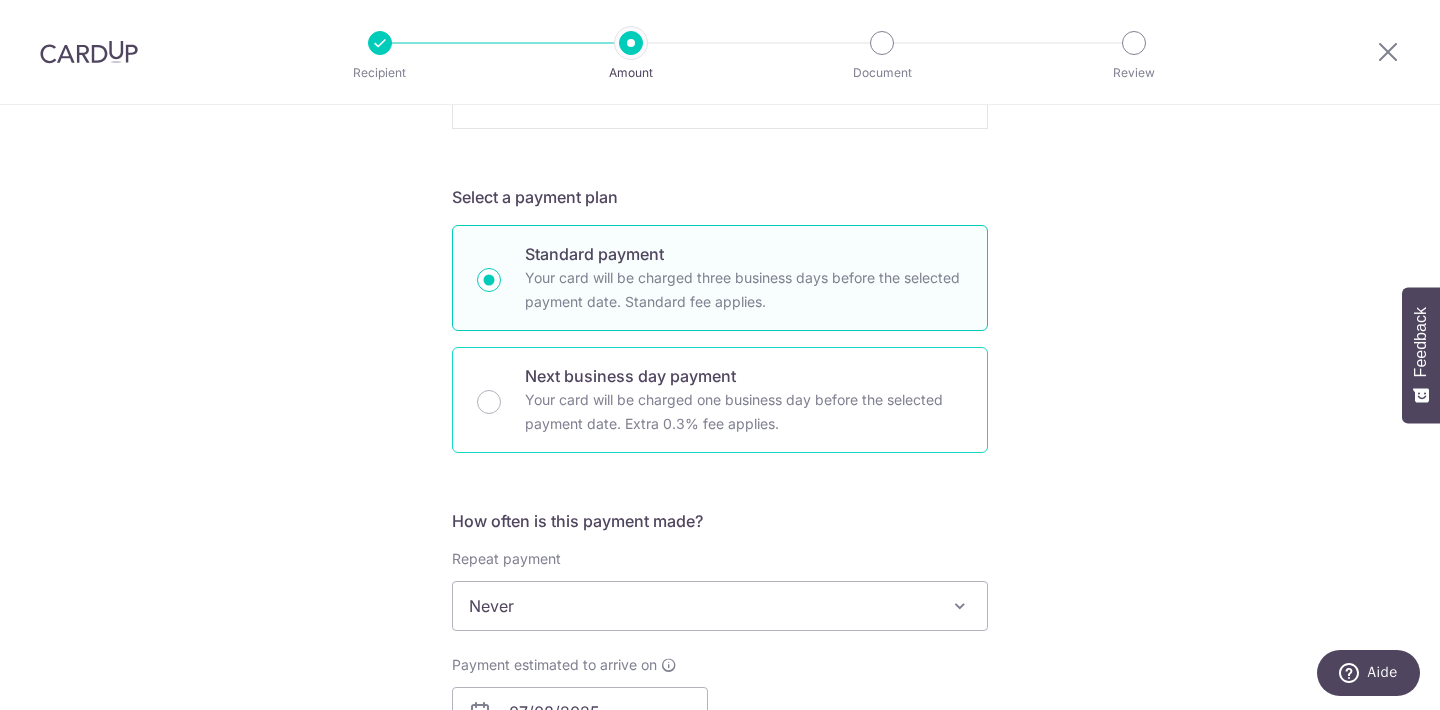 click on "Next business day payment
Your card will be charged one business day before the selected payment date. Extra 0.3% fee applies." at bounding box center (720, 400) 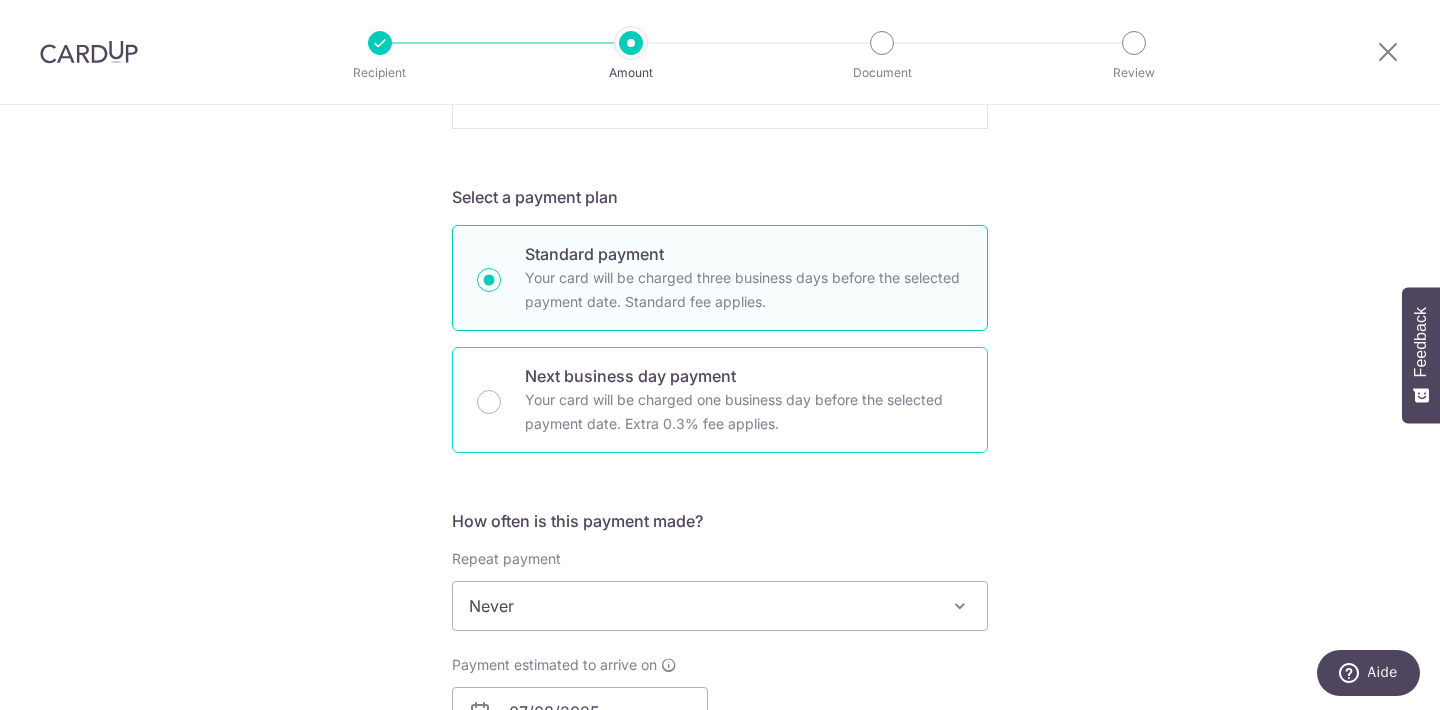 radio on "false" 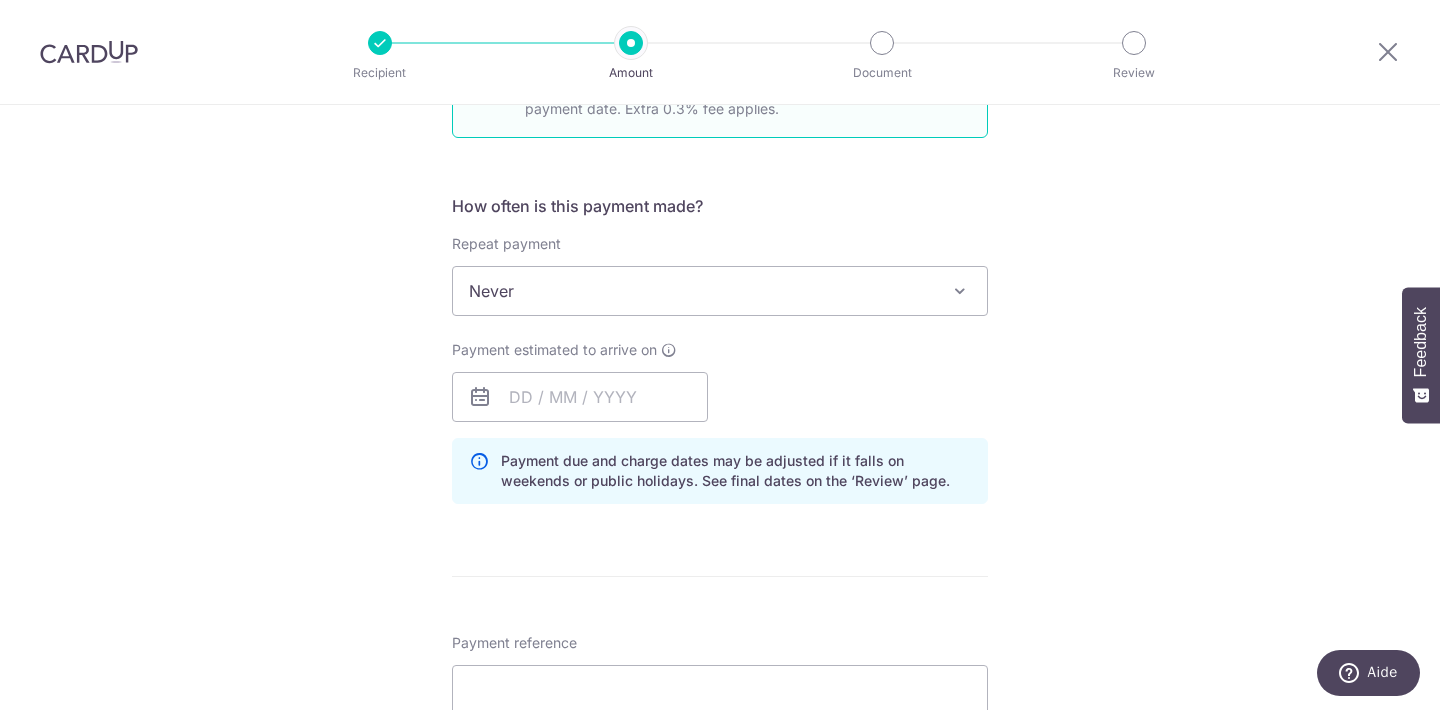 scroll, scrollTop: 696, scrollLeft: 0, axis: vertical 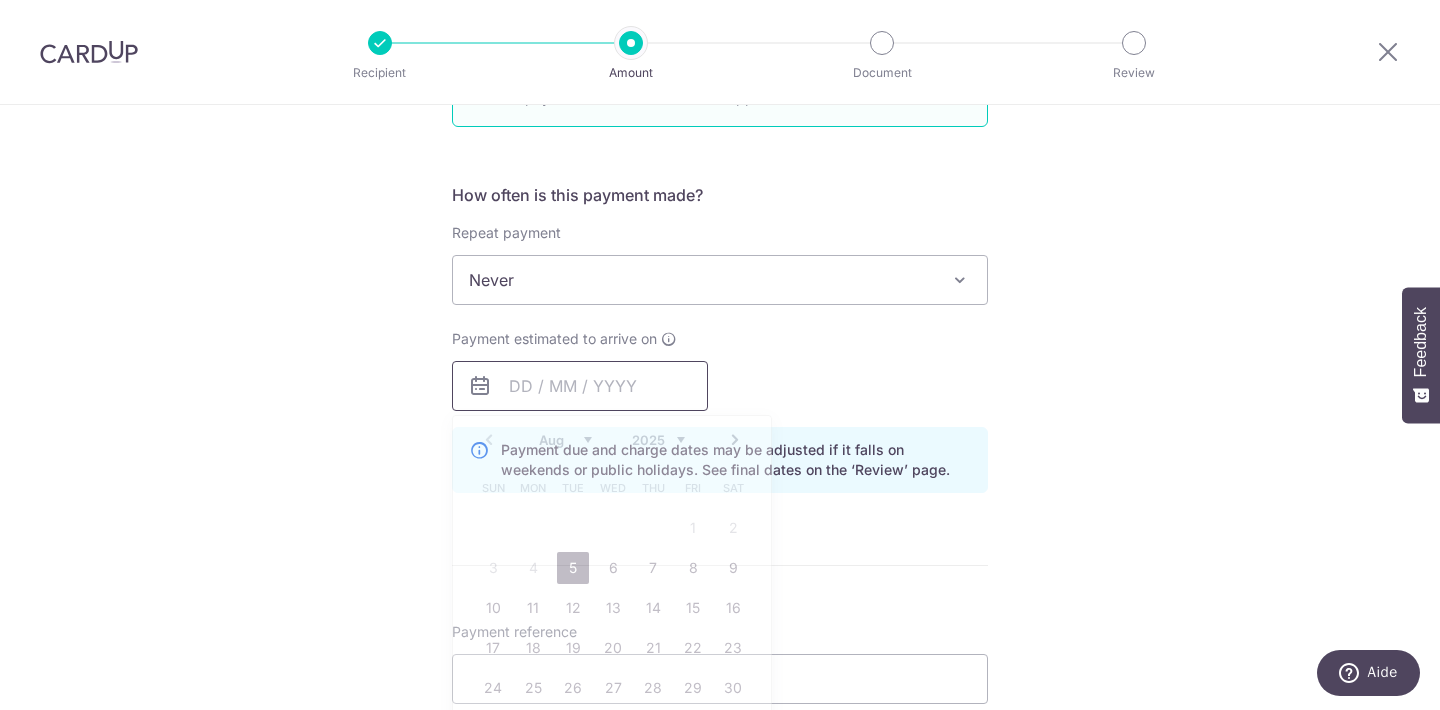 click at bounding box center (580, 386) 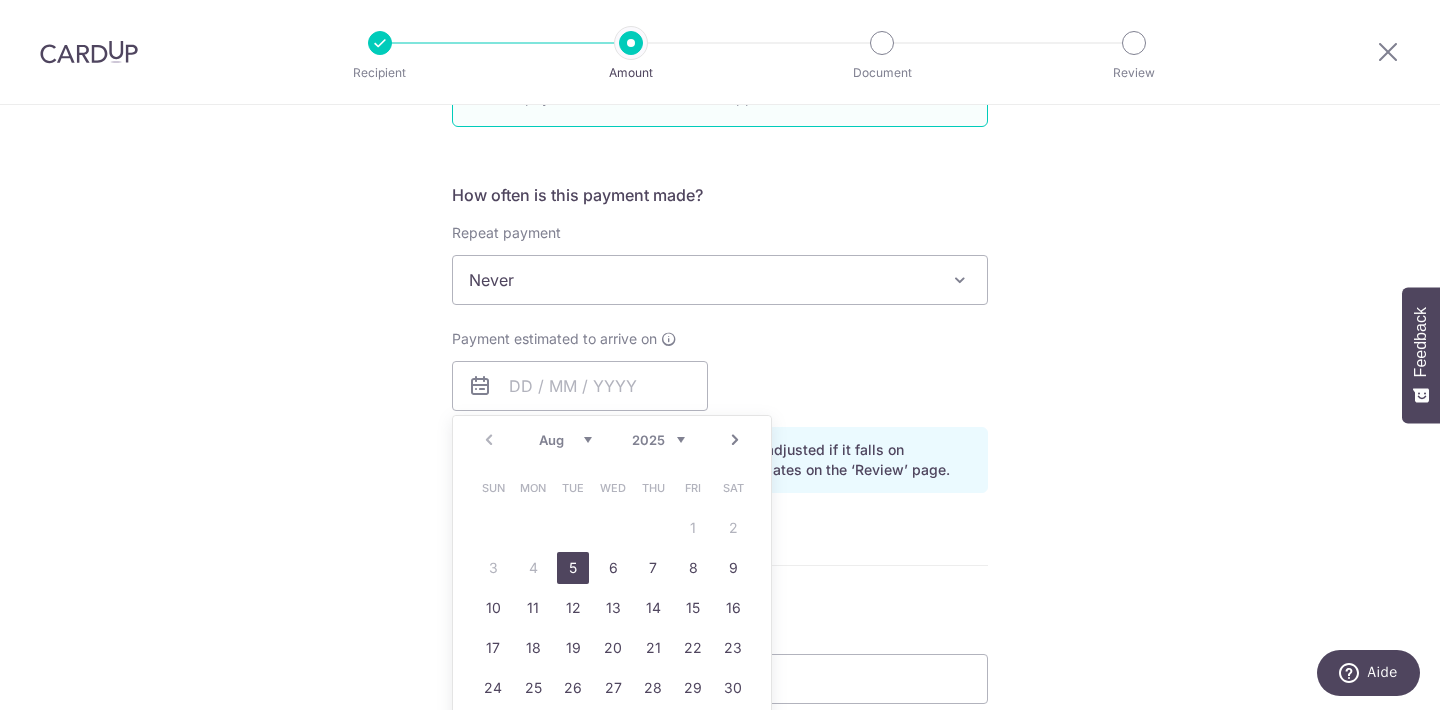 click on "5" at bounding box center [573, 568] 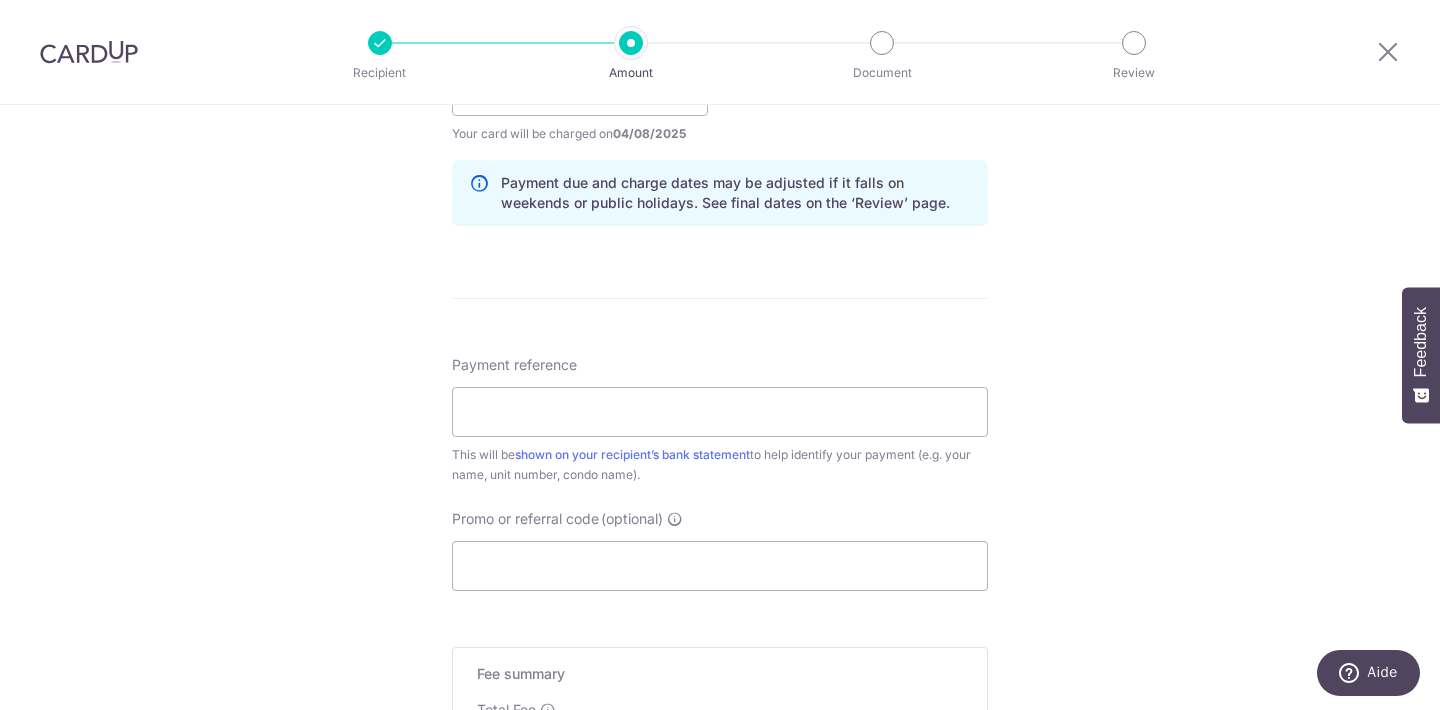 scroll, scrollTop: 1033, scrollLeft: 0, axis: vertical 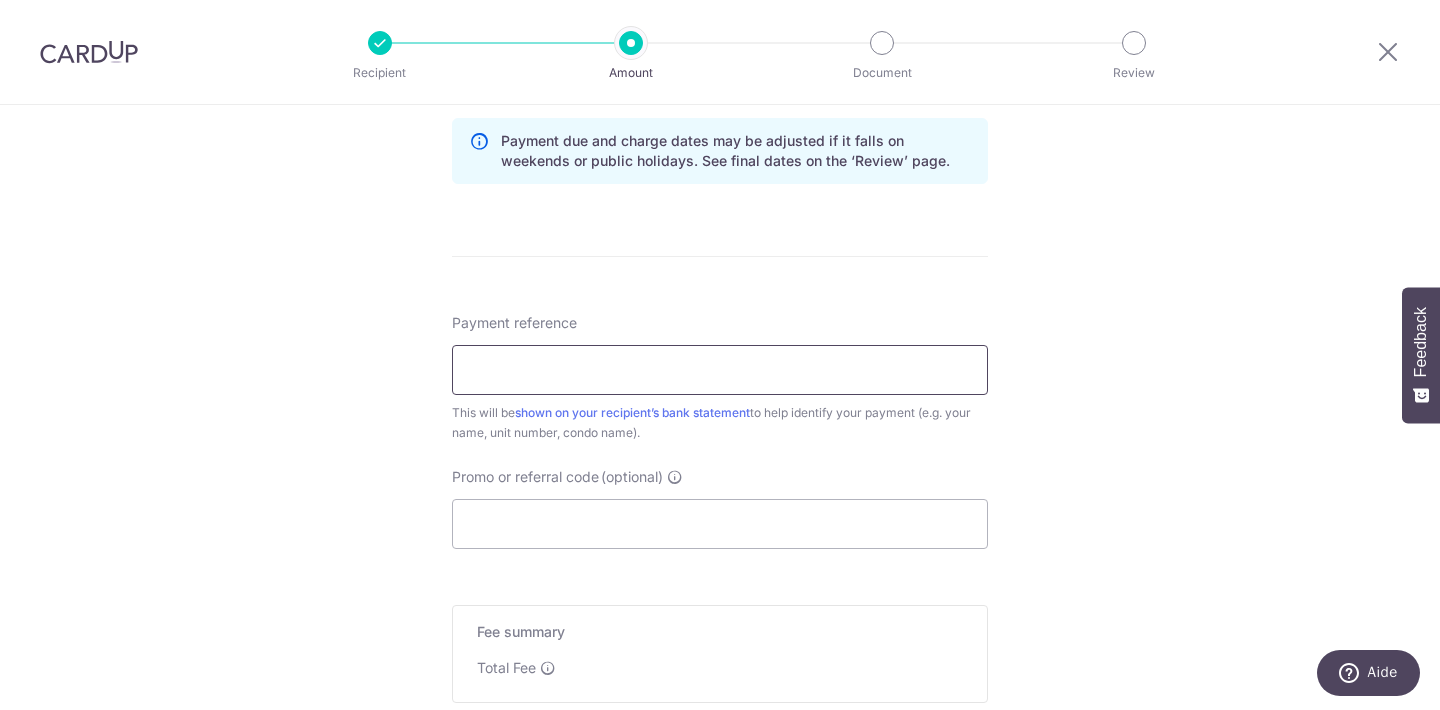click on "Payment reference" at bounding box center (720, 370) 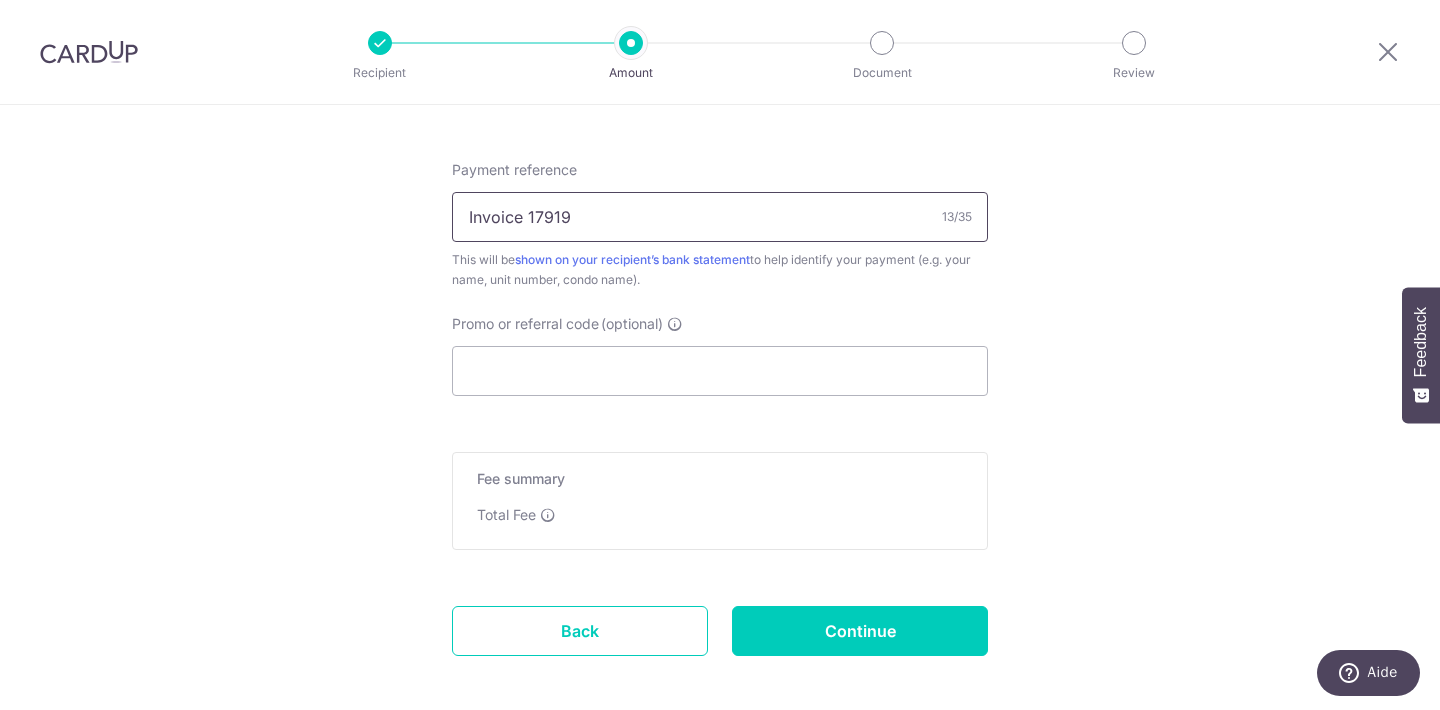 scroll, scrollTop: 1186, scrollLeft: 0, axis: vertical 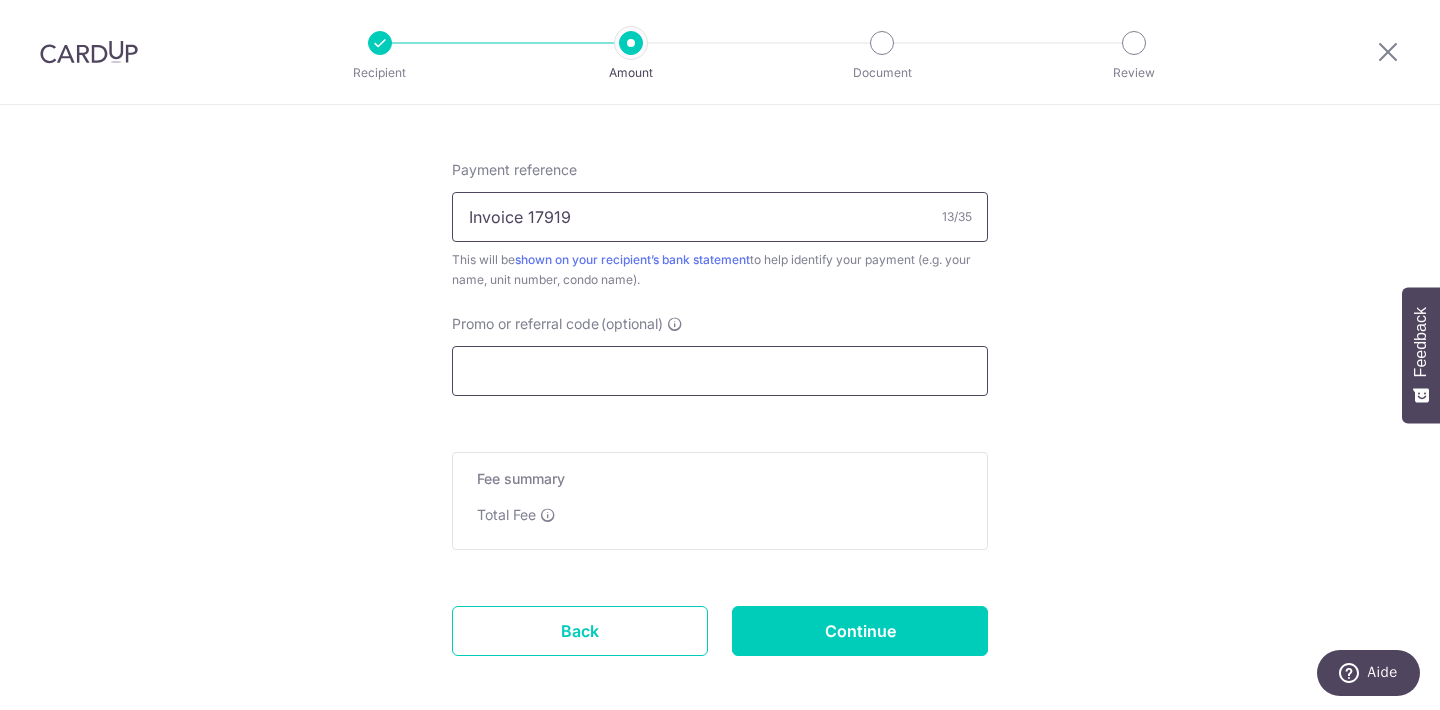 type on "Invoice 17919" 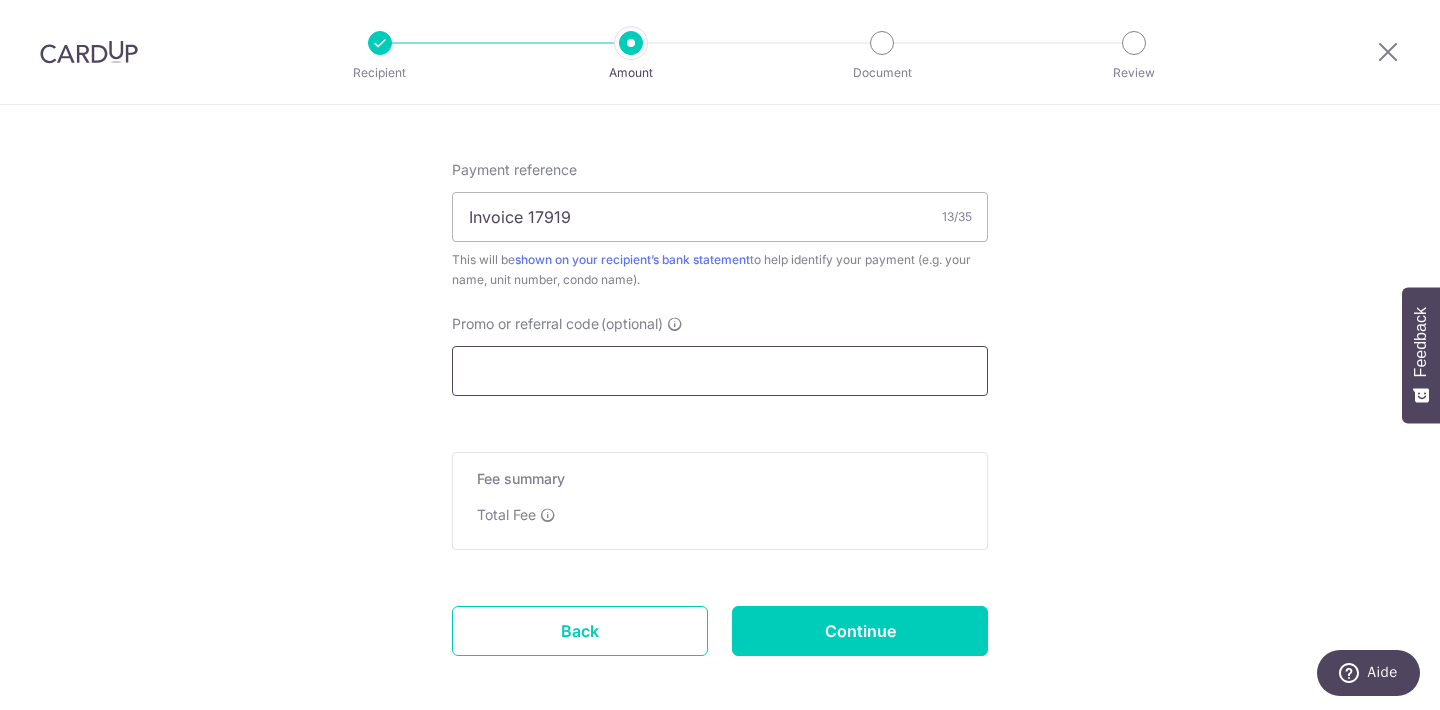 click on "Promo or referral code
(optional)" at bounding box center [720, 371] 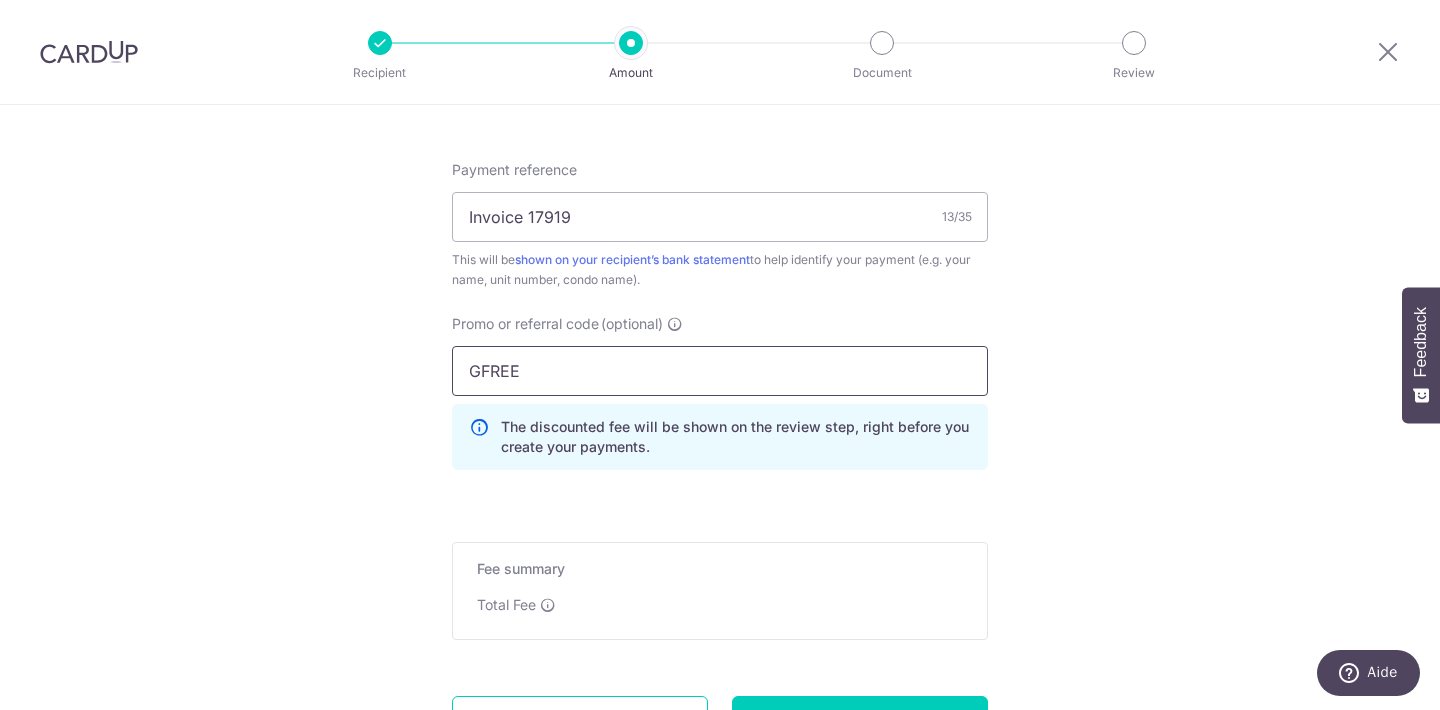 type on "GFREE" 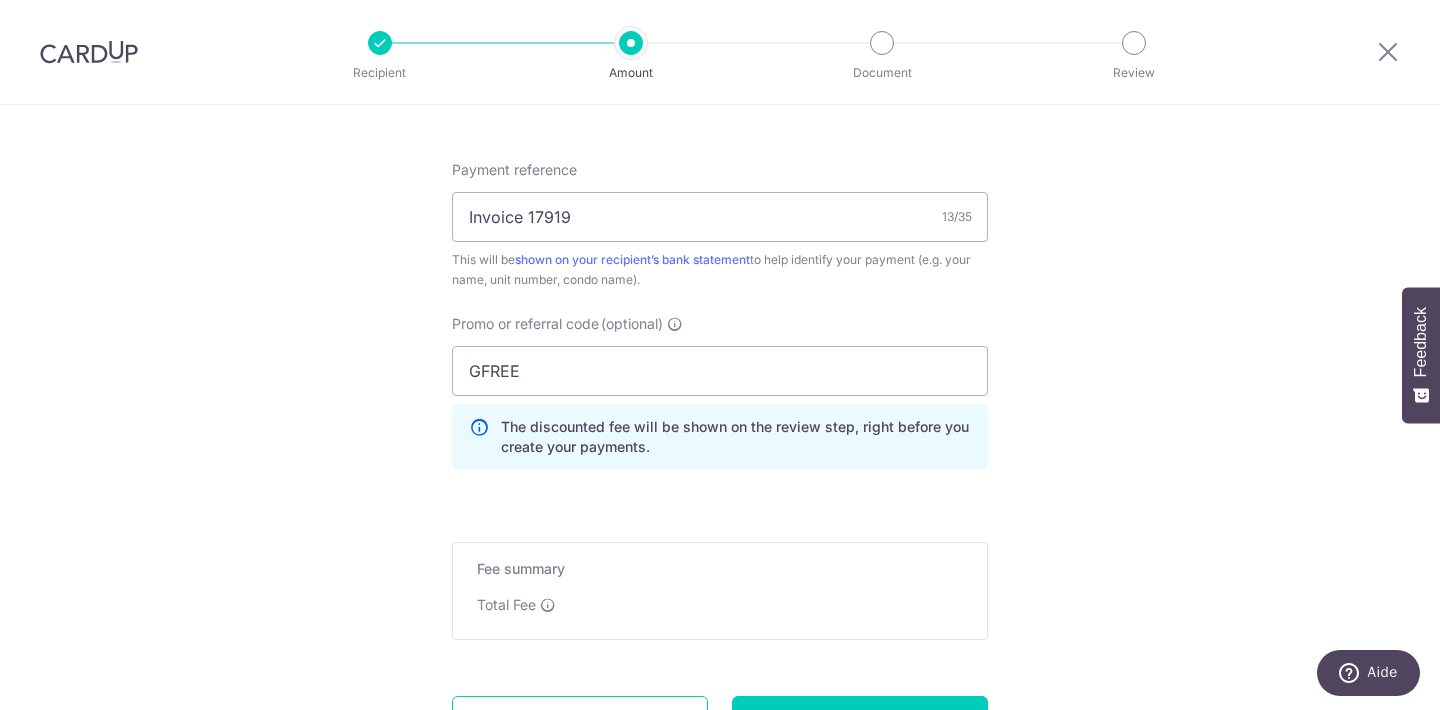 click on "Tell us more about your payment
Enter payment amount
SGD
1,644.24
1644.24
Select Card
Select option
Add credit card
Secure 256-bit SSL
Text
New card details
Card
Secure 256-bit SSL" at bounding box center (720, -93) 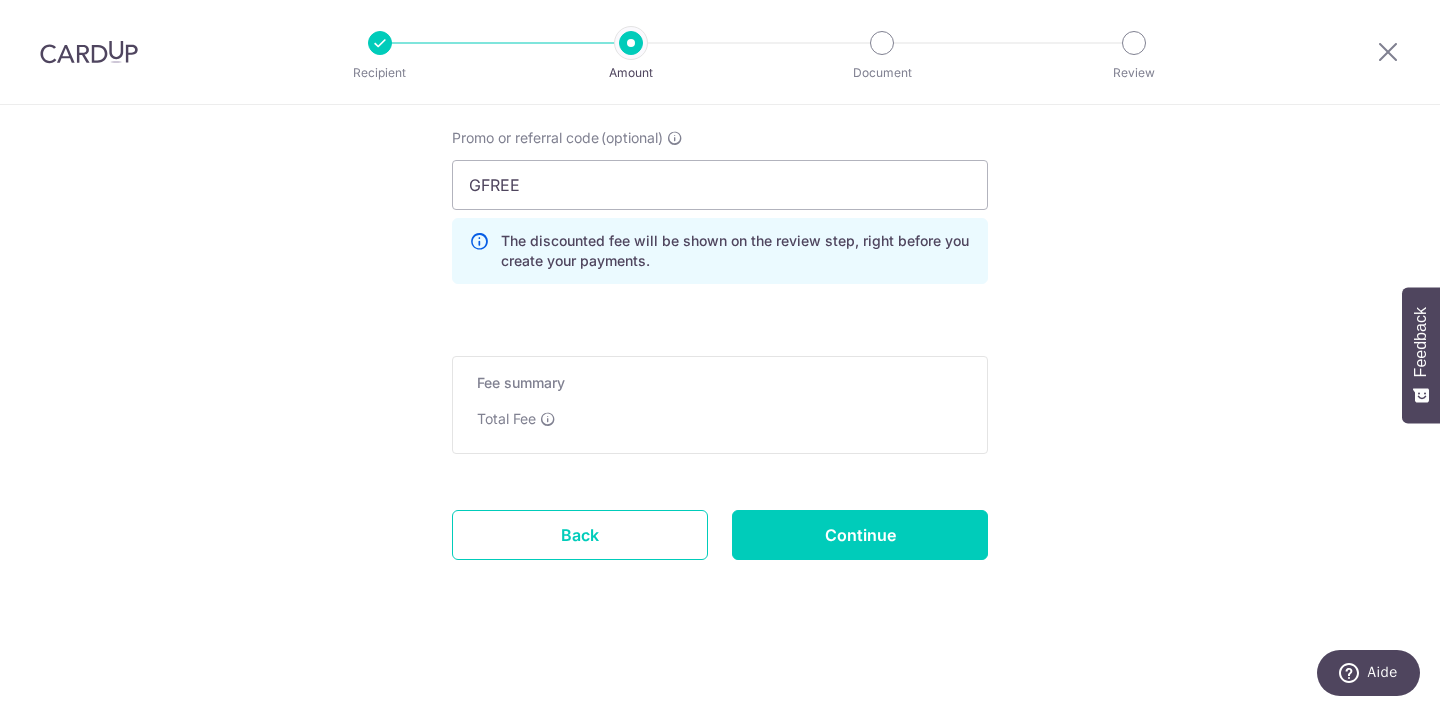 scroll, scrollTop: 1372, scrollLeft: 0, axis: vertical 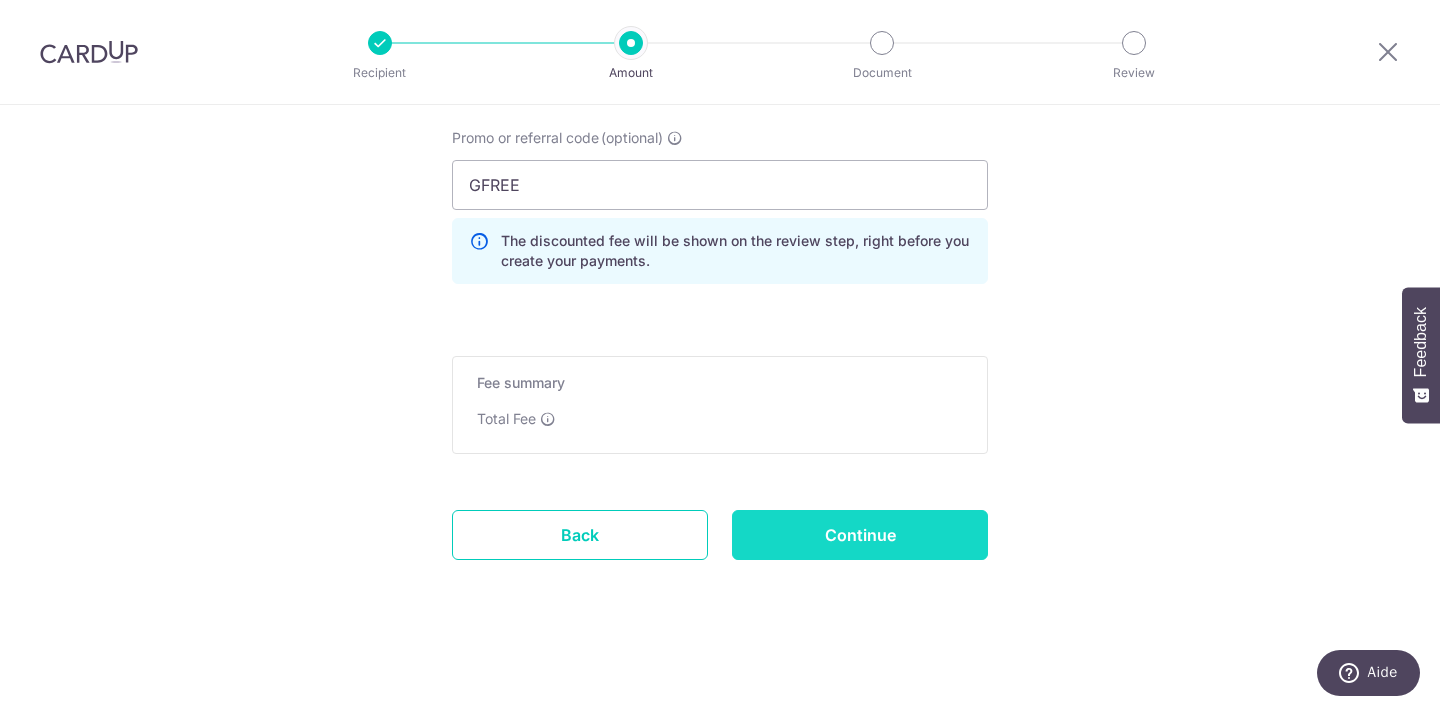 click on "Continue" at bounding box center (860, 535) 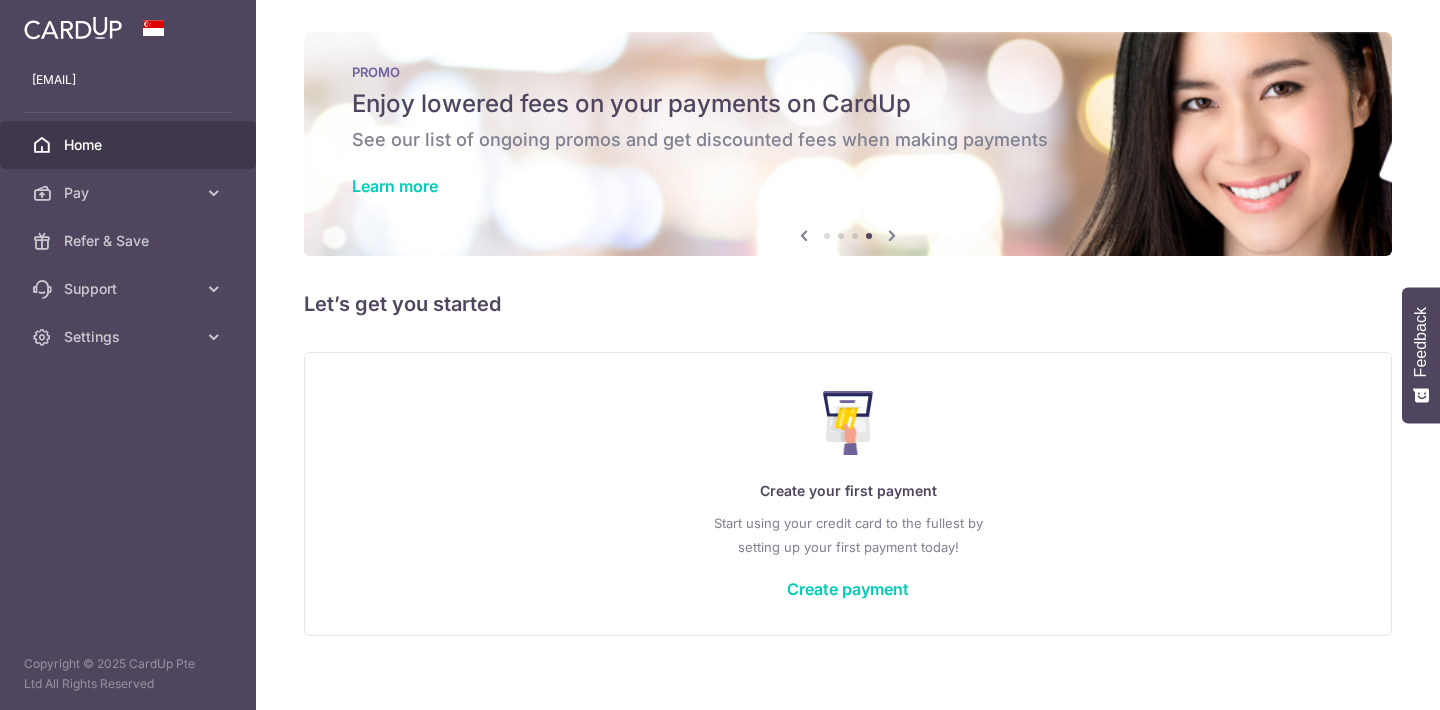 scroll, scrollTop: 0, scrollLeft: 0, axis: both 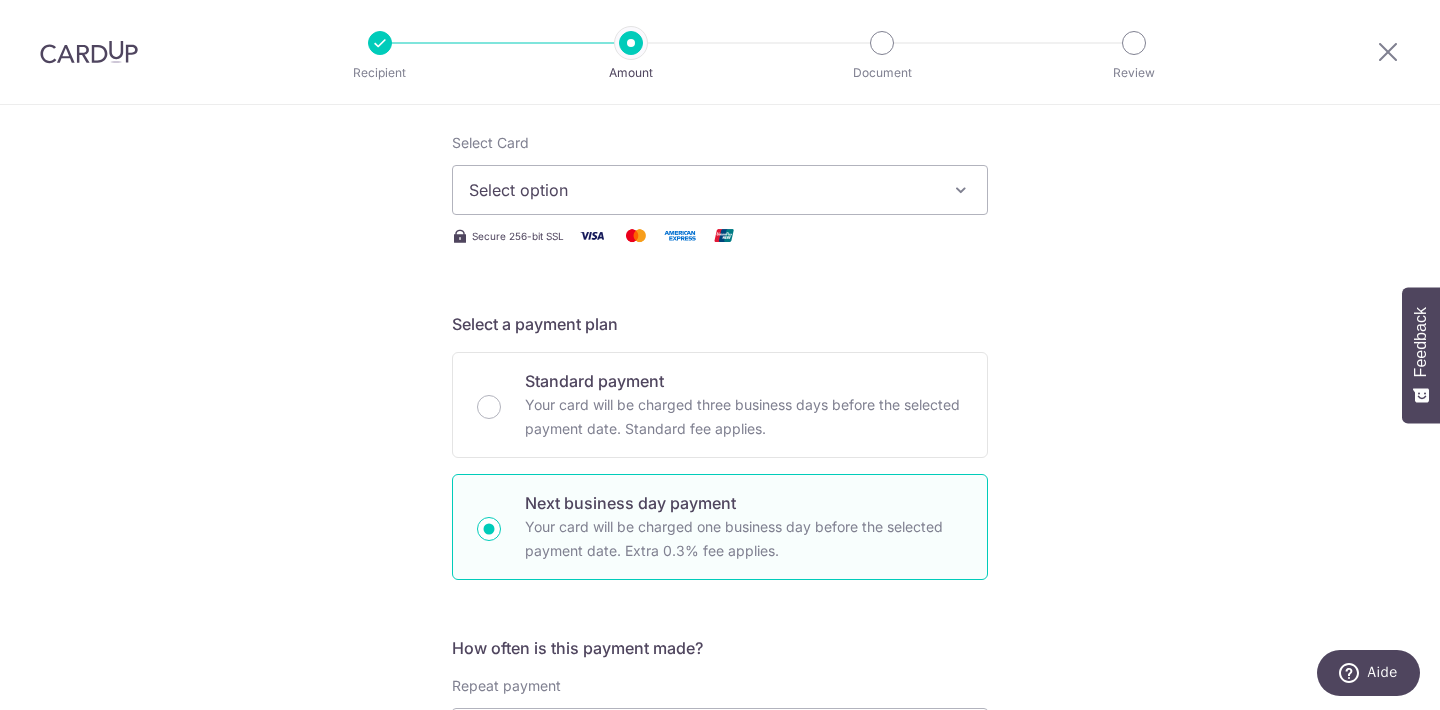 click on "Select option" at bounding box center [702, 190] 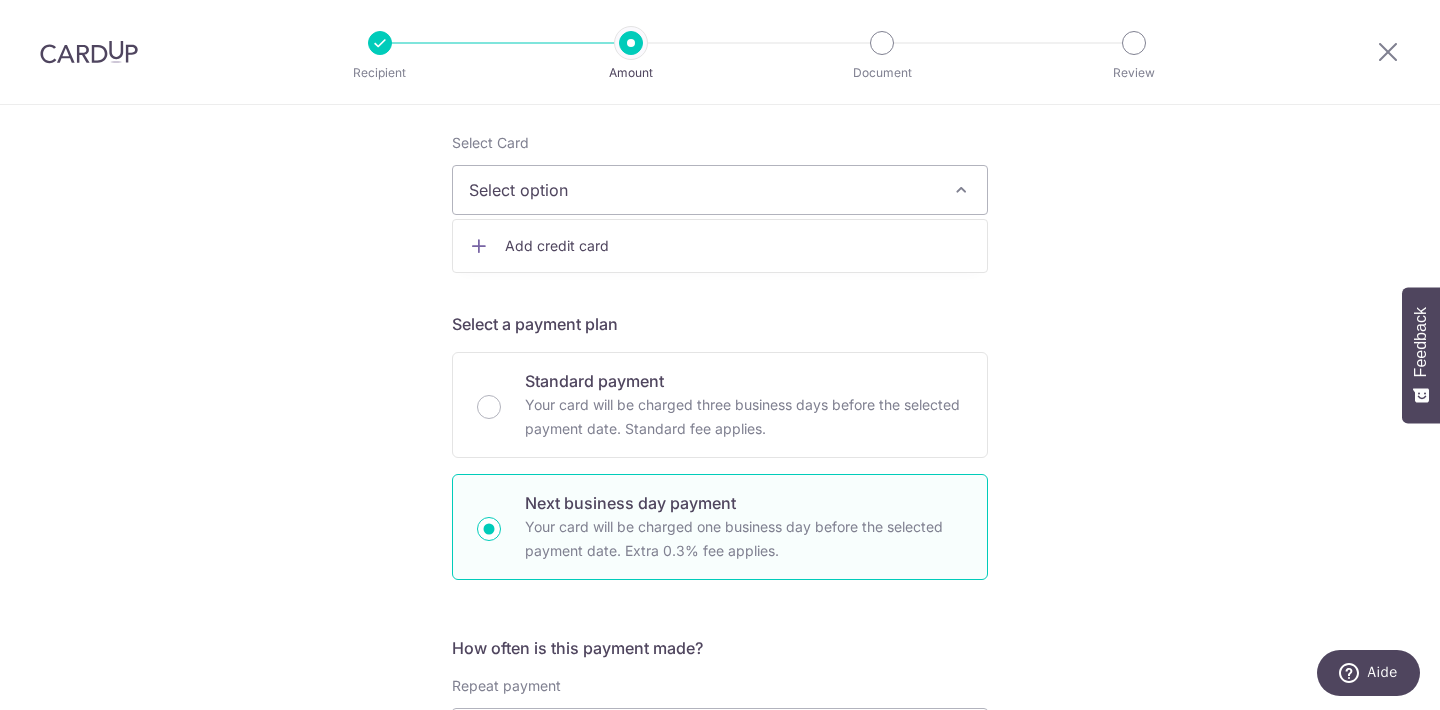 click on "Add credit card" at bounding box center [738, 246] 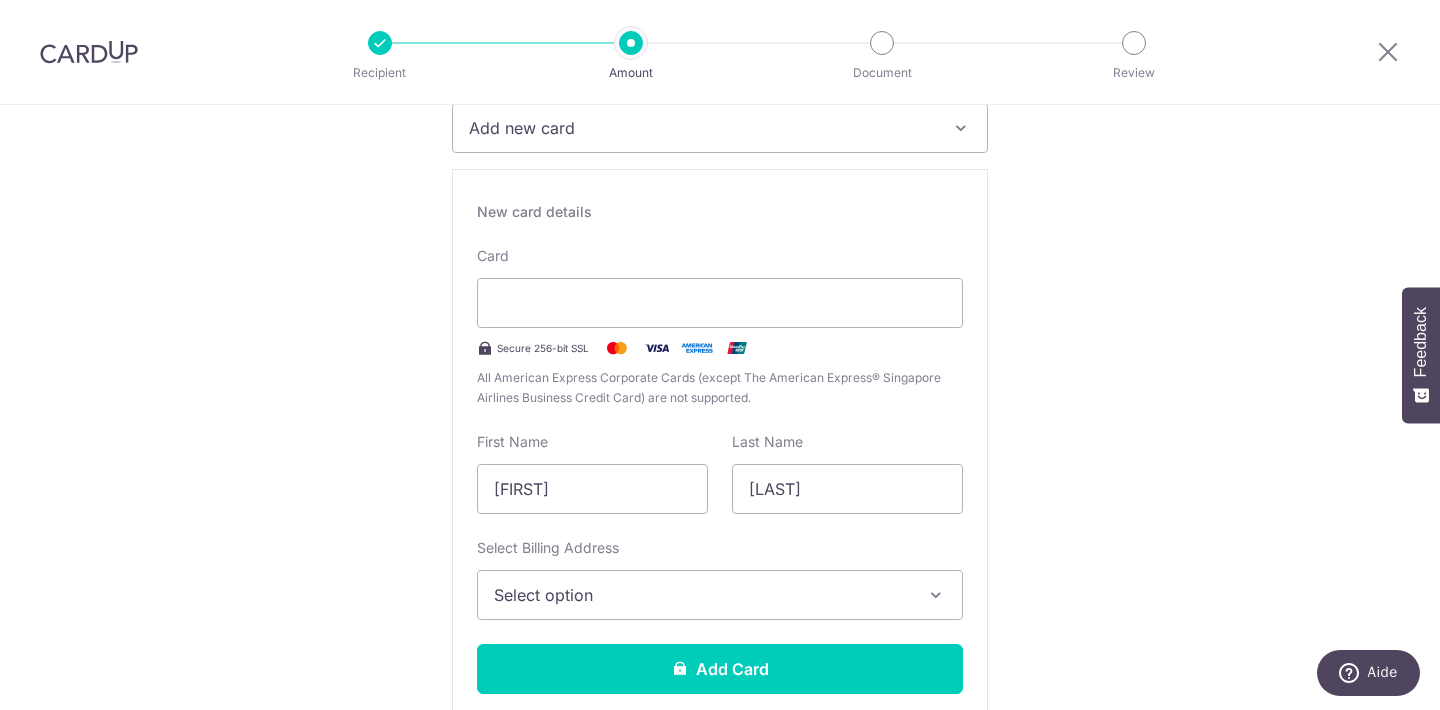 scroll, scrollTop: 308, scrollLeft: 0, axis: vertical 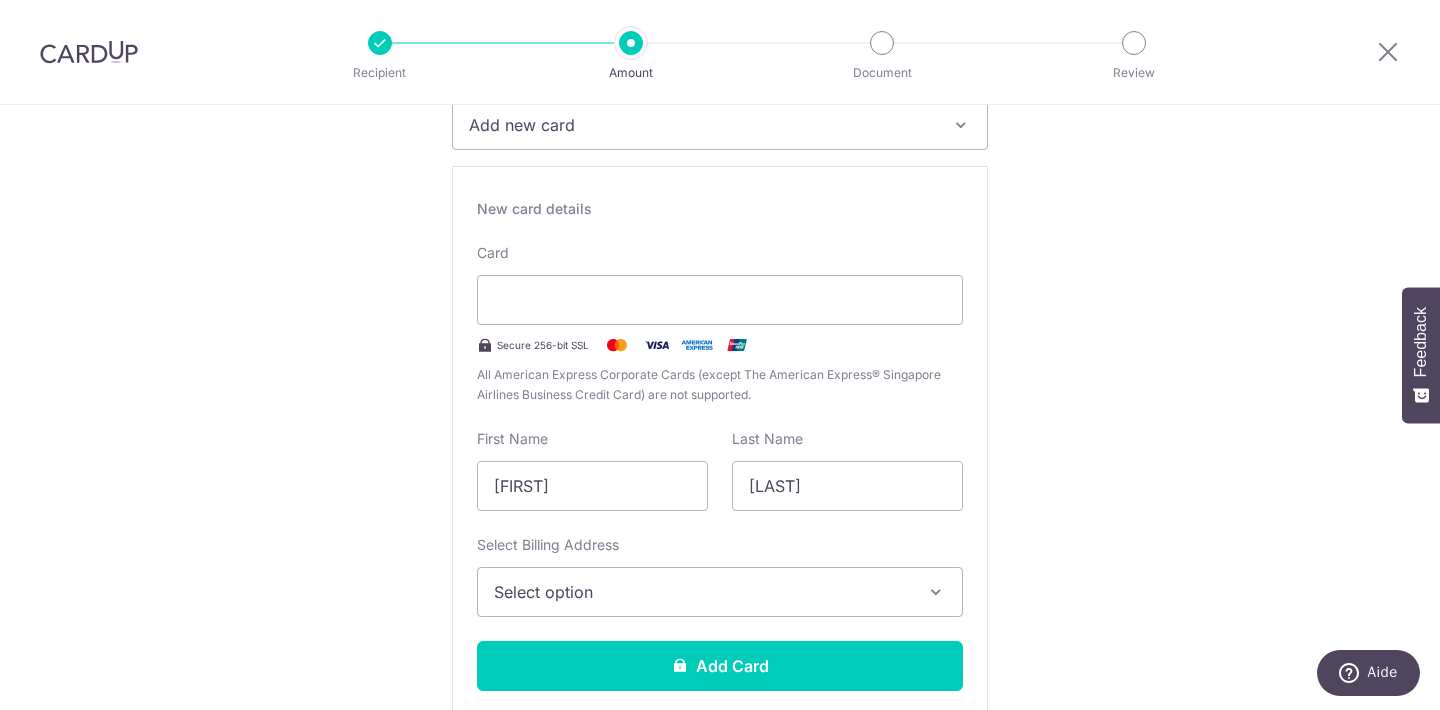 click on "Tell us more about your payment
Enter payment amount
SGD
1,644.24
1644.24
Select Card
Add new card
Add credit card
Secure 256-bit SSL
Text
New card details
Card
Secure 256-bit SSL" at bounding box center (720, 1110) 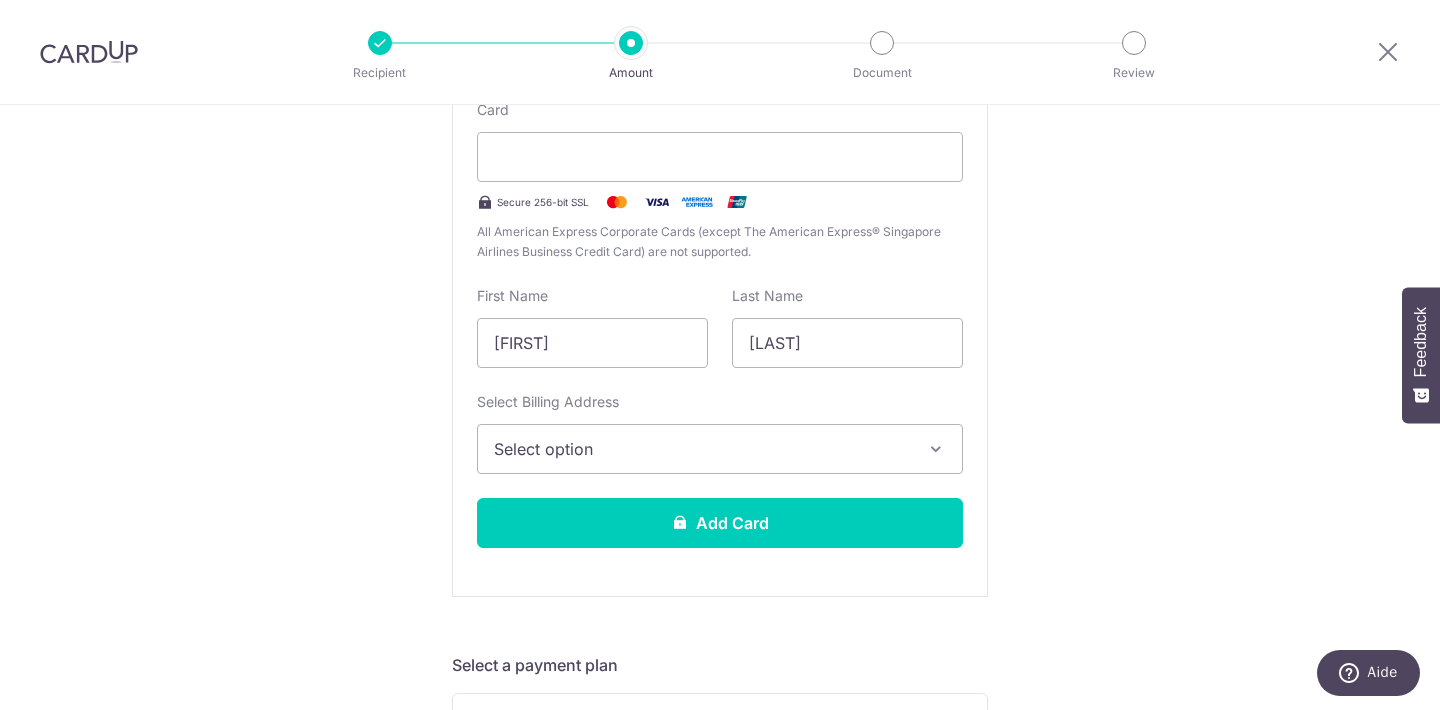 scroll, scrollTop: 479, scrollLeft: 0, axis: vertical 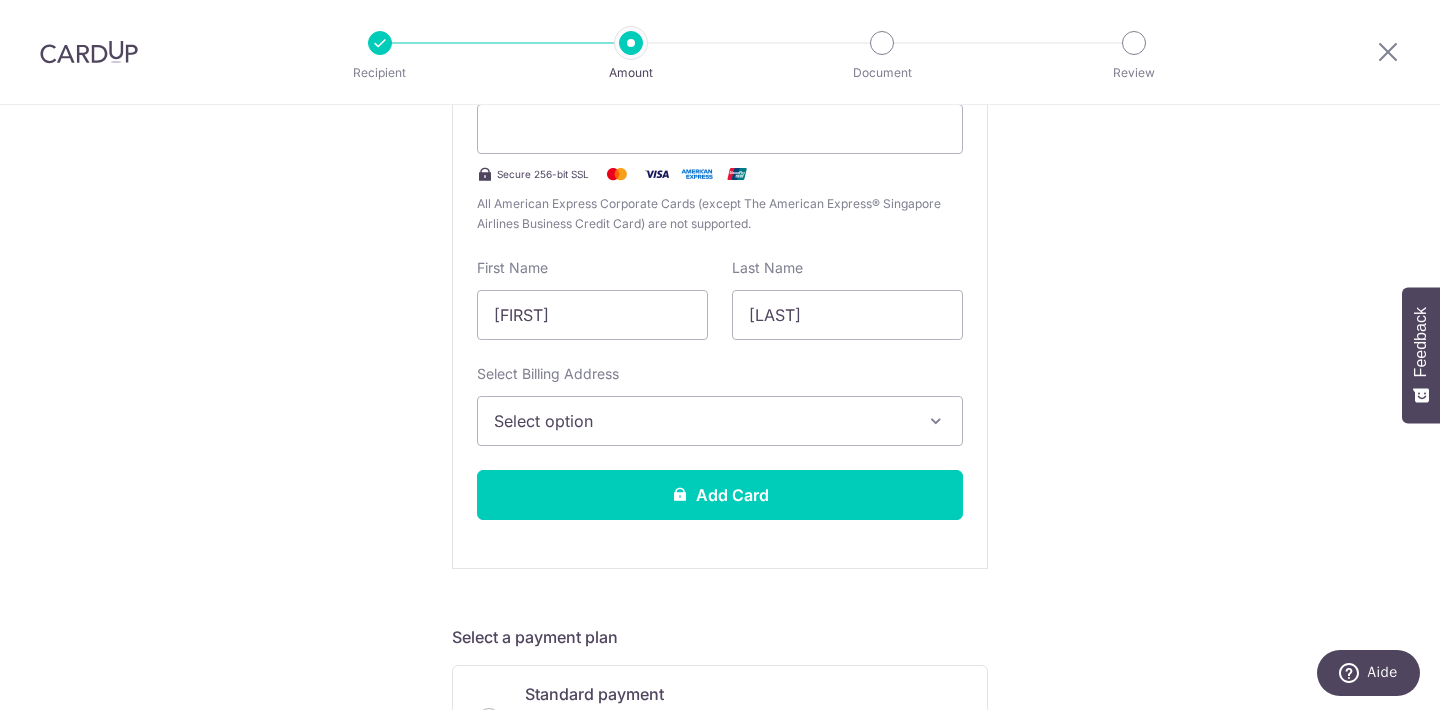 click on "Select option" at bounding box center (720, 421) 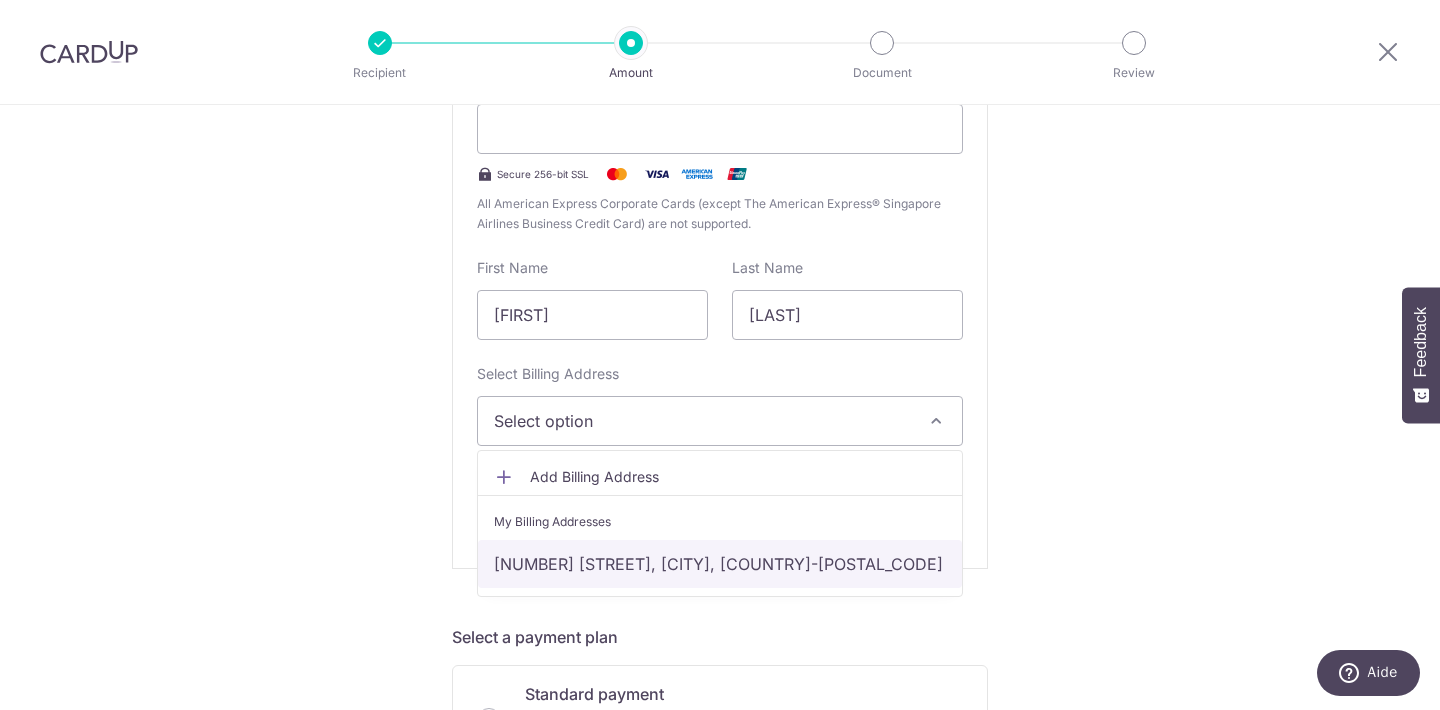 click on "[NUMBER] [STREET], [CITY], [COUNTRY]-[POSTAL_CODE]" at bounding box center (720, 564) 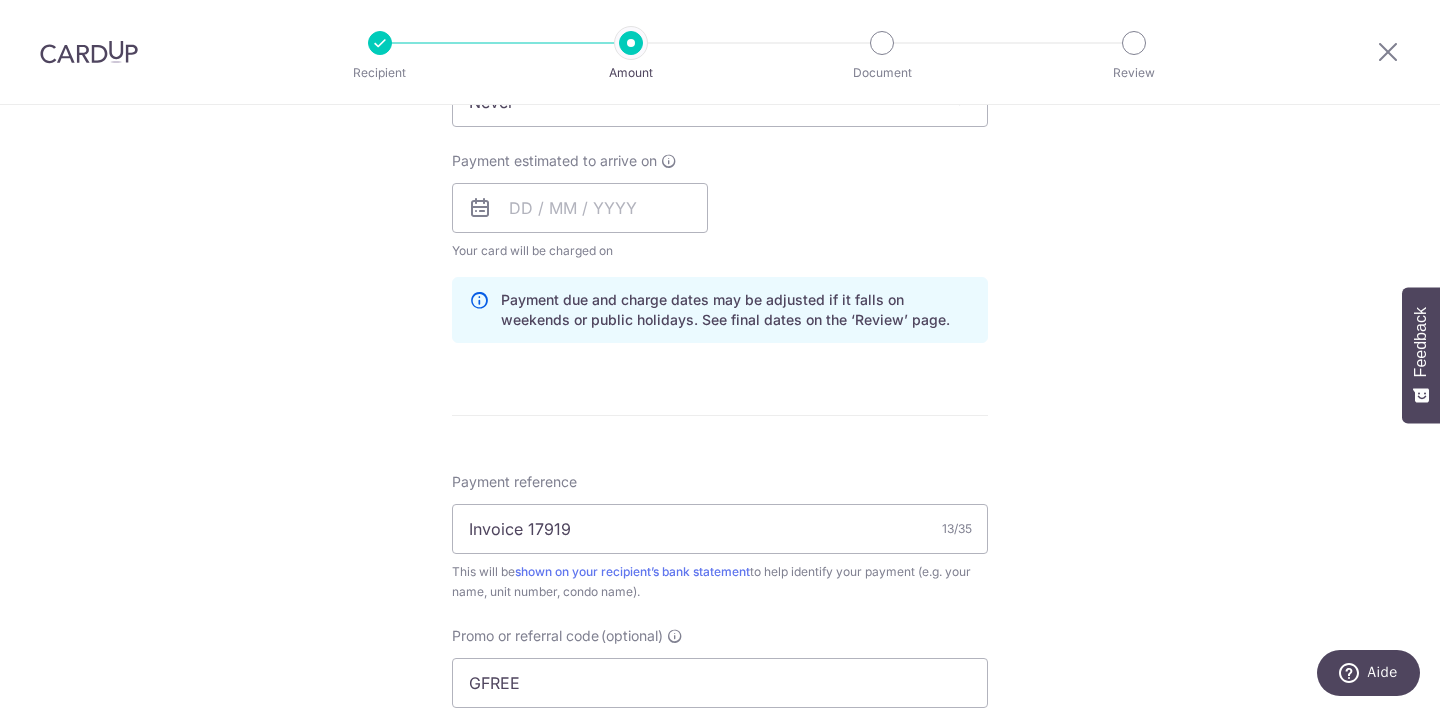 scroll, scrollTop: 1425, scrollLeft: 0, axis: vertical 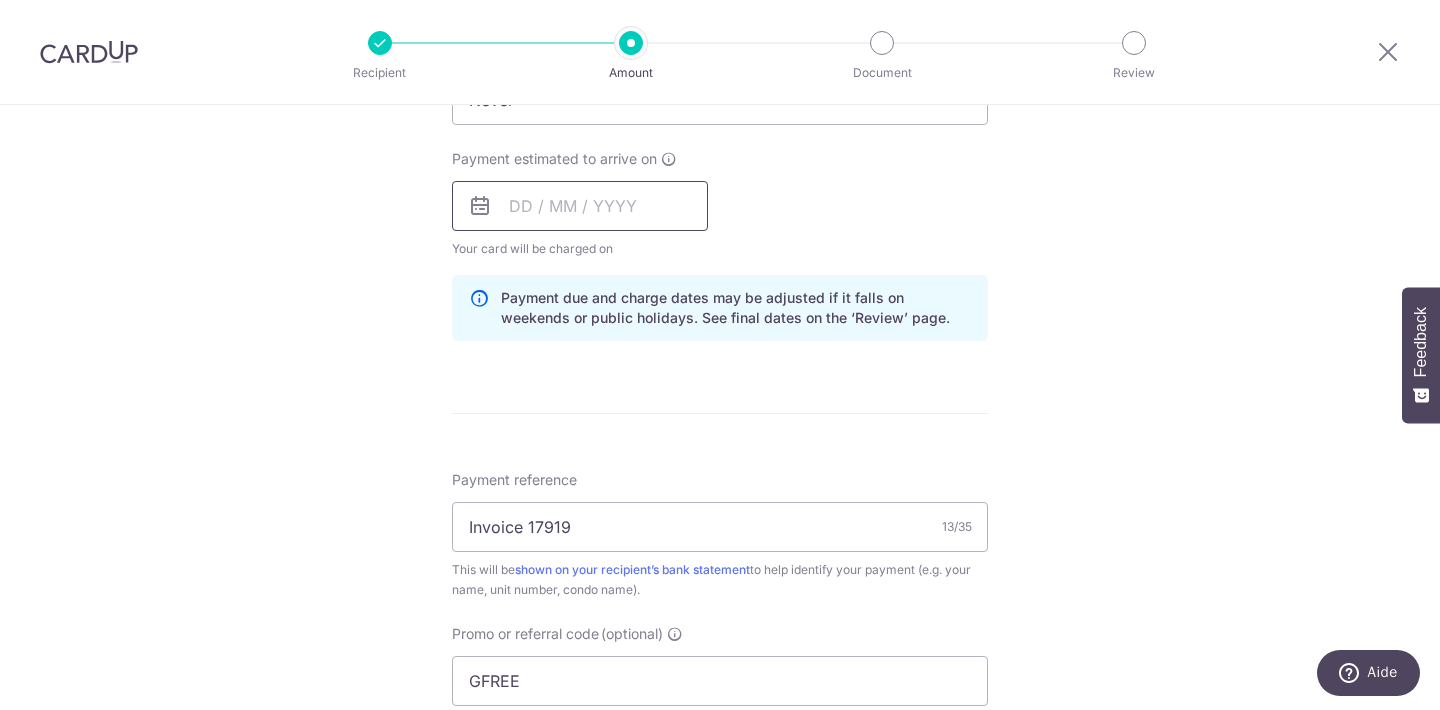 click at bounding box center (580, 206) 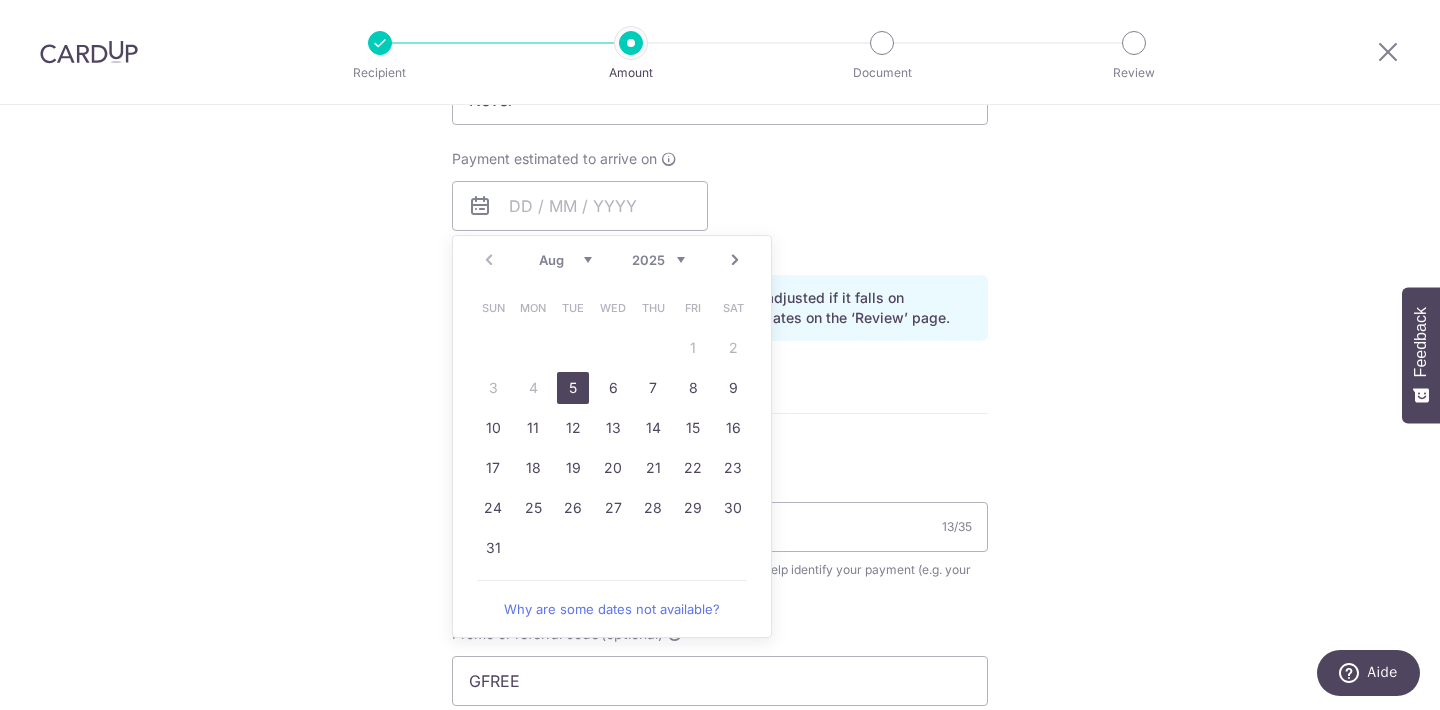 click on "5" at bounding box center (573, 388) 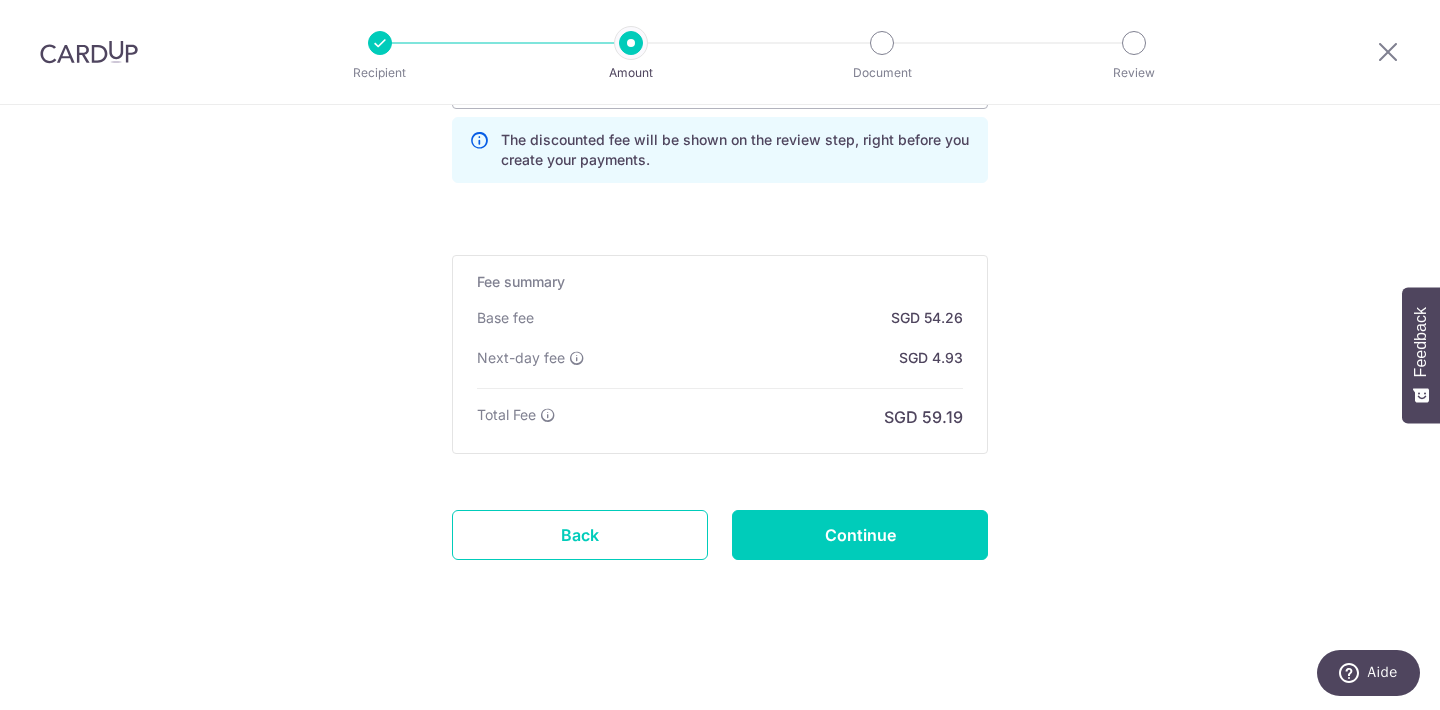 scroll, scrollTop: 2022, scrollLeft: 0, axis: vertical 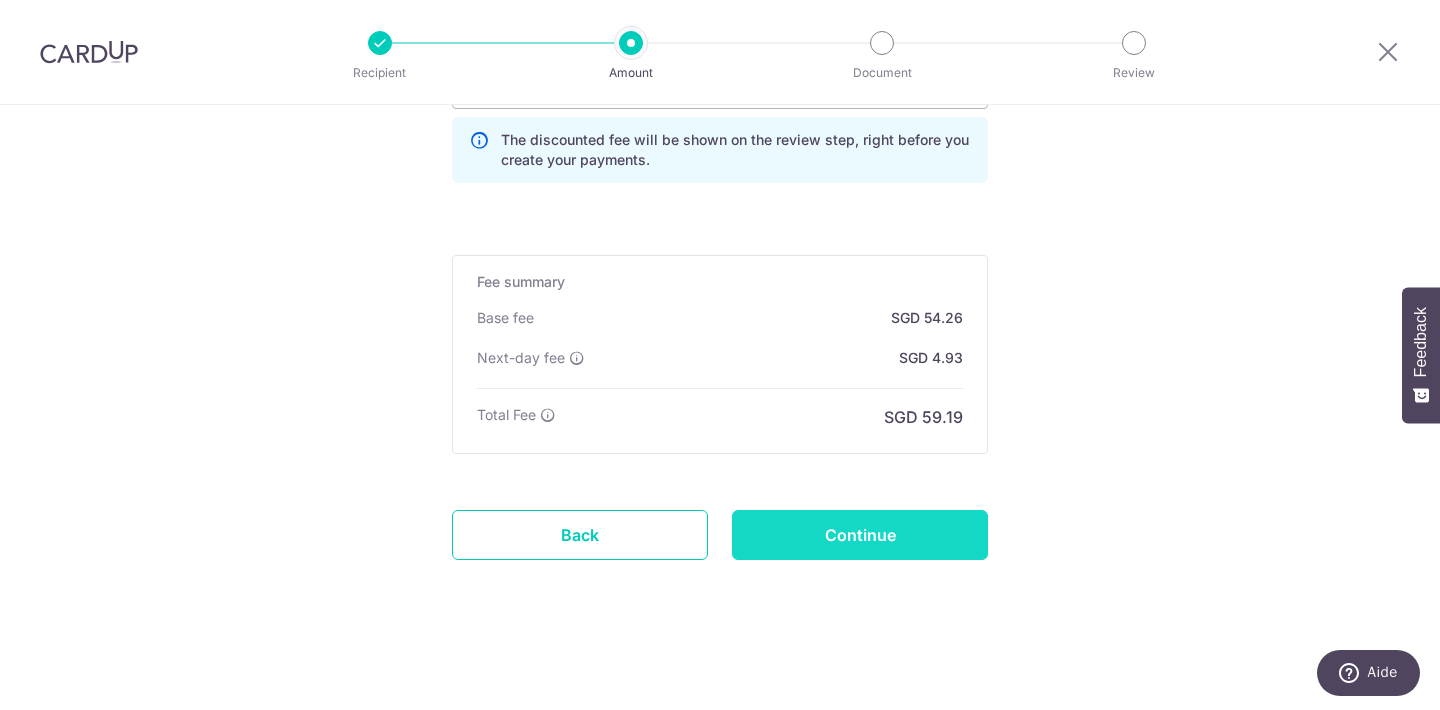 click on "Continue" at bounding box center [860, 535] 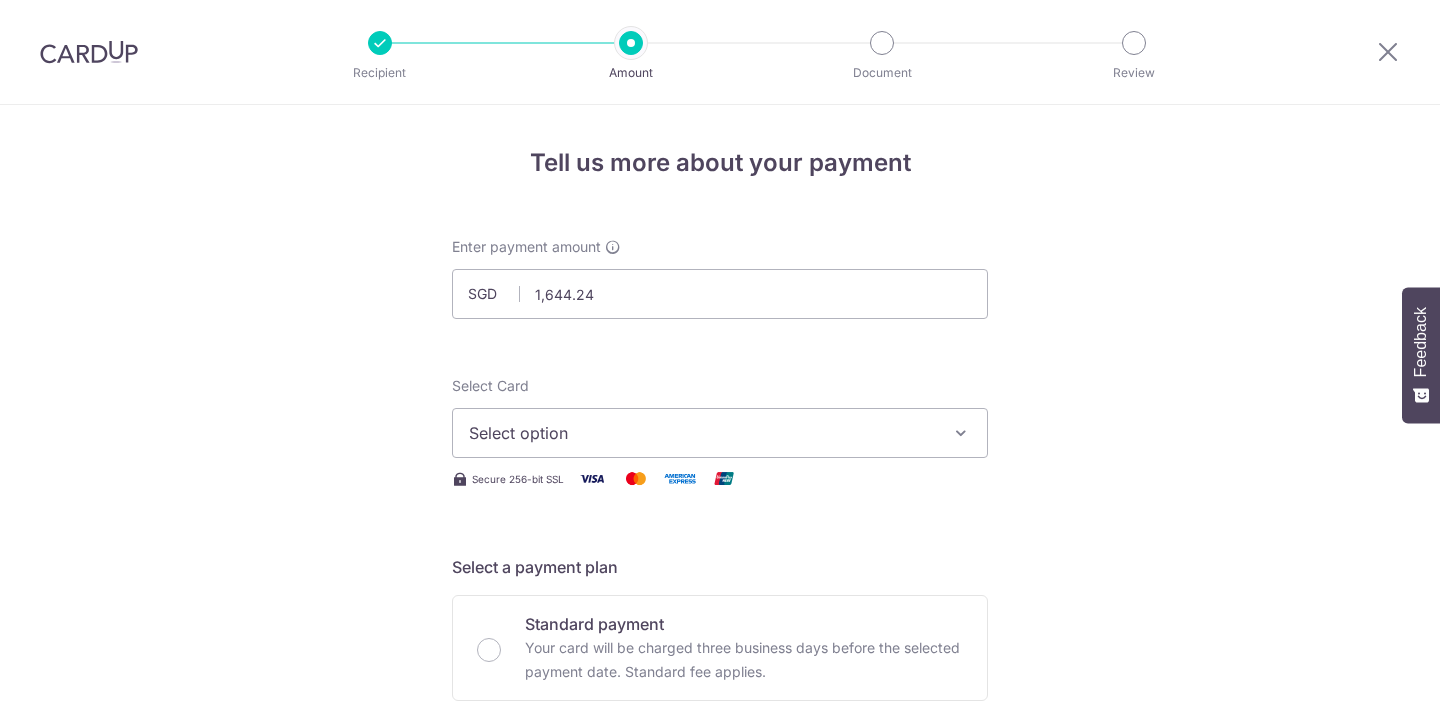 scroll, scrollTop: 0, scrollLeft: 0, axis: both 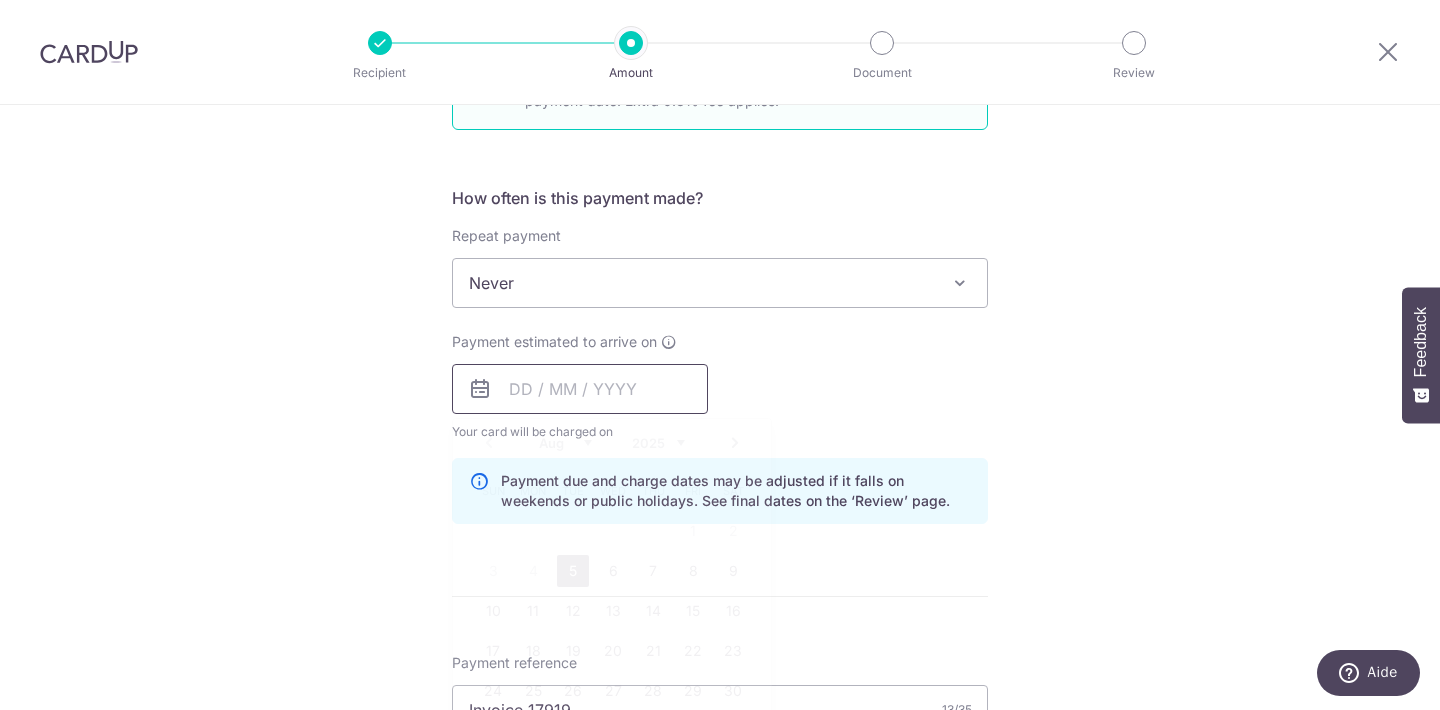 click at bounding box center [580, 389] 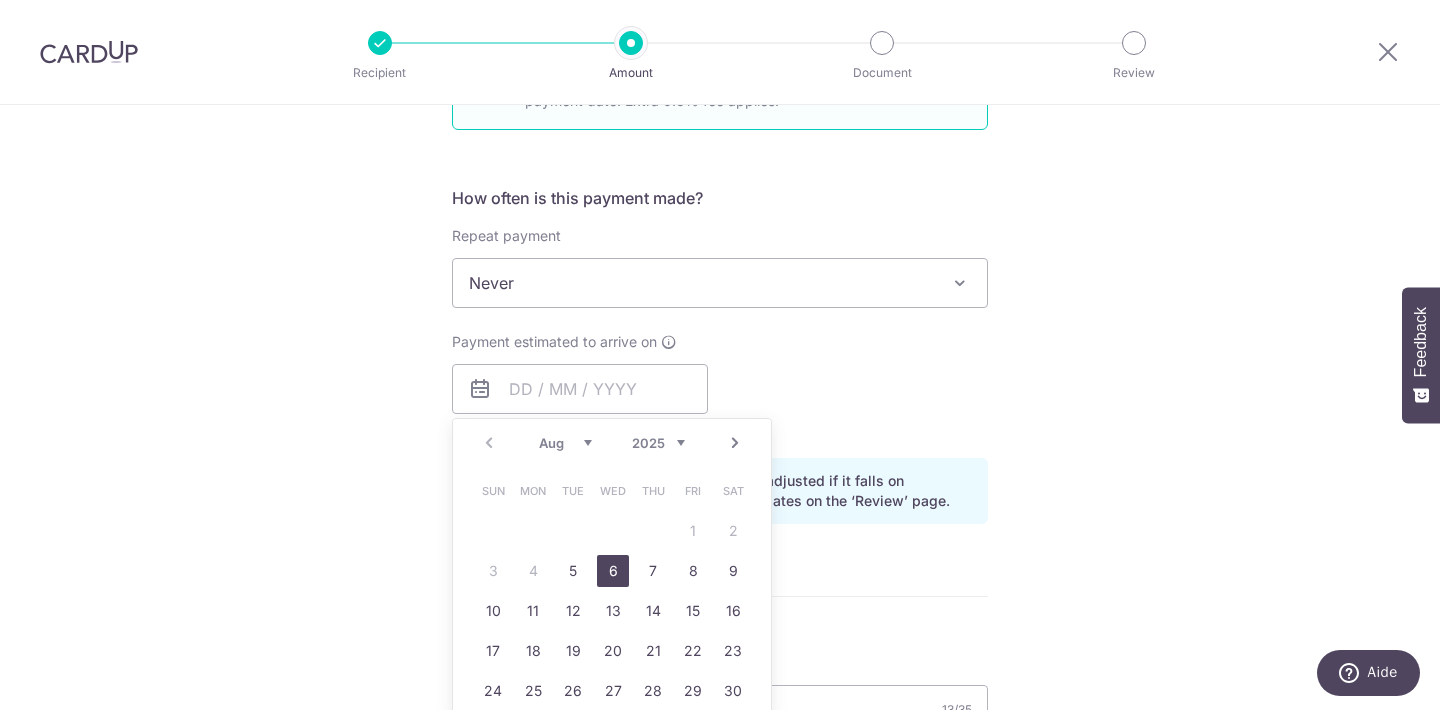 click on "6" at bounding box center [613, 571] 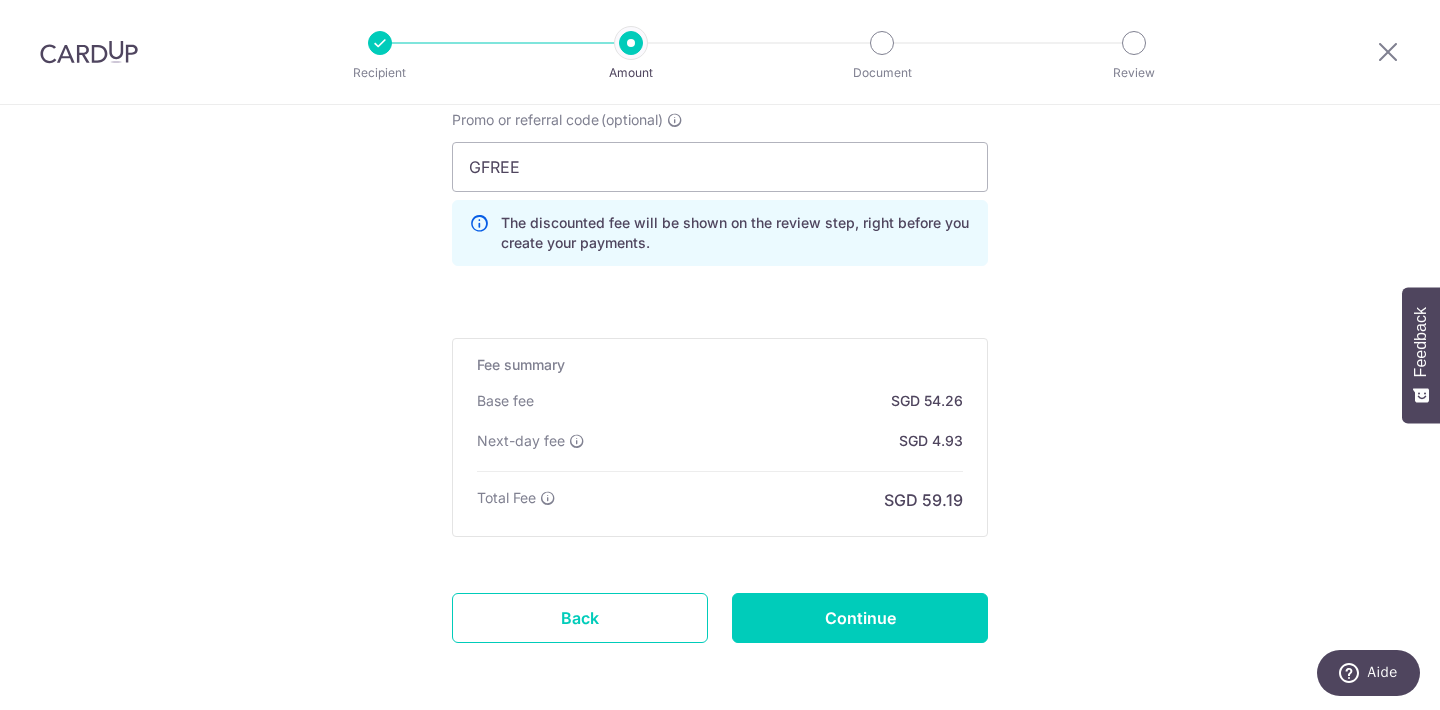 scroll, scrollTop: 1393, scrollLeft: 0, axis: vertical 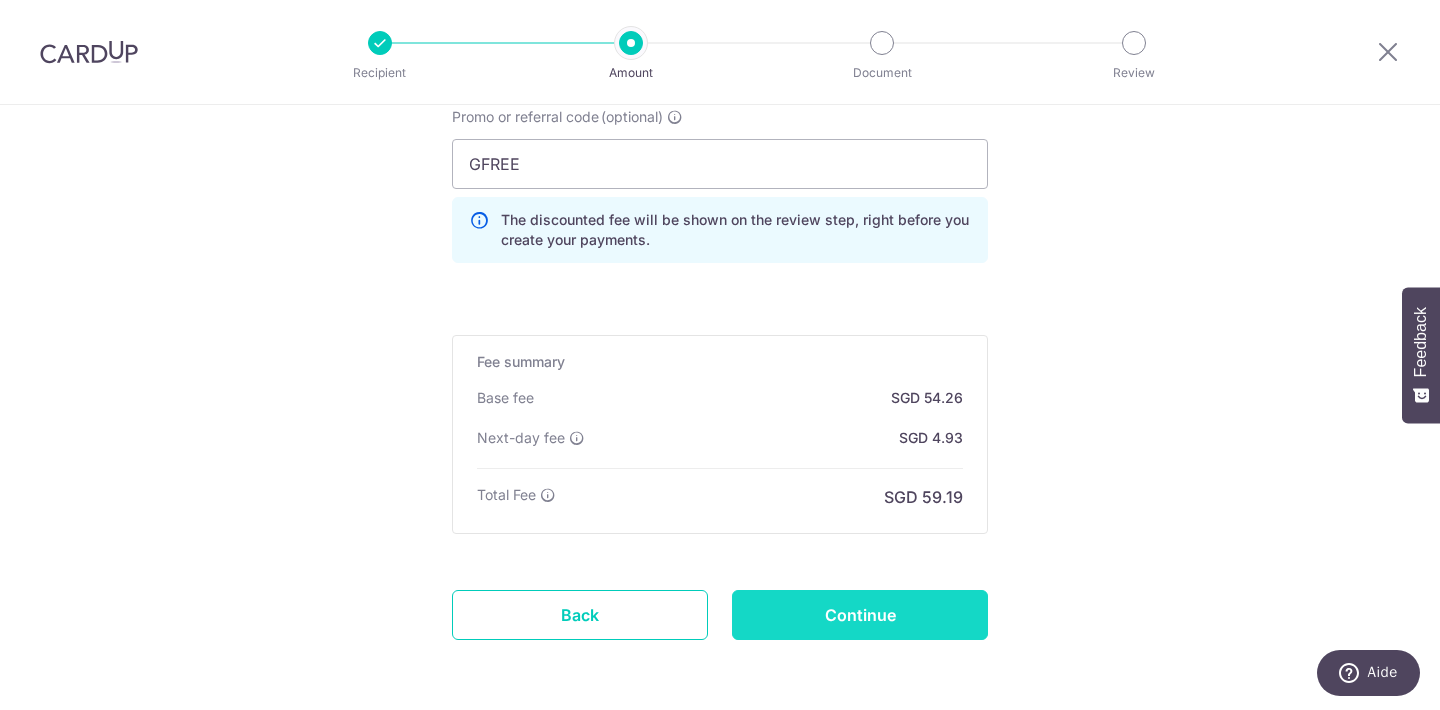 click on "Continue" at bounding box center (860, 615) 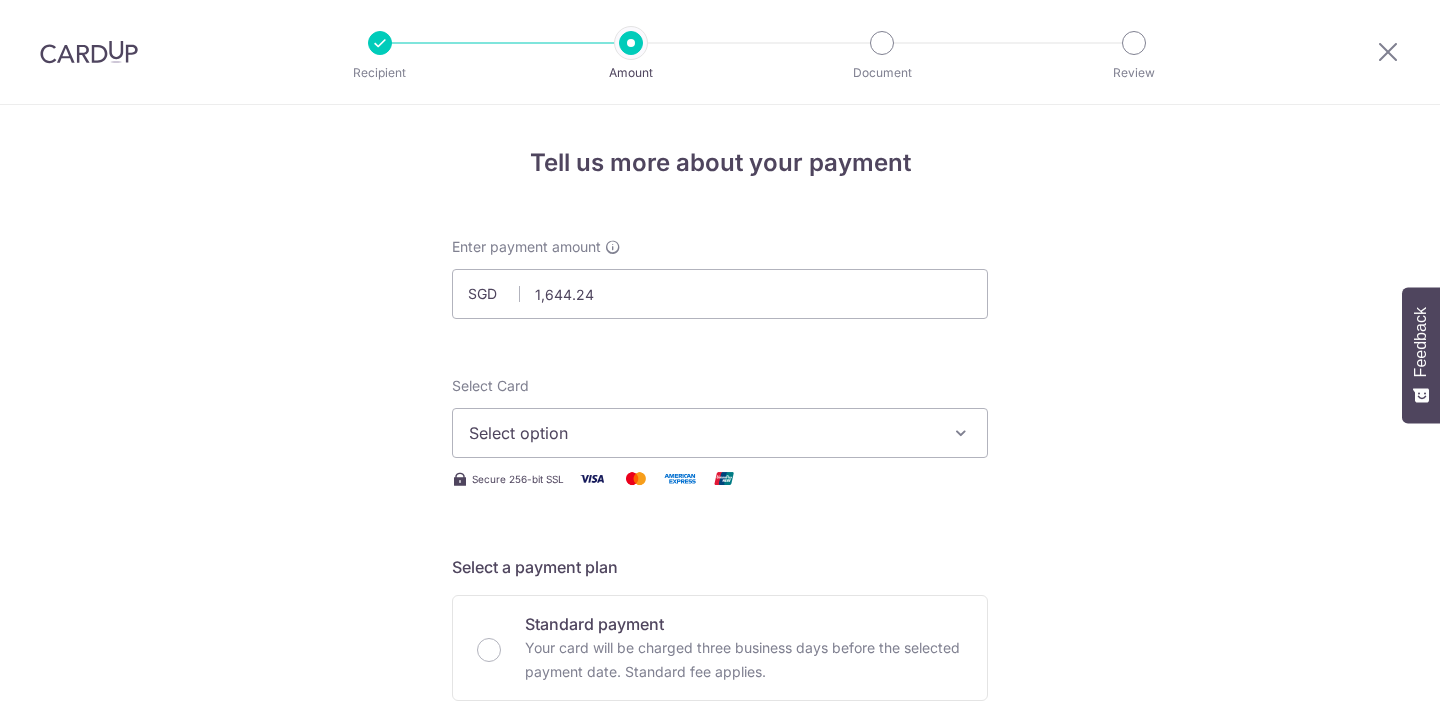 scroll, scrollTop: 0, scrollLeft: 0, axis: both 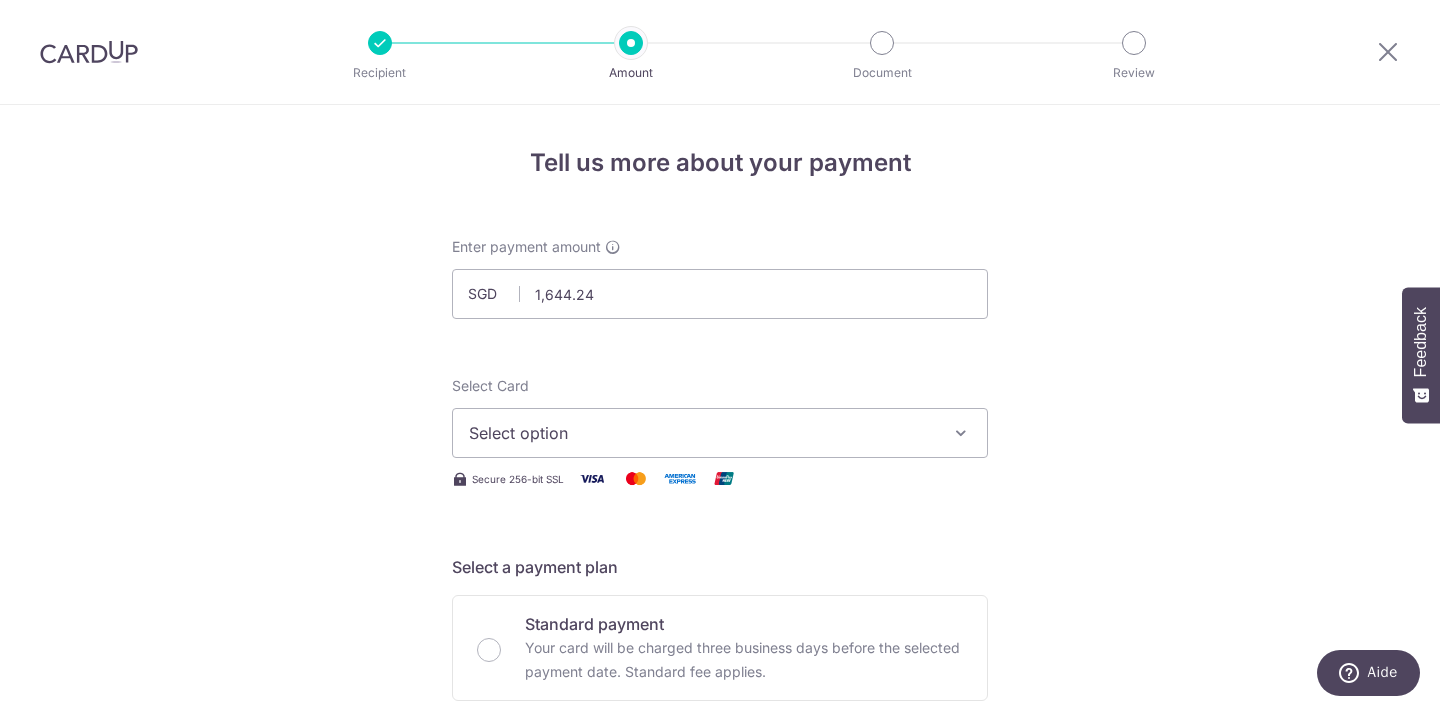 click at bounding box center [89, 52] 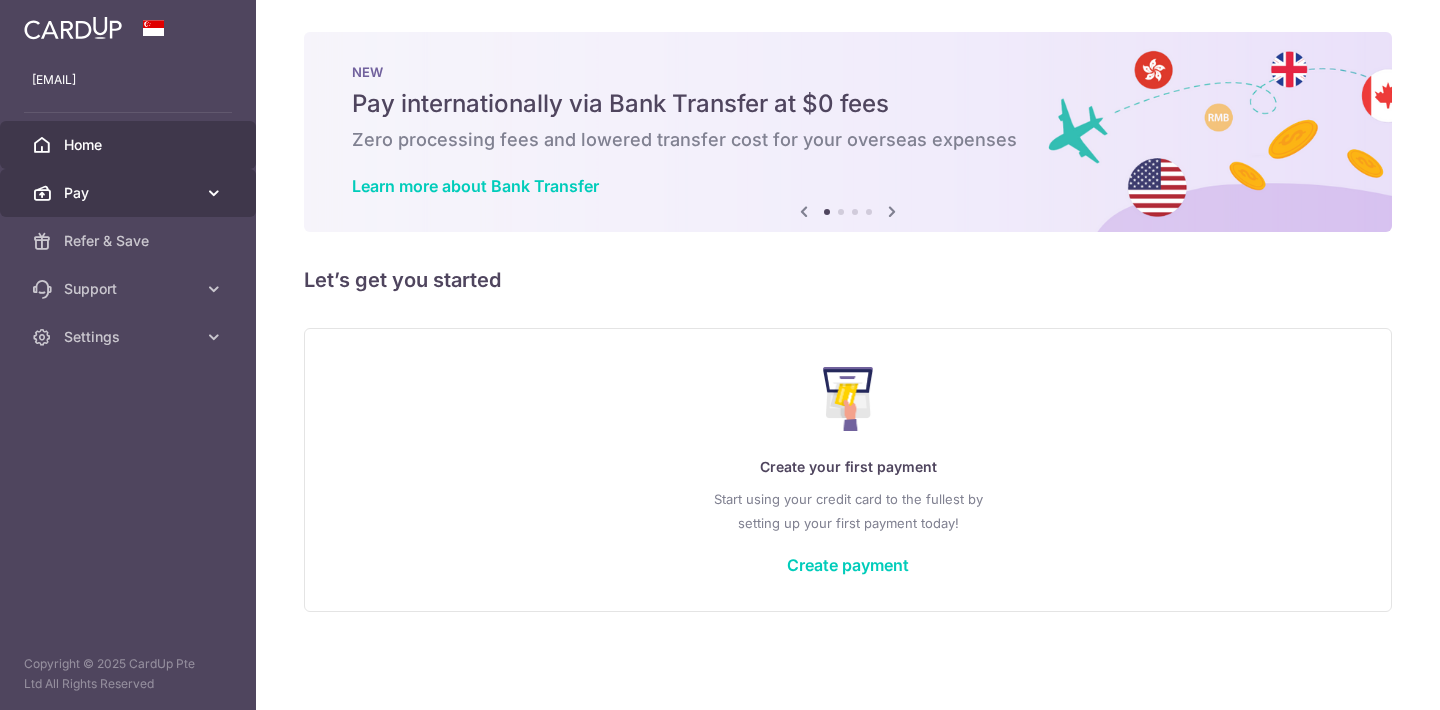 click on "Pay" at bounding box center (130, 193) 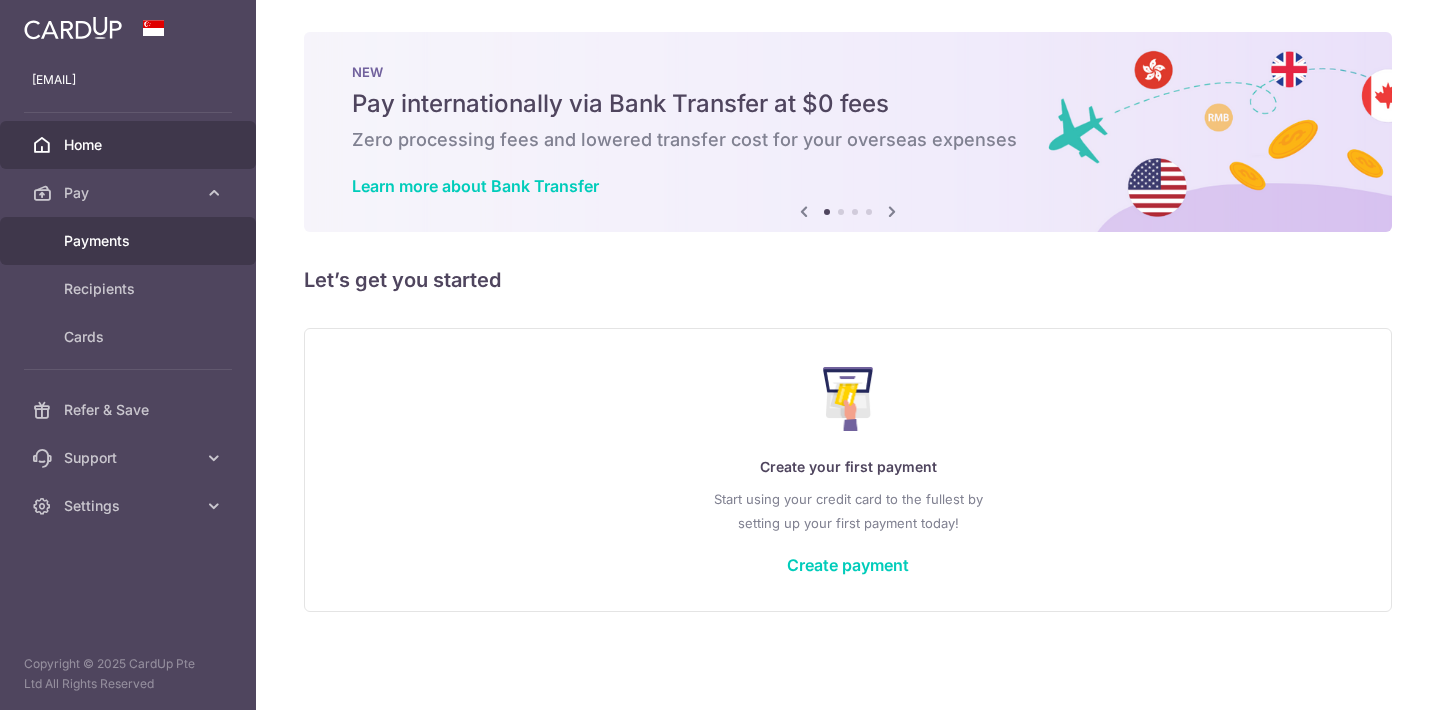 click on "Payments" at bounding box center (130, 241) 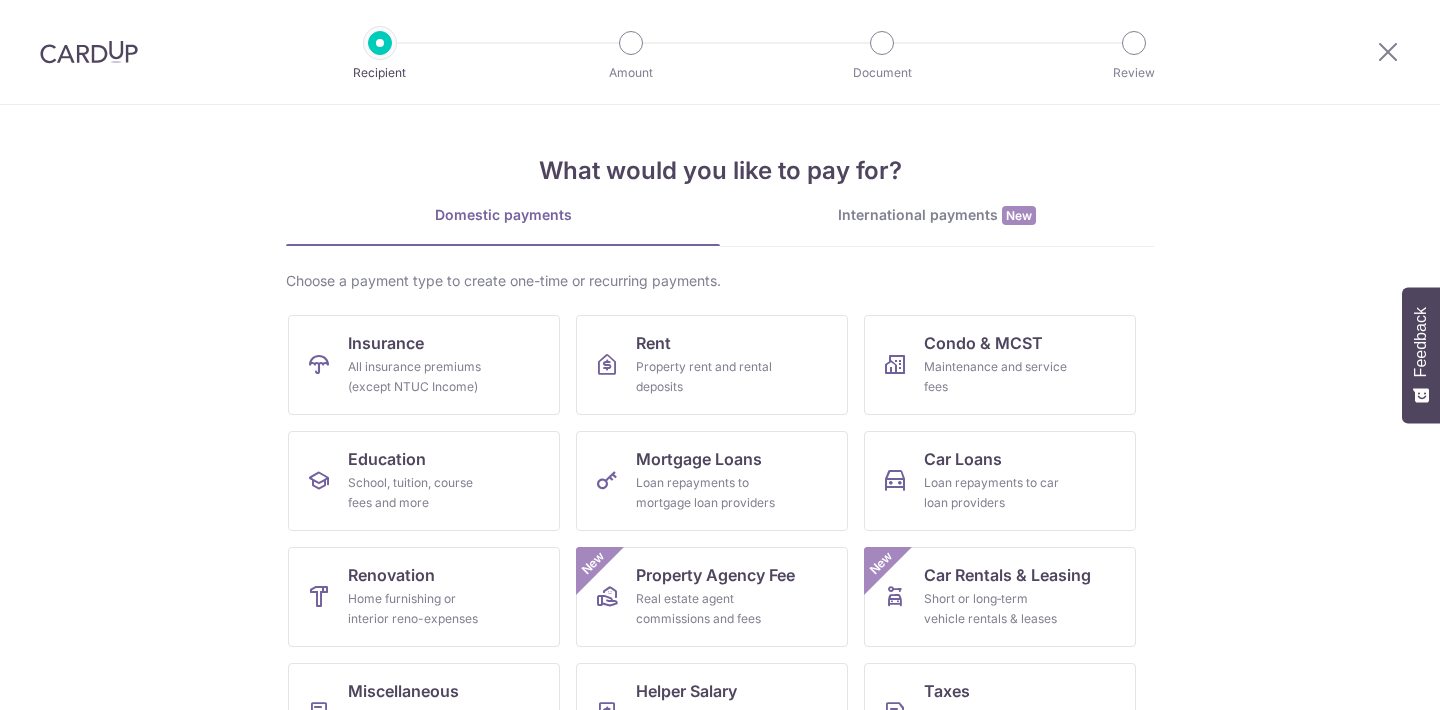 scroll, scrollTop: 0, scrollLeft: 0, axis: both 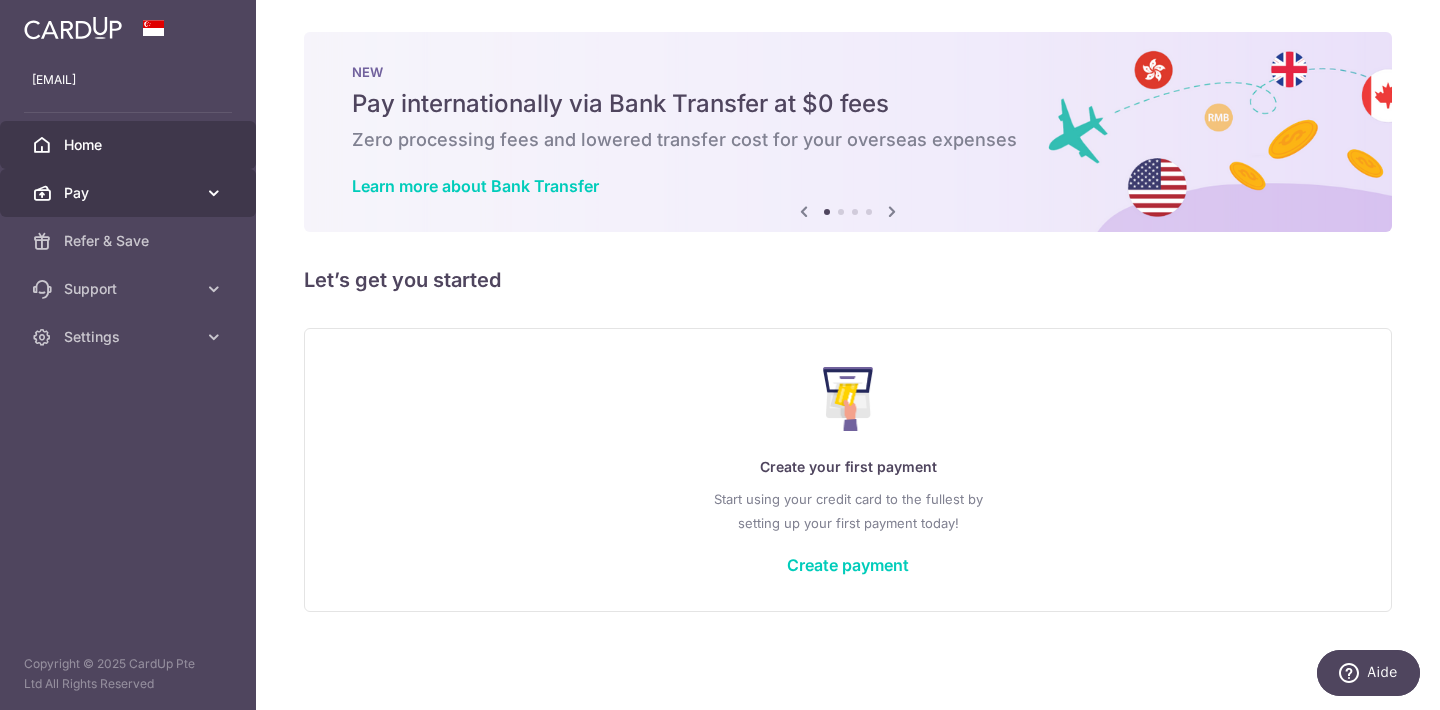 click at bounding box center (214, 193) 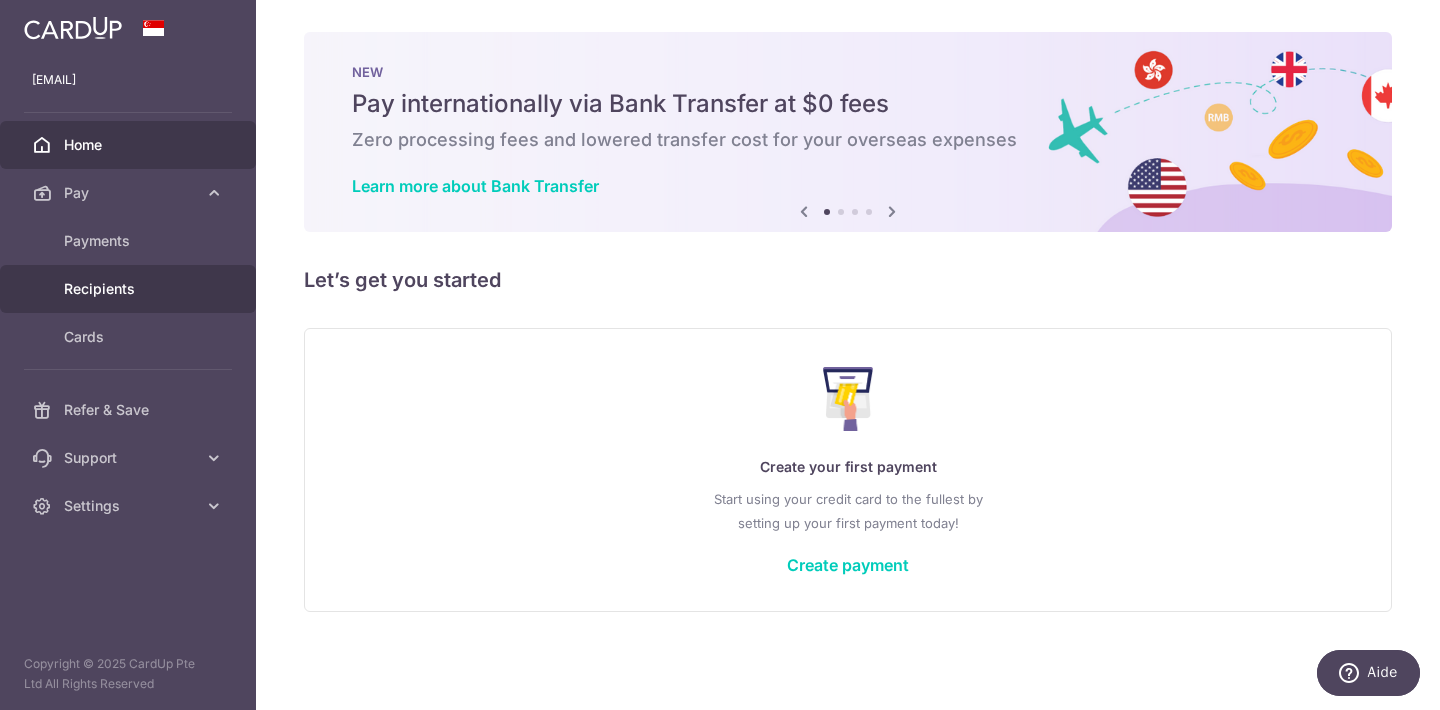 click on "Recipients" at bounding box center [130, 289] 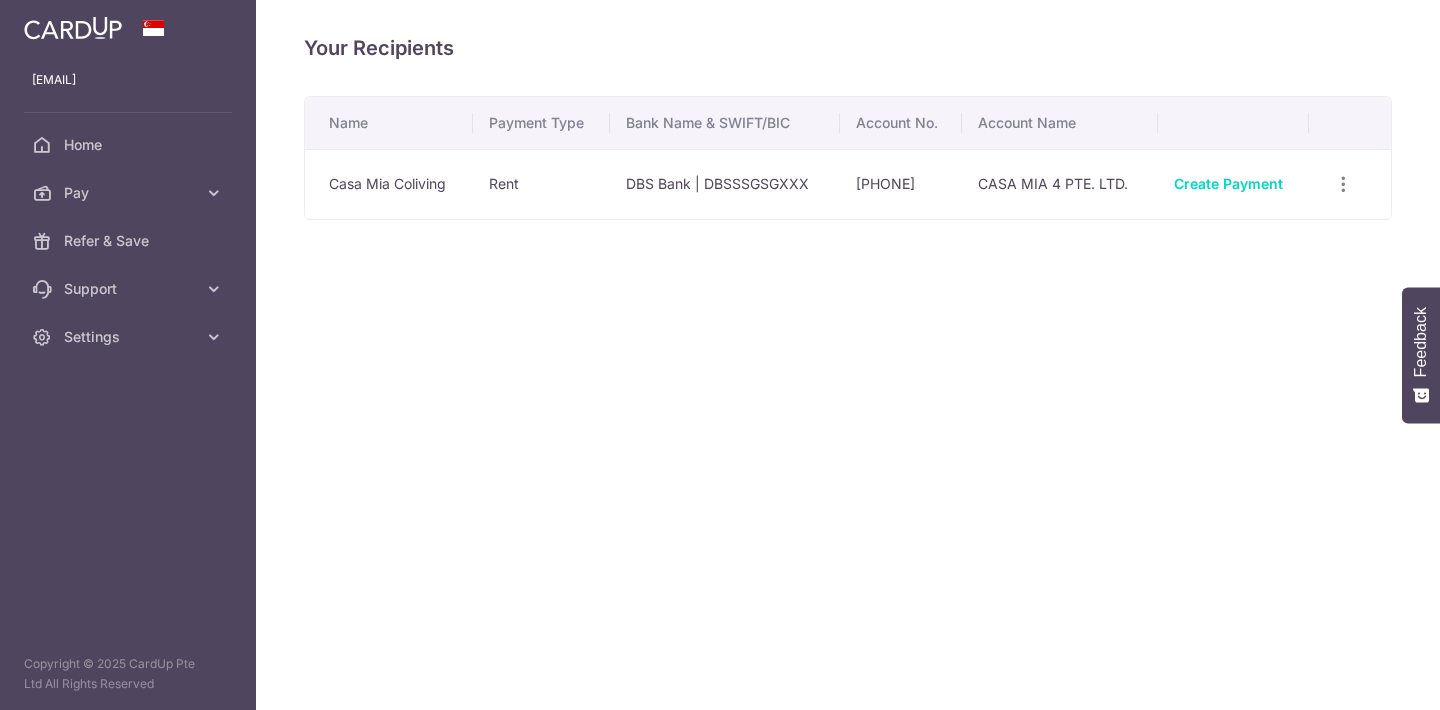 scroll, scrollTop: 0, scrollLeft: 0, axis: both 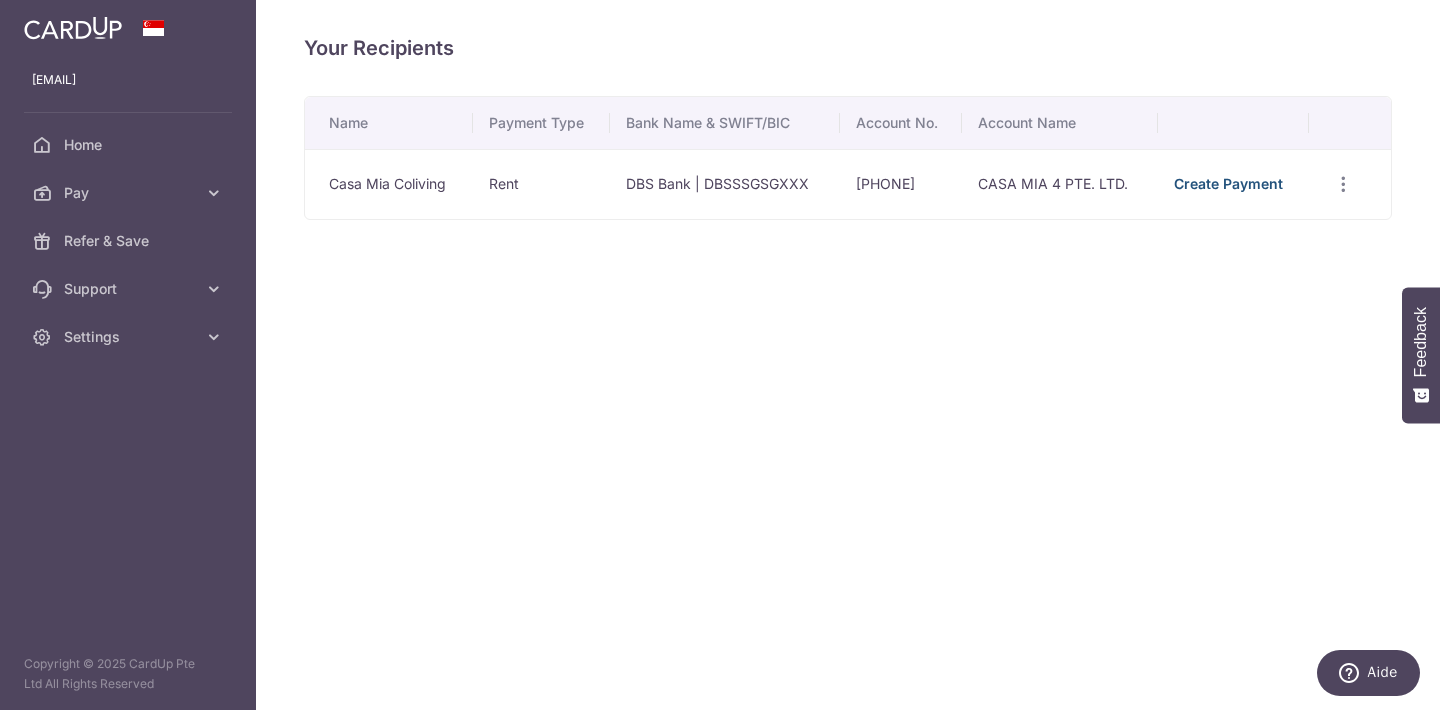 click on "Create Payment" at bounding box center [1228, 183] 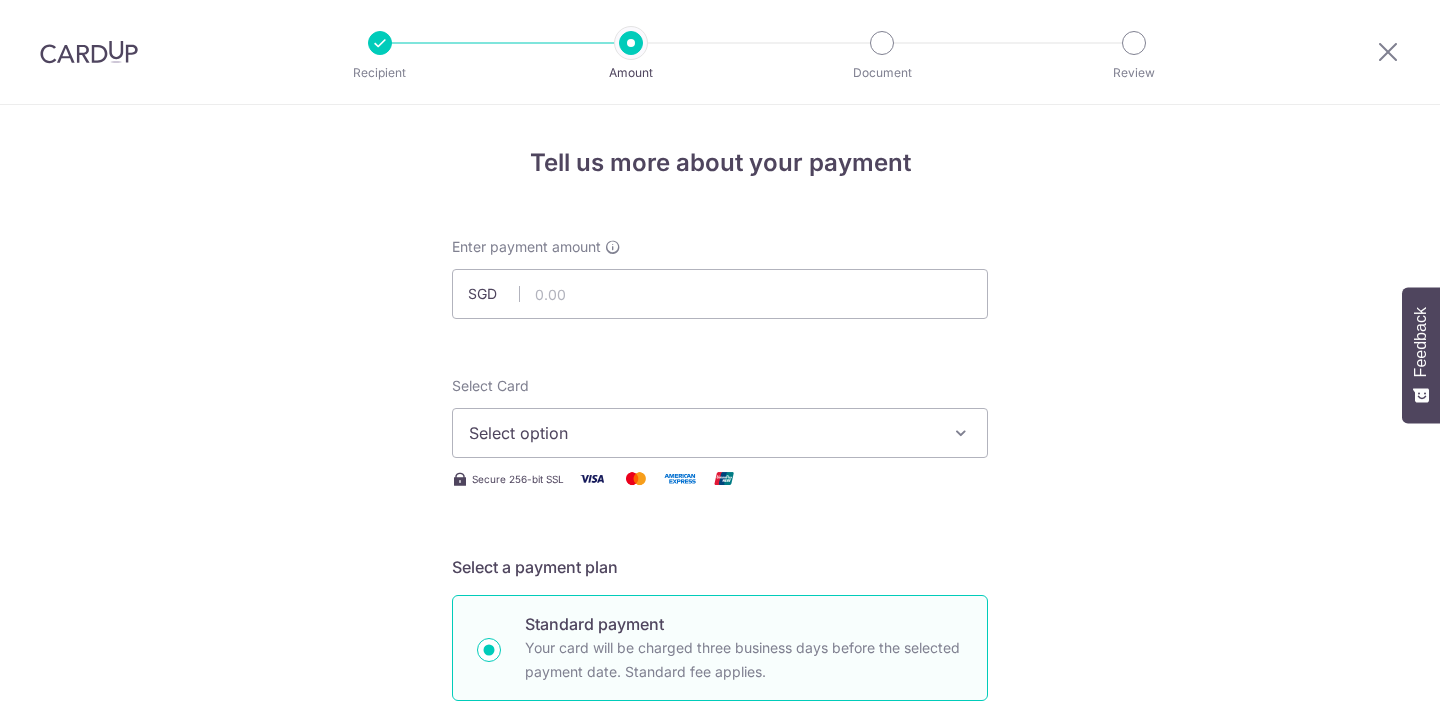 scroll, scrollTop: 0, scrollLeft: 0, axis: both 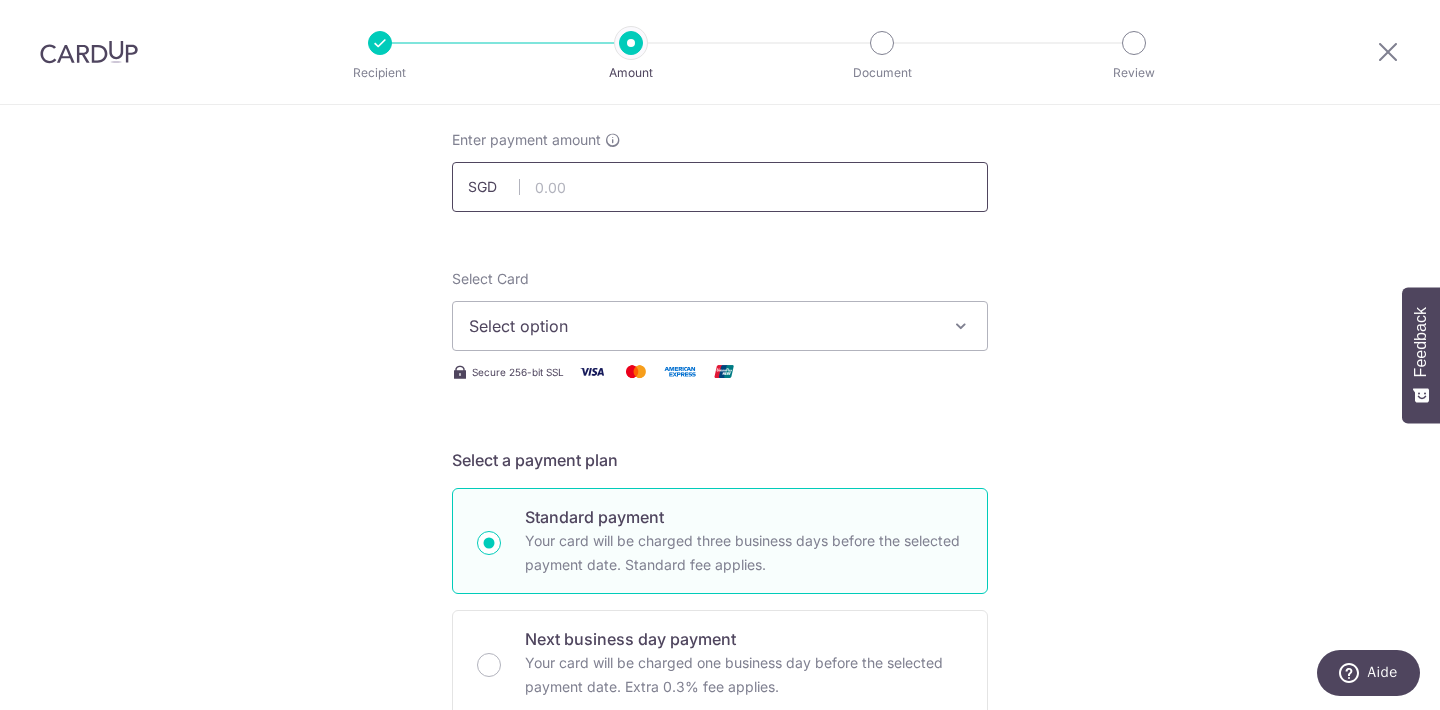 click at bounding box center [720, 187] 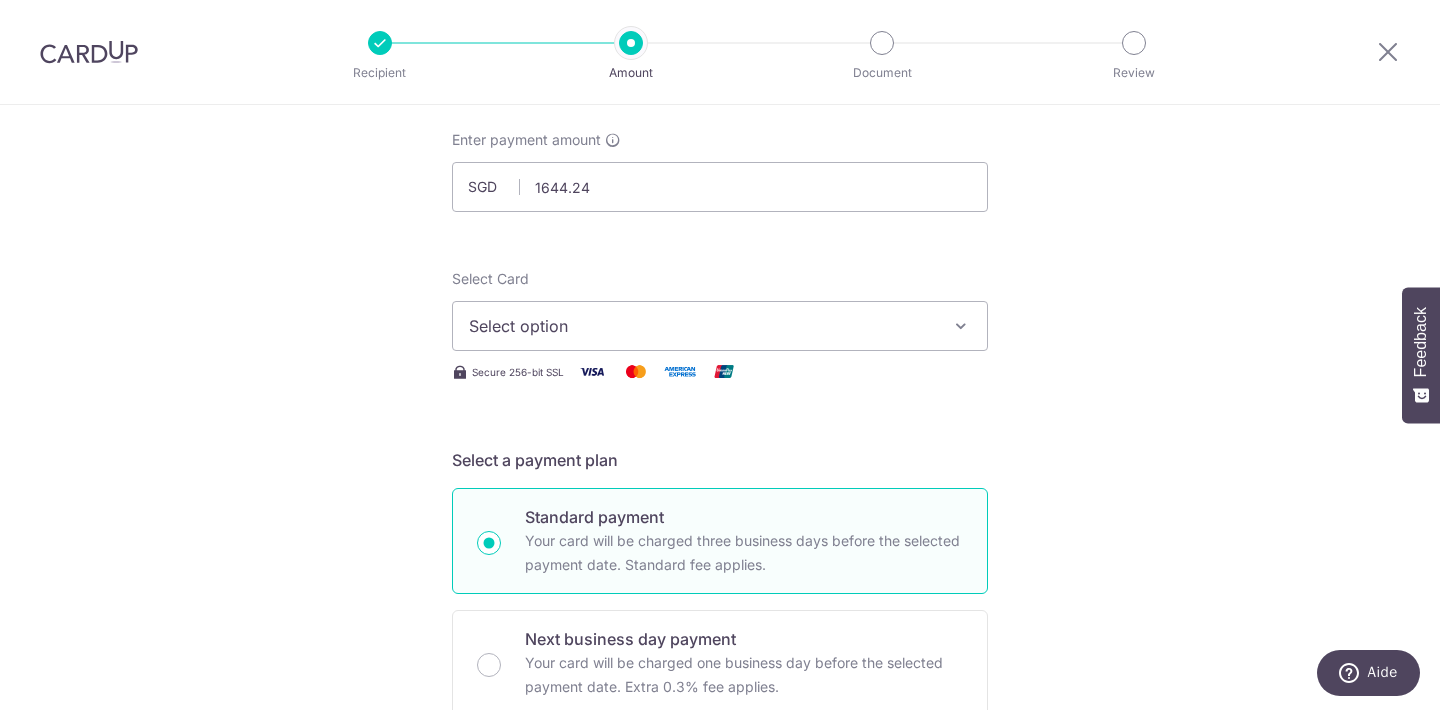type on "1,644.24" 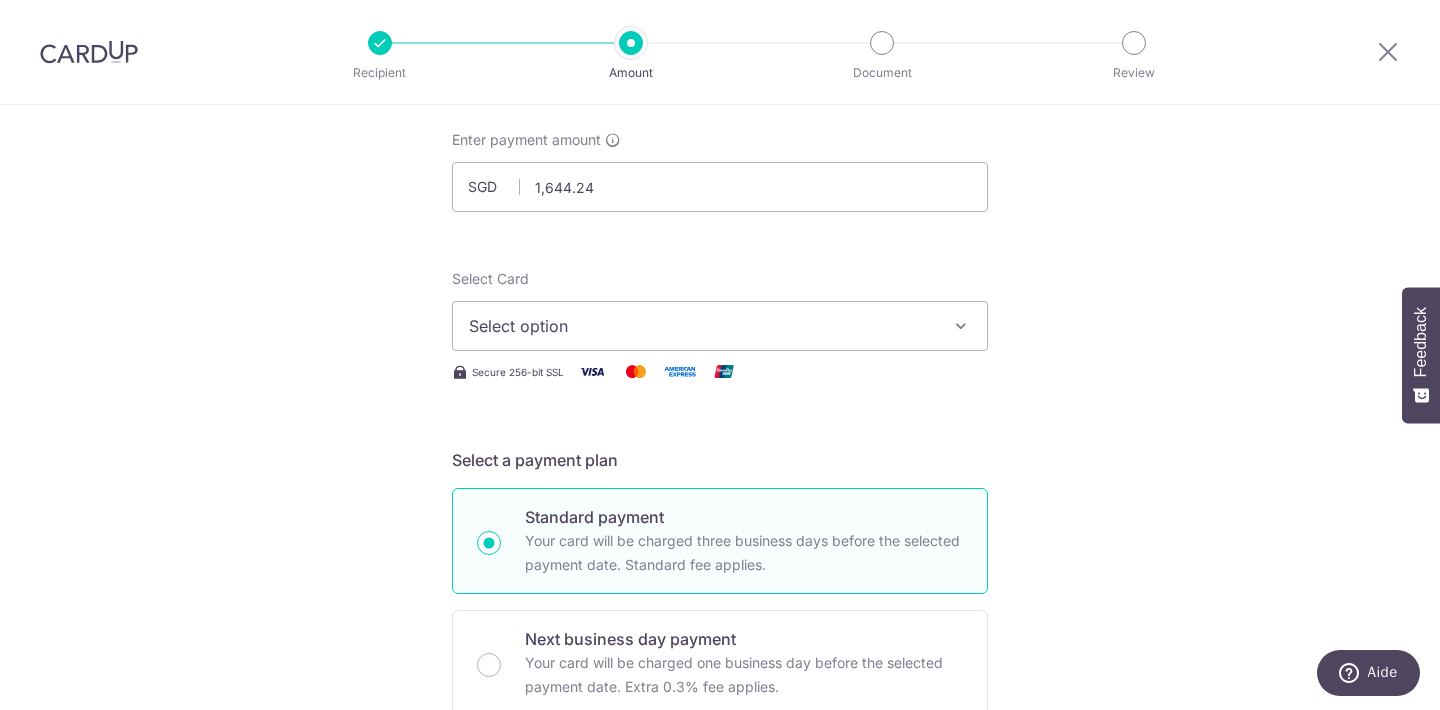 click on "Enter payment amount
SGD
1,644.24
1644.24
Select Card
Select option
Add credit card
Secure 256-bit SSL
Text
New card details
Card
Secure 256-bit SSL
First Name
Emmanuel" at bounding box center (720, 921) 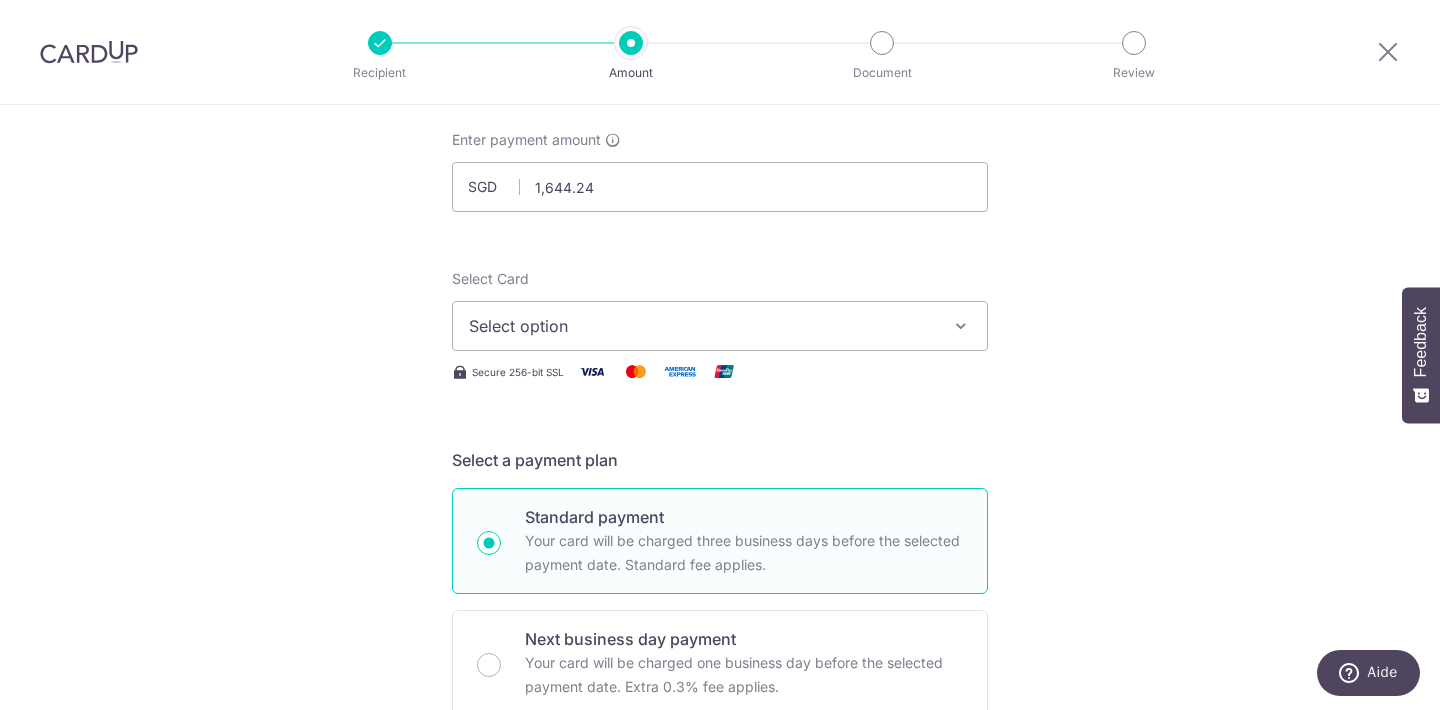 click on "Select option" at bounding box center [702, 326] 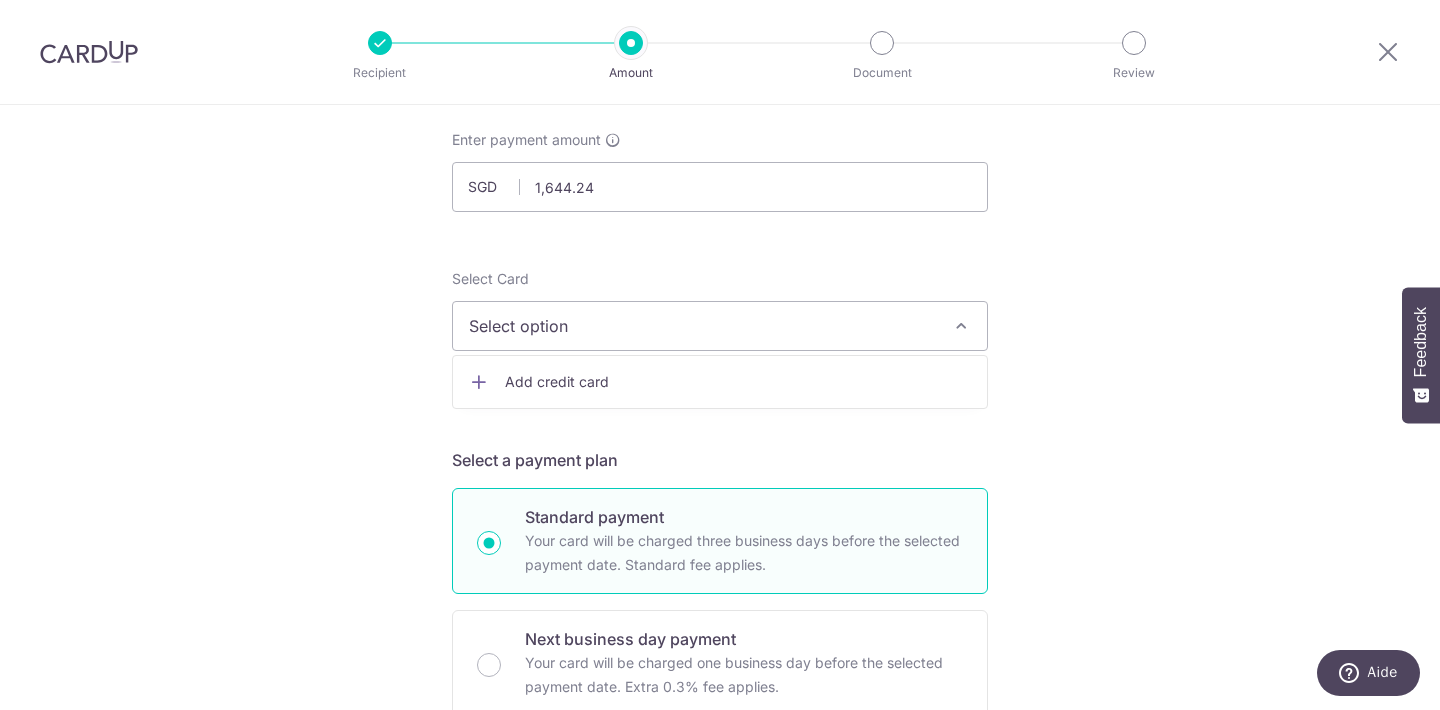 click on "Enter payment amount
SGD
1,644.24
1644.24
Select Card
Select option
Add credit card
Secure 256-bit SSL
Text
New card details
Card
Secure 256-bit SSL
First Name
Emmanuel" at bounding box center (720, 921) 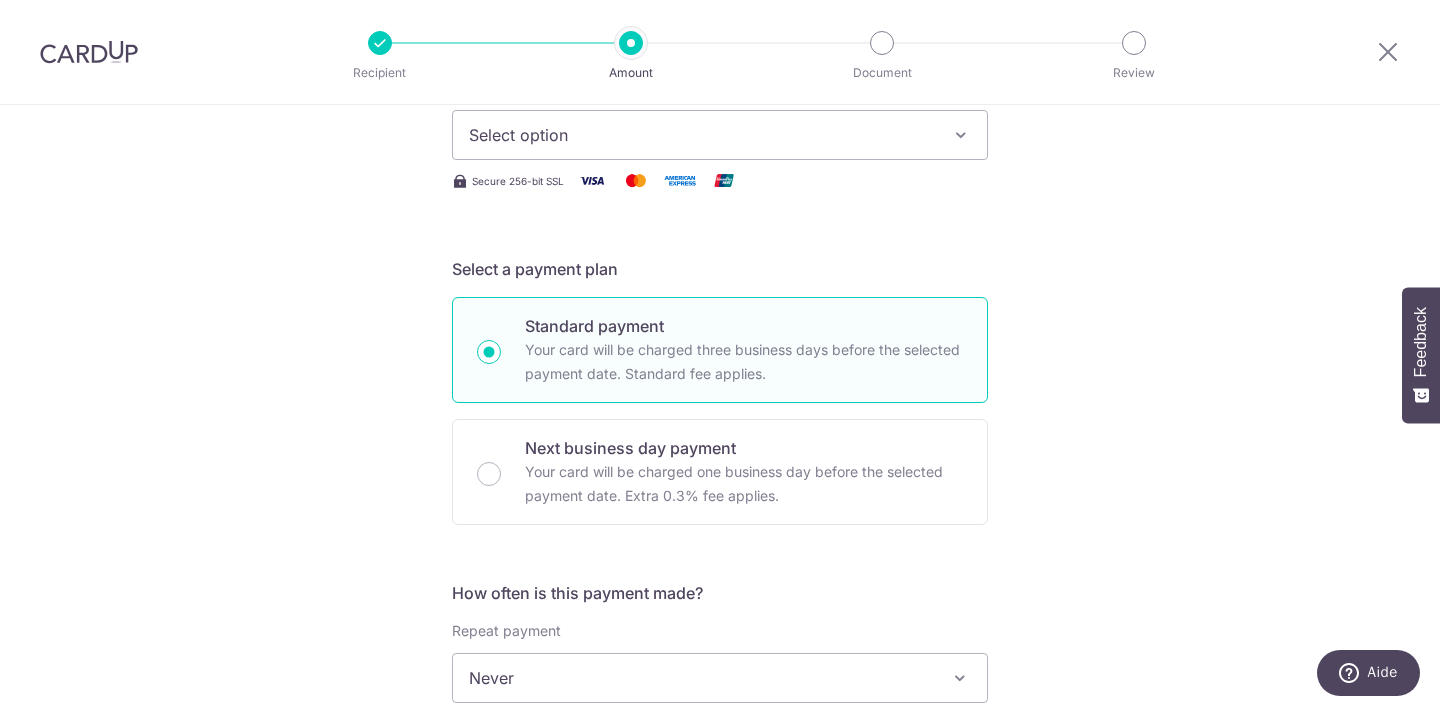 scroll, scrollTop: 309, scrollLeft: 0, axis: vertical 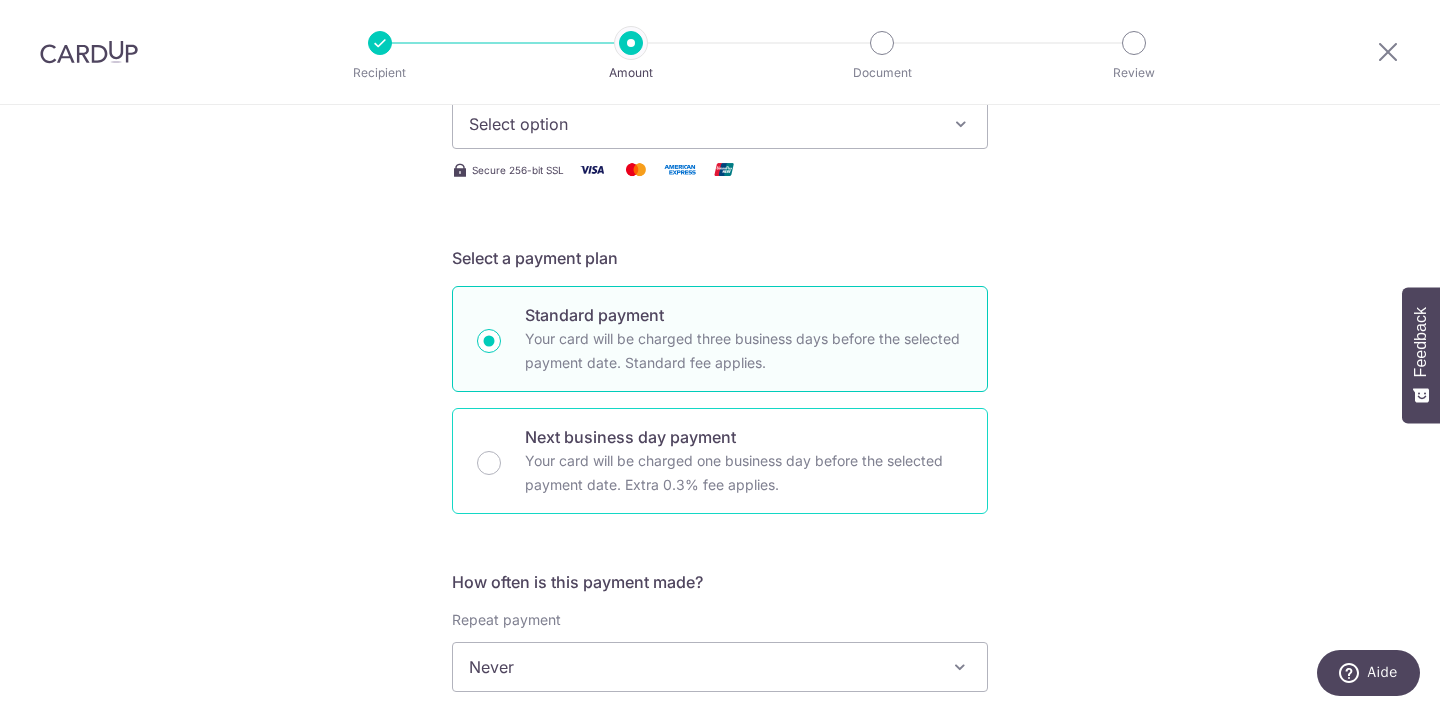 click on "Next business day payment
Your card will be charged one business day before the selected payment date. Extra 0.3% fee applies." at bounding box center (720, 461) 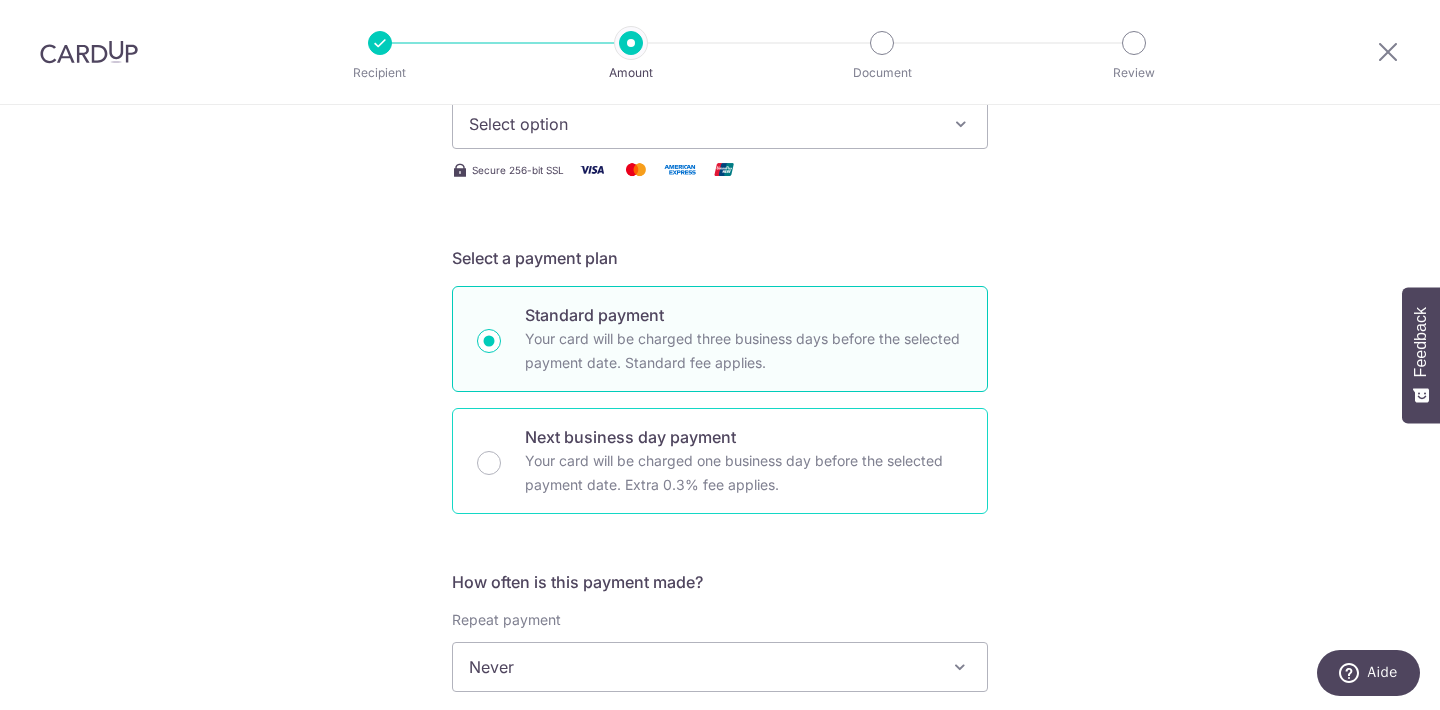 radio on "false" 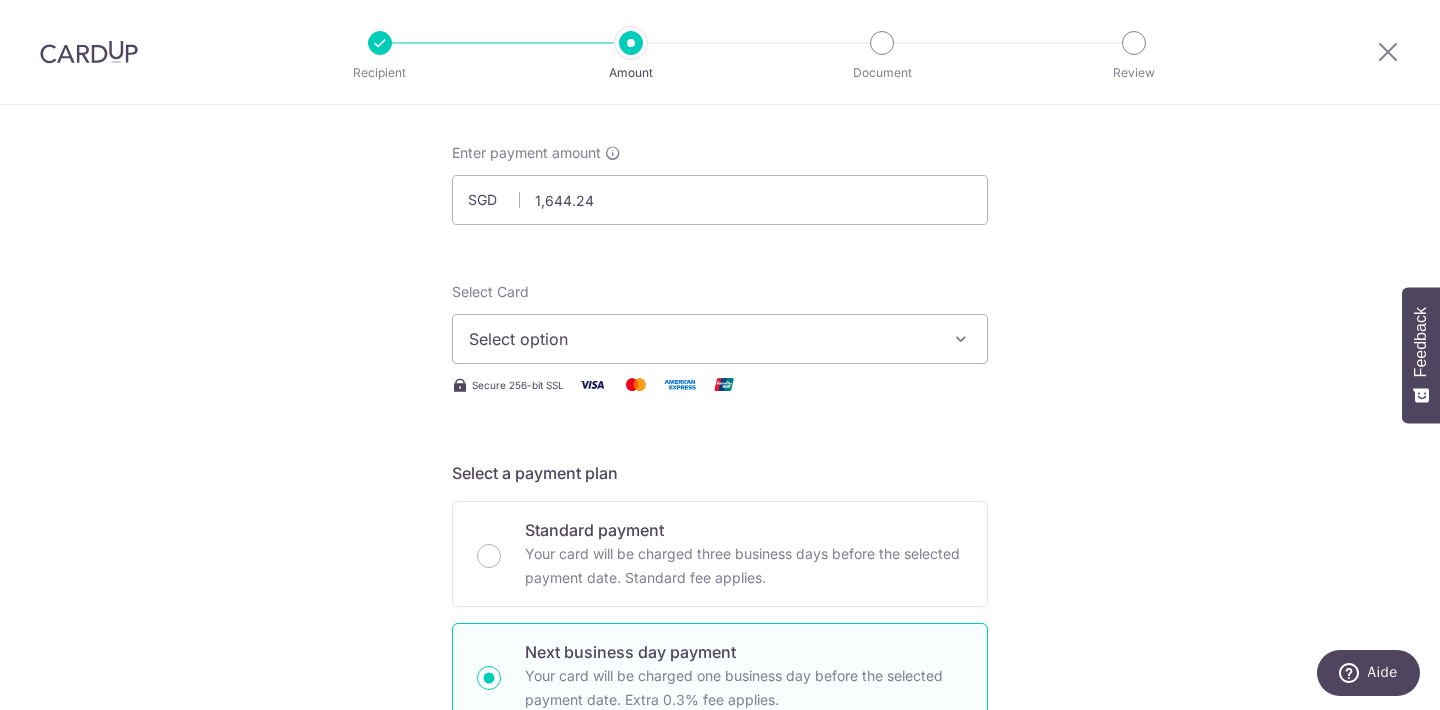 scroll, scrollTop: 105, scrollLeft: 0, axis: vertical 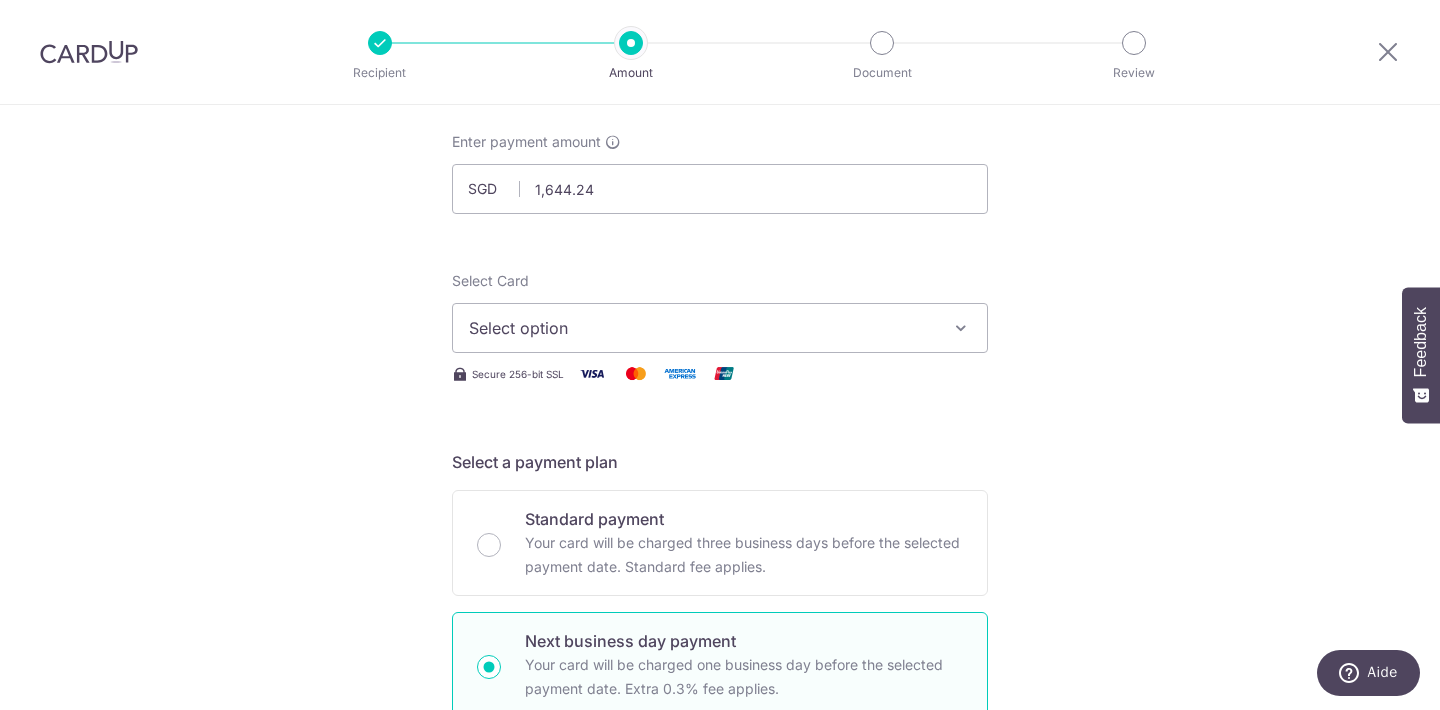 click on "Select option" at bounding box center [702, 328] 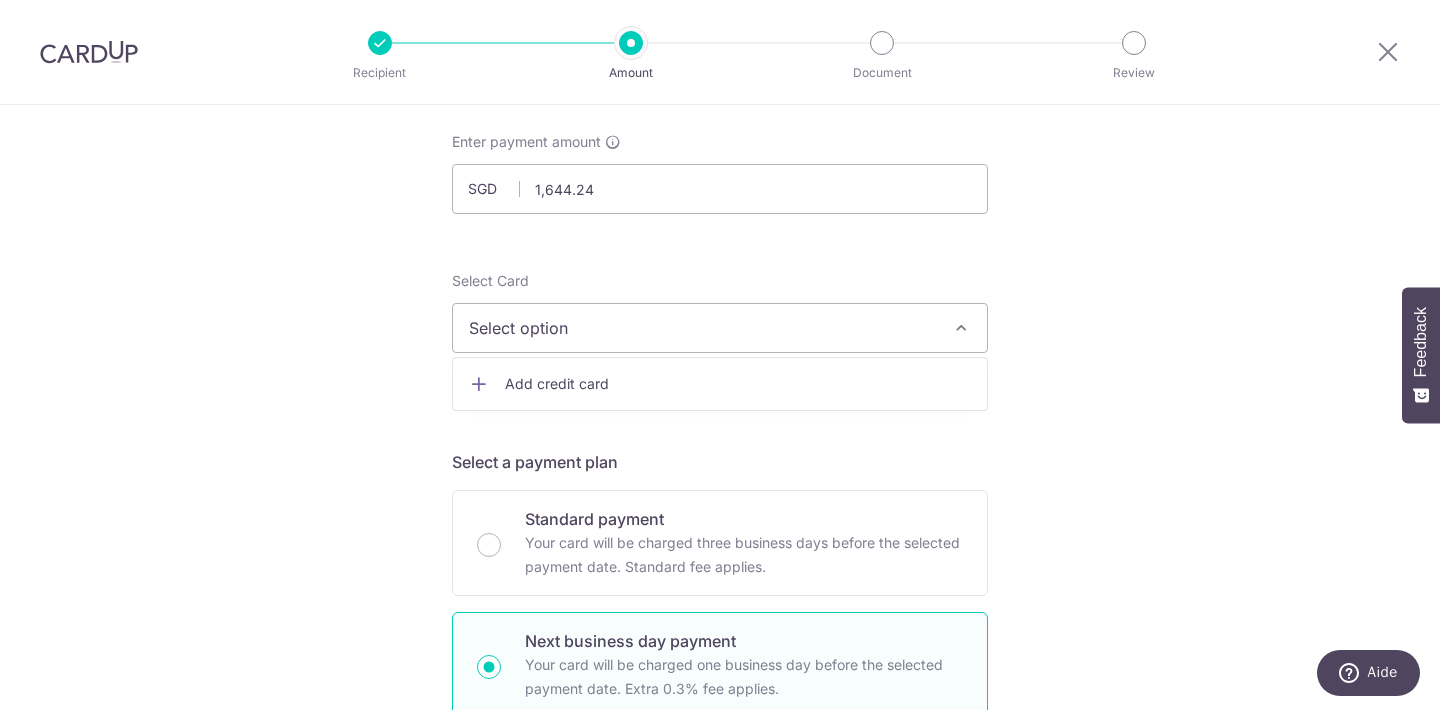 click on "Add credit card" at bounding box center (738, 384) 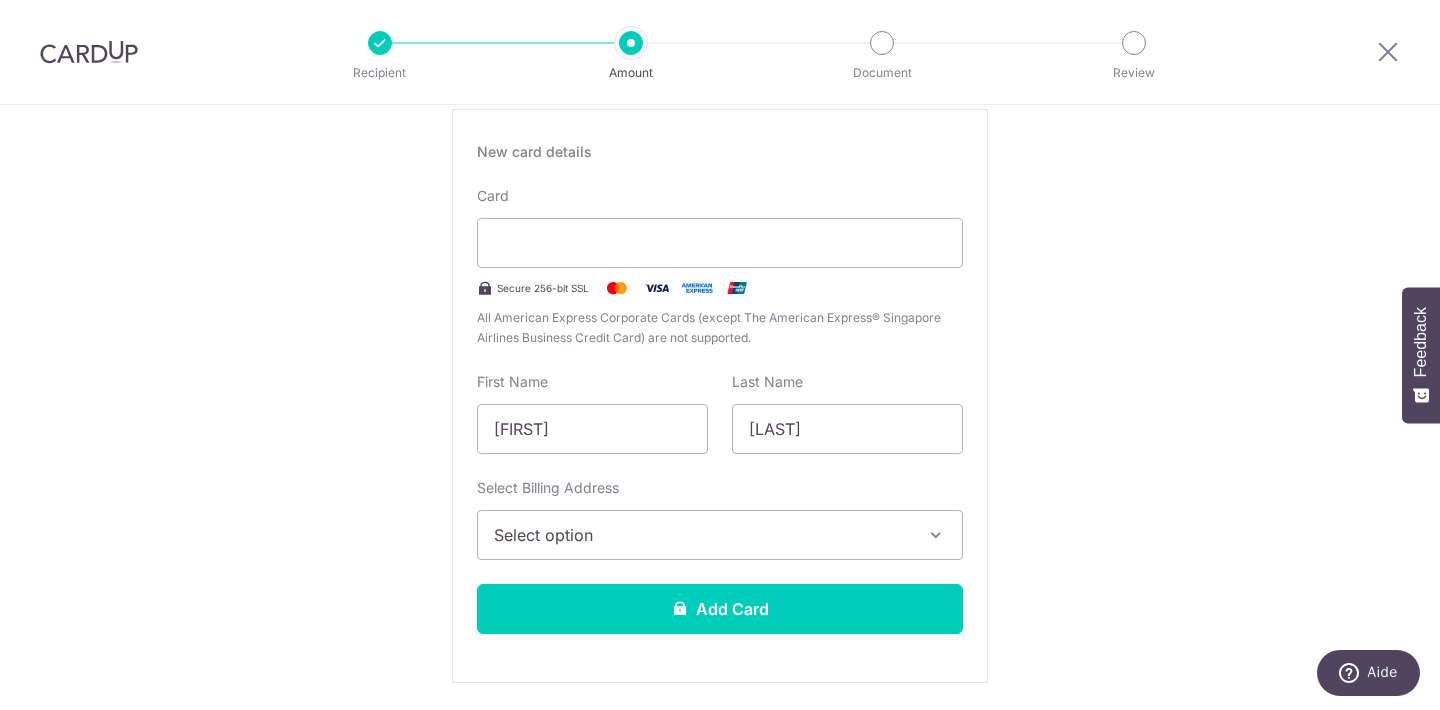 scroll, scrollTop: 369, scrollLeft: 0, axis: vertical 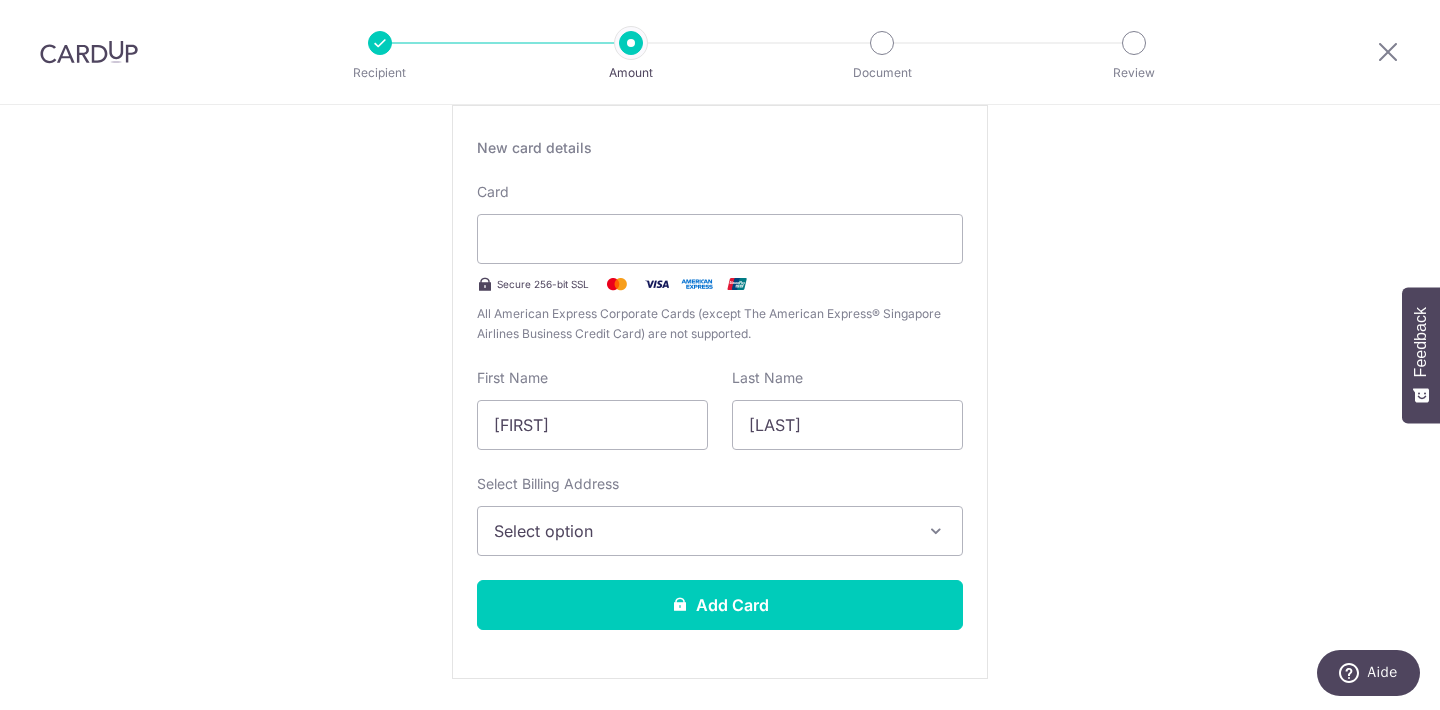 click on "Secure 256-bit SSL" at bounding box center (543, 284) 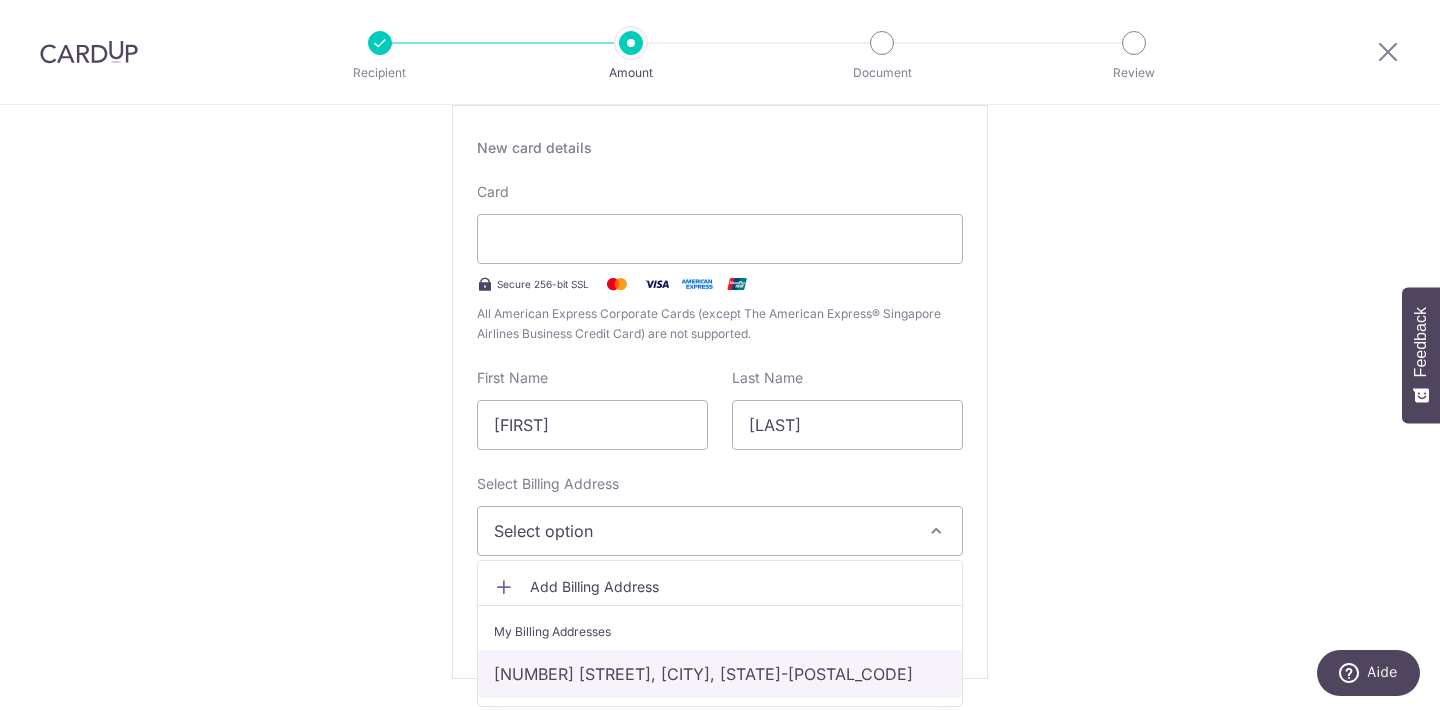 click on "36 avenue Carnot, Bordeaux, France-33200" at bounding box center (720, 674) 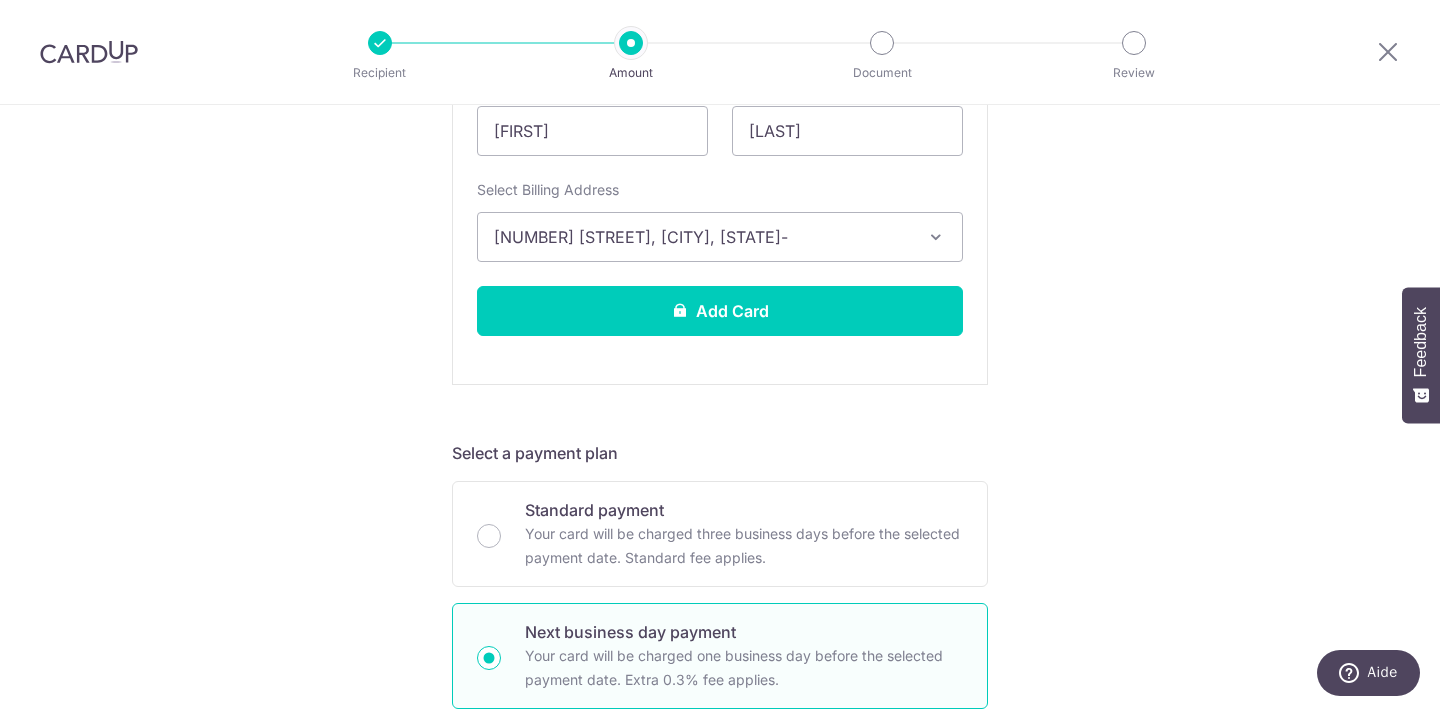 scroll, scrollTop: 668, scrollLeft: 0, axis: vertical 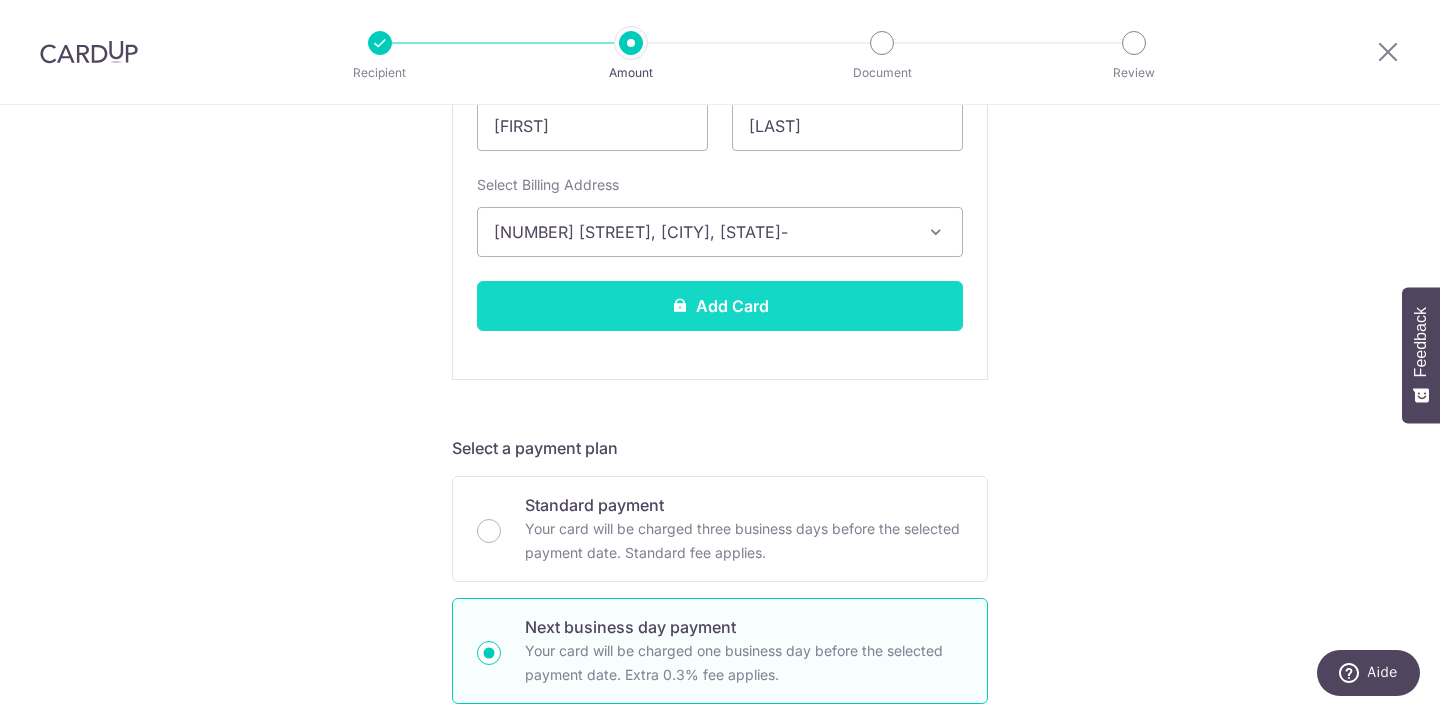 click on "Add Card" at bounding box center (720, 306) 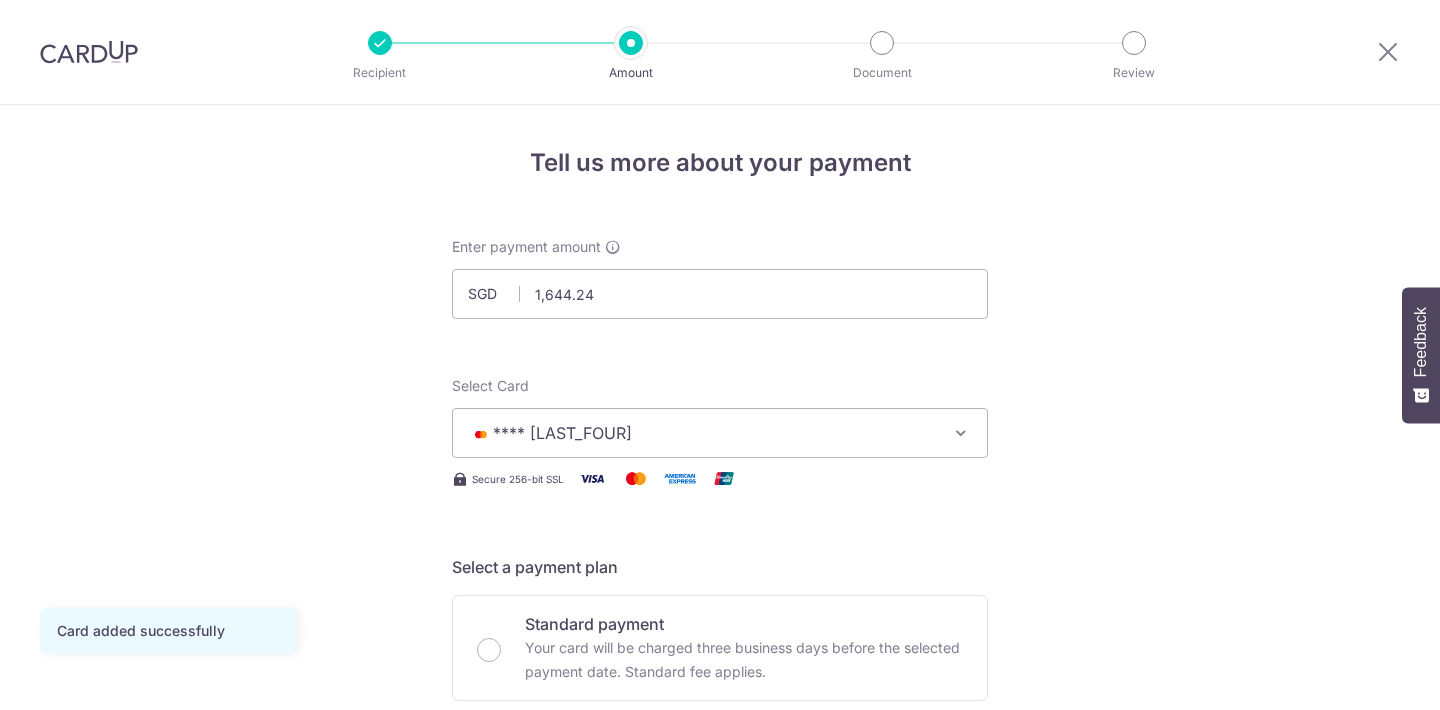 scroll, scrollTop: 0, scrollLeft: 0, axis: both 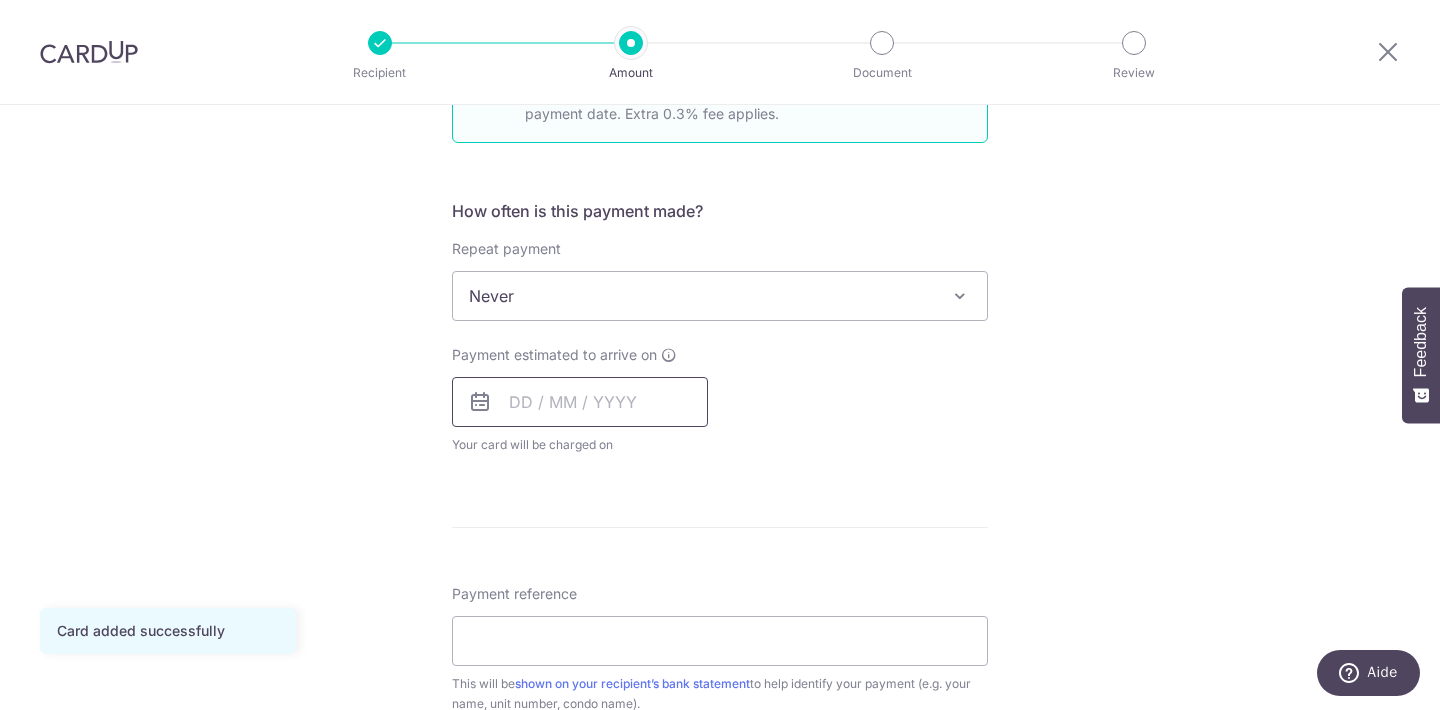 click at bounding box center [580, 402] 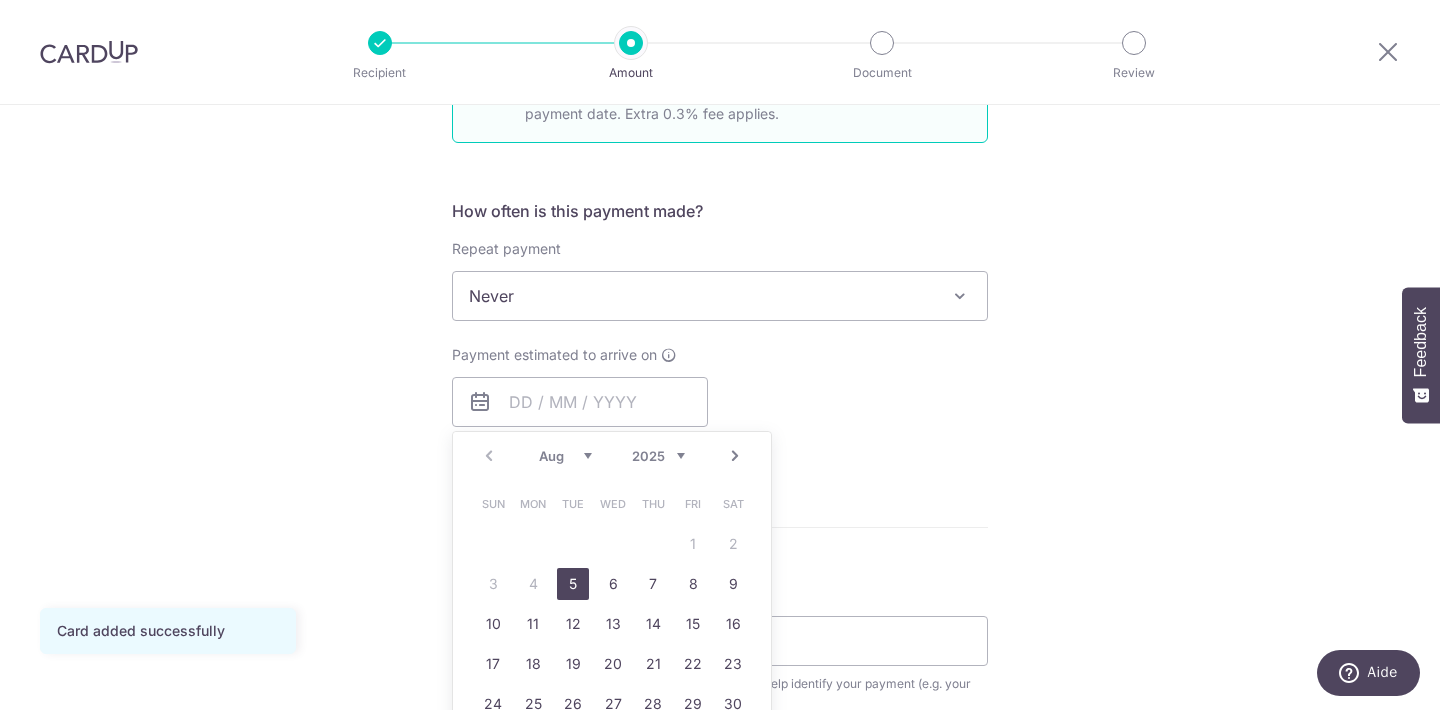 click on "5" at bounding box center [573, 584] 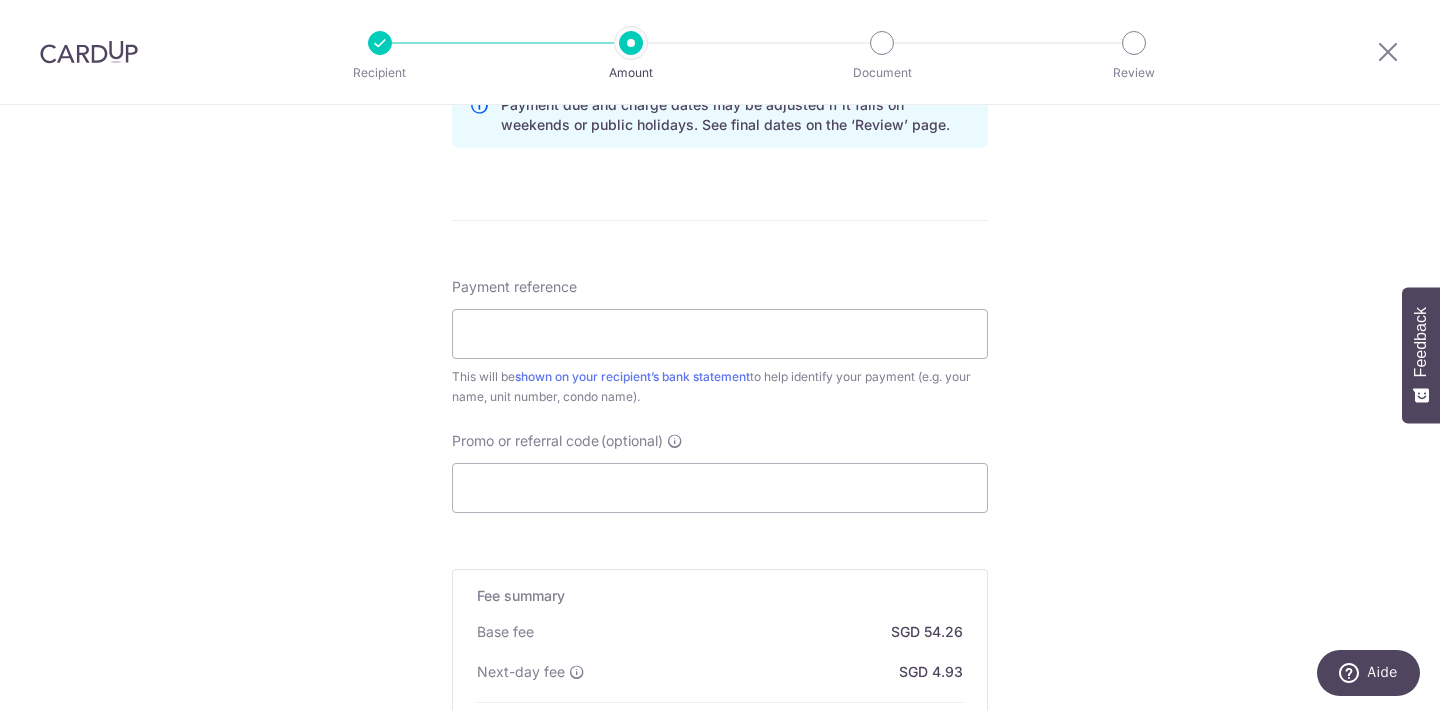 scroll, scrollTop: 1094, scrollLeft: 0, axis: vertical 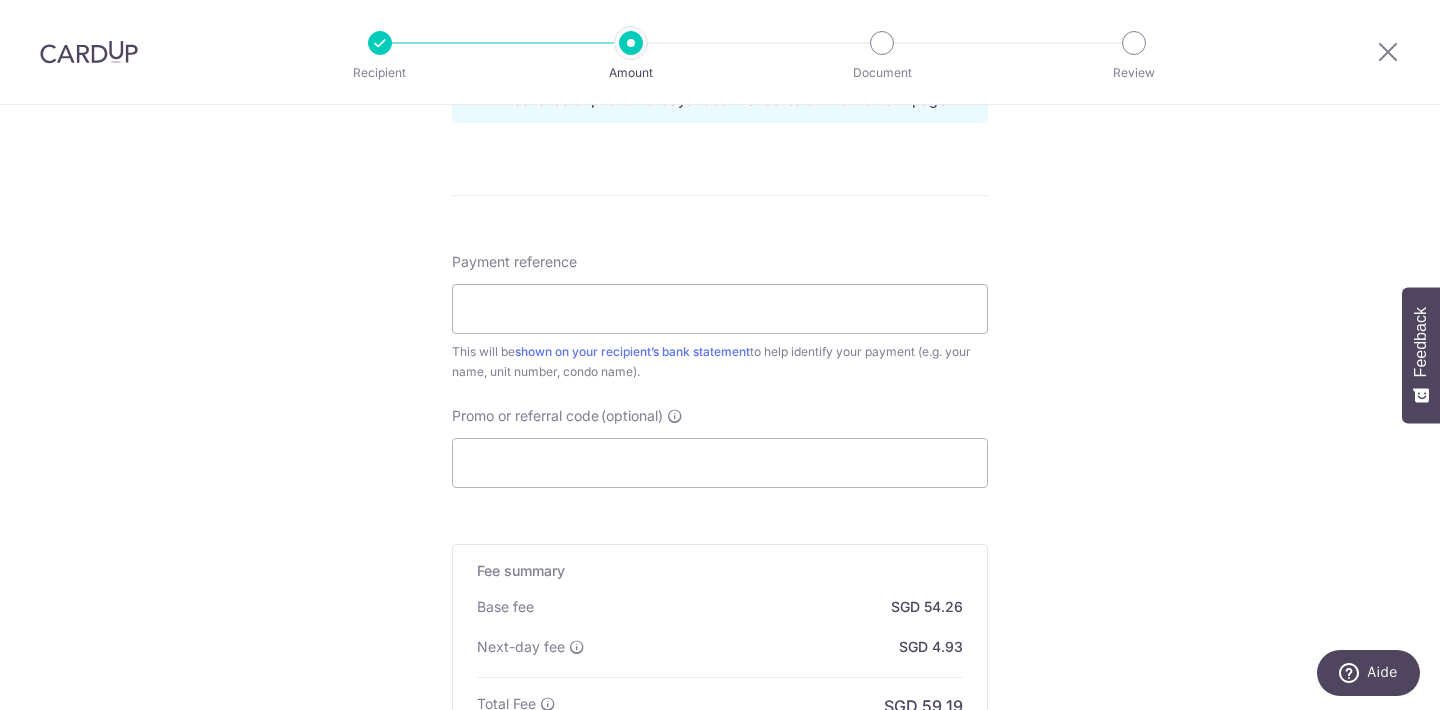 click on "Payment reference
This will be  shown on your recipient’s bank statement  to help identify your payment (e.g. your name, unit number, condo name)." at bounding box center [720, 317] 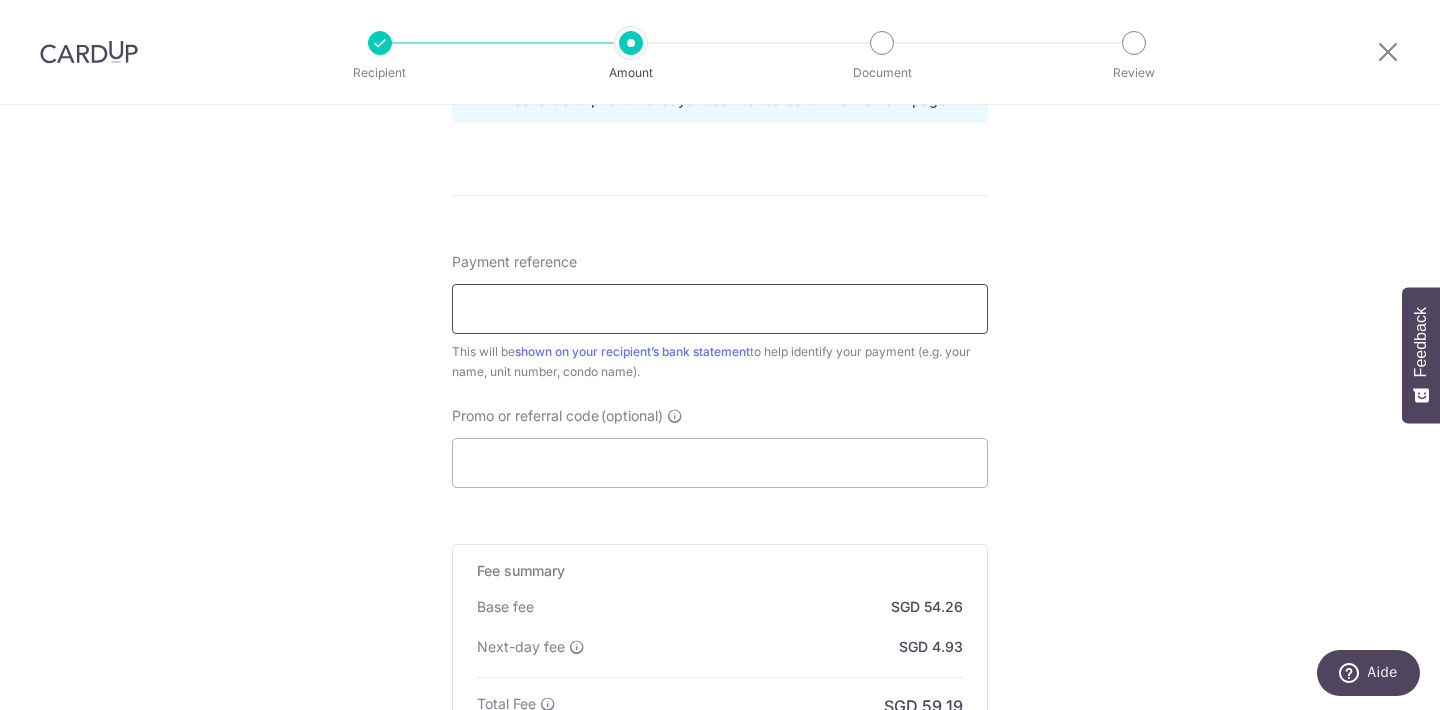 click on "Payment reference" at bounding box center (720, 309) 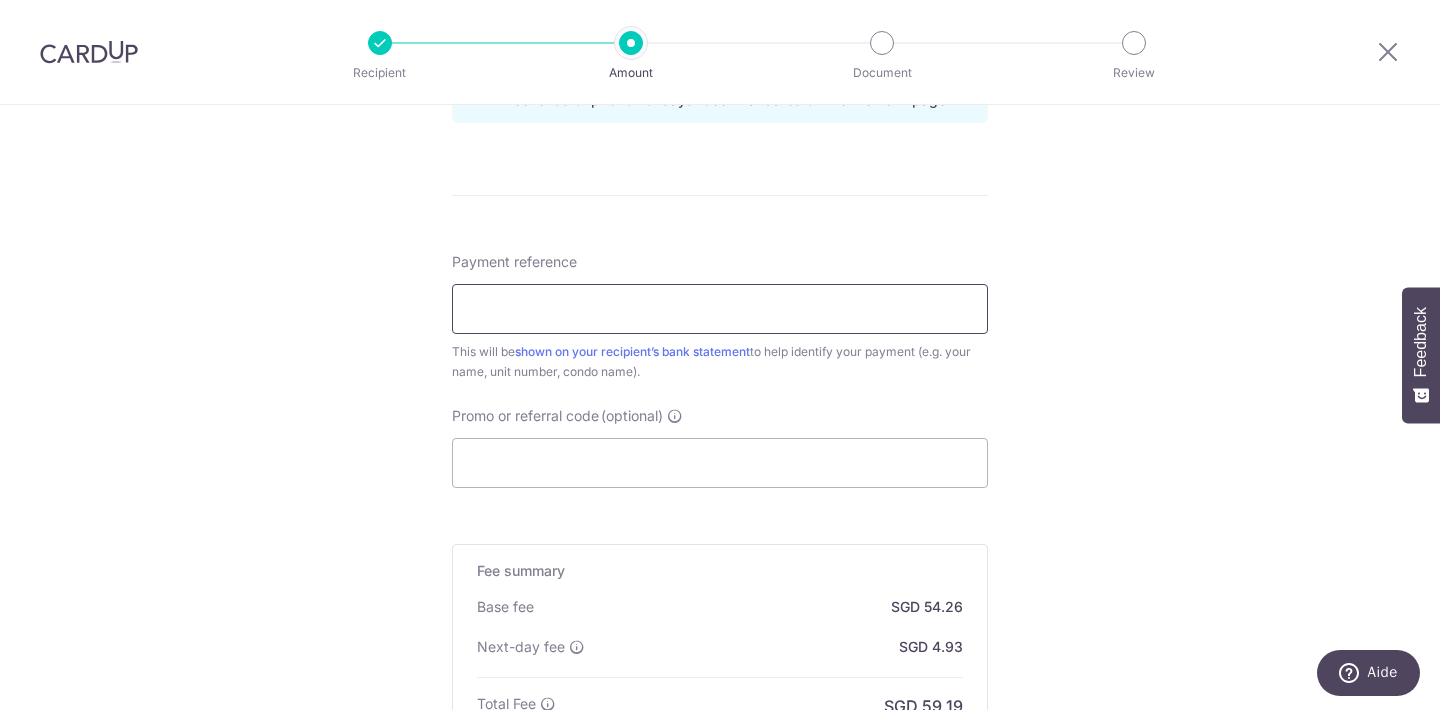 paste on "Invoice 17919" 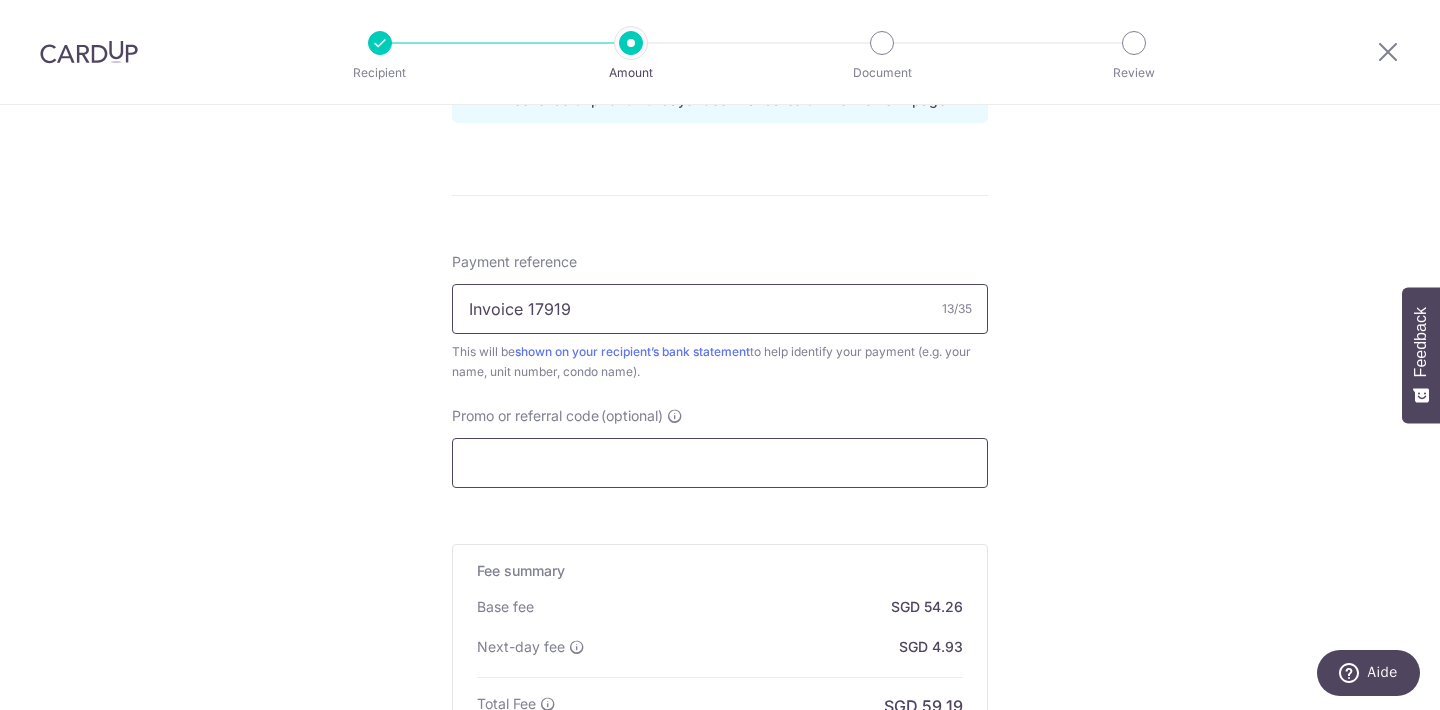 type on "Invoice 17919" 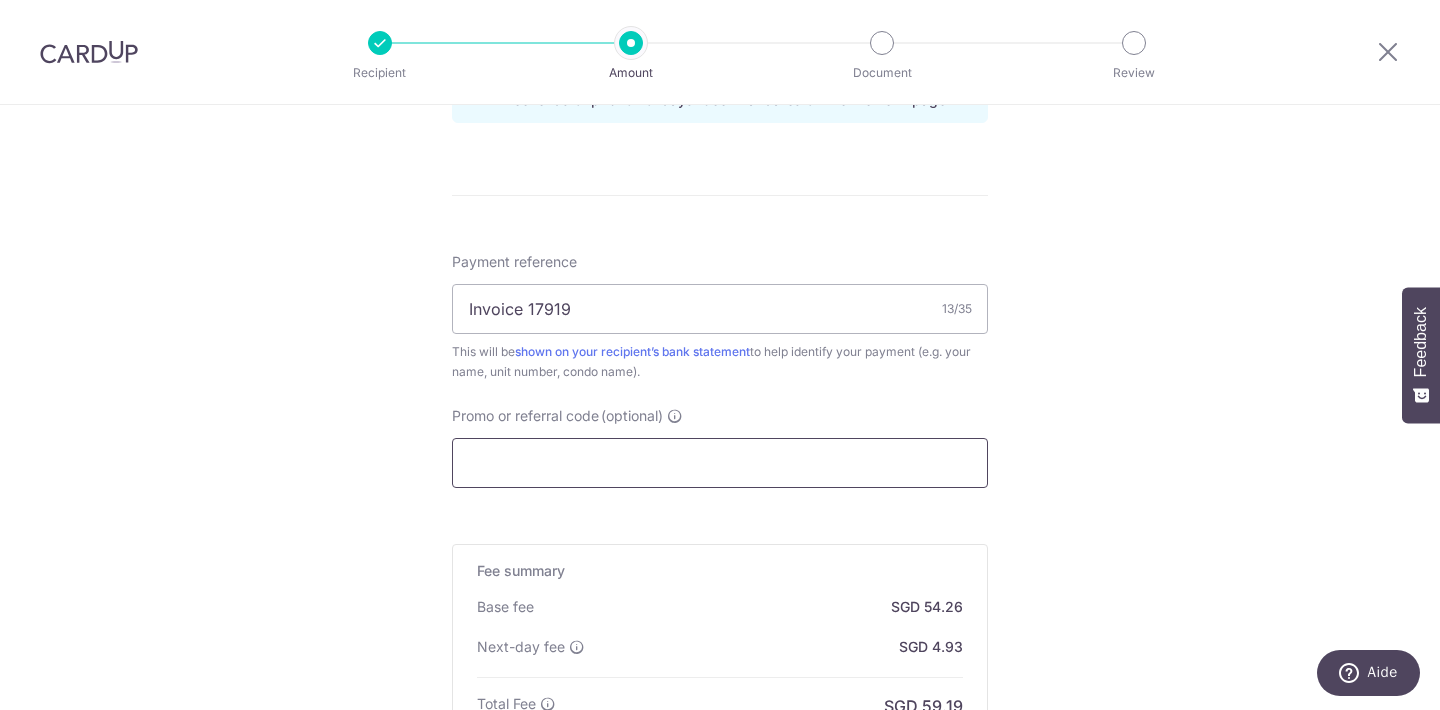 click on "Promo or referral code
(optional)" at bounding box center [720, 463] 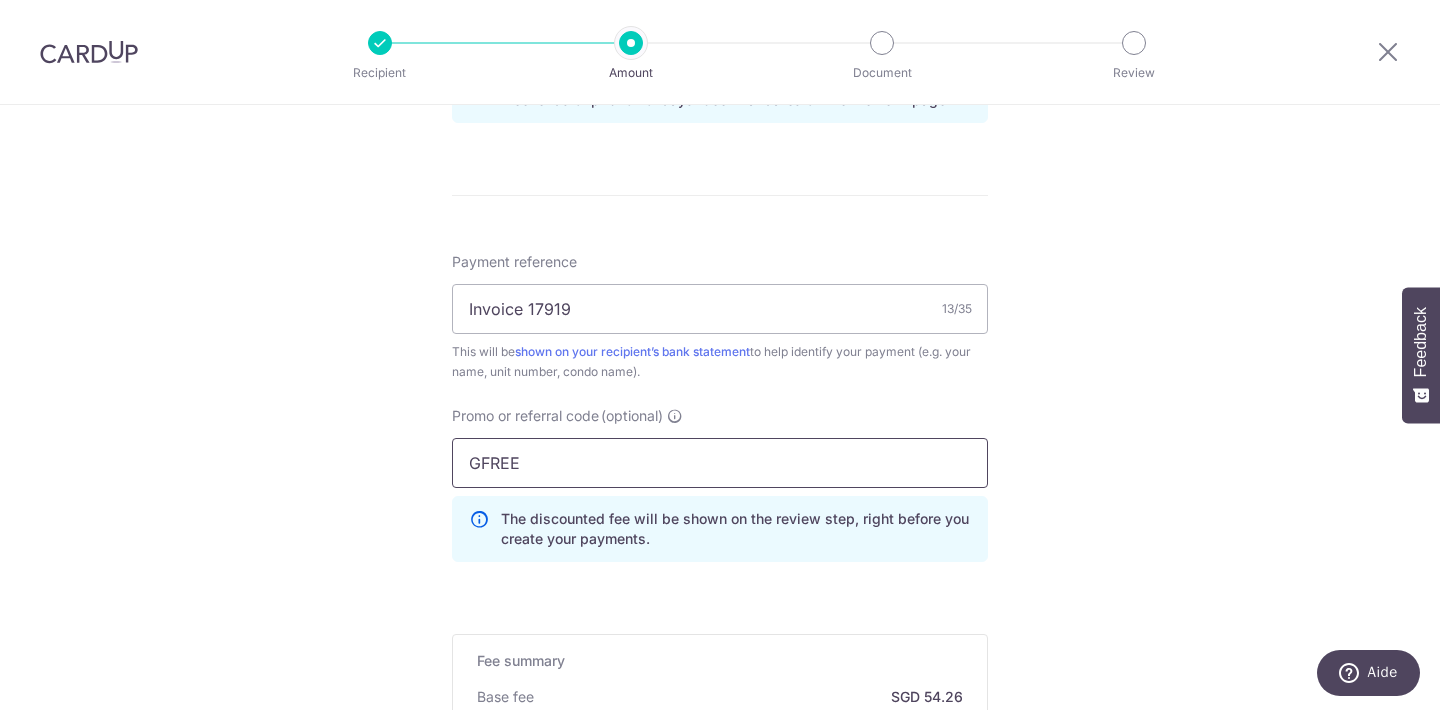 type on "GFREE" 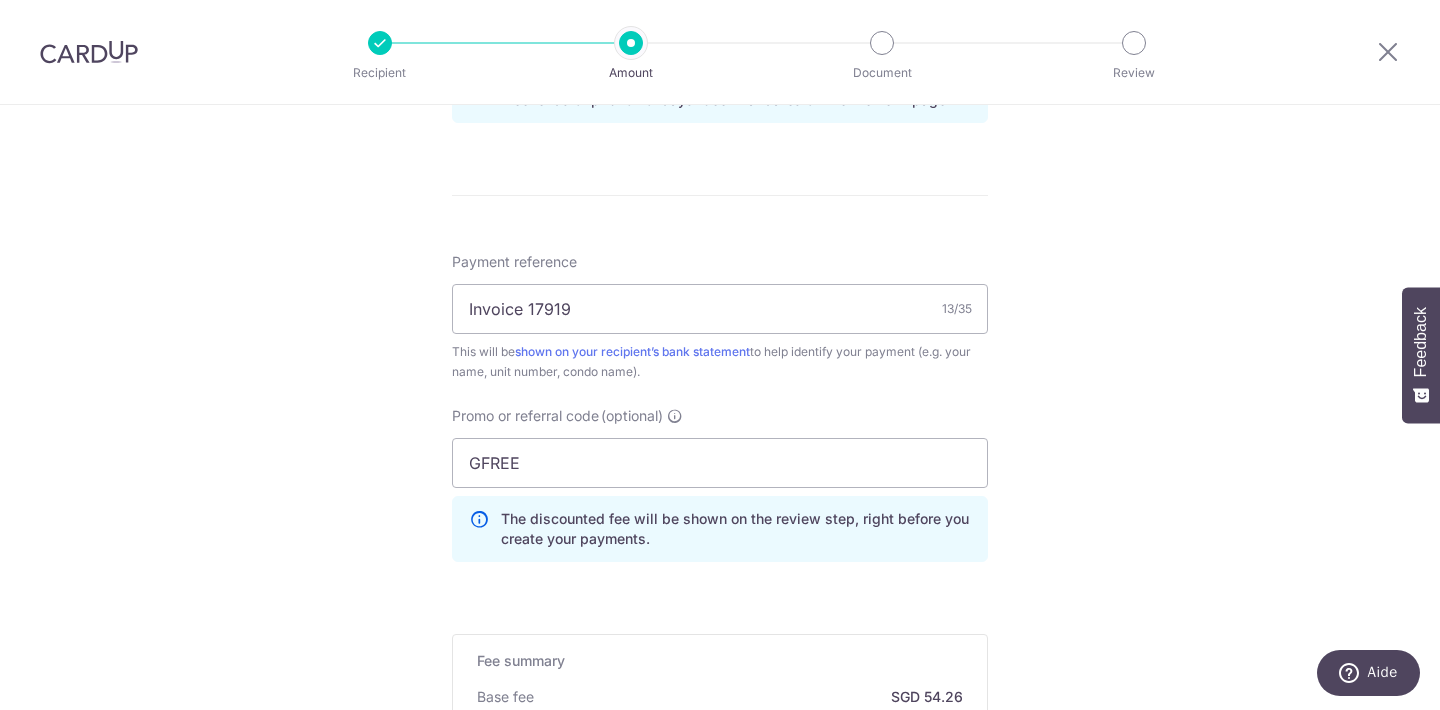 click on "Tell us more about your payment
Enter payment amount
SGD
1,644.24
1644.24
Card added successfully
Select Card
**** 4557
Add credit card
Your Cards
**** 4557
Secure 256-bit SSL
Text
New card details
Card
Secure 256-bit SSL" at bounding box center (720, 50) 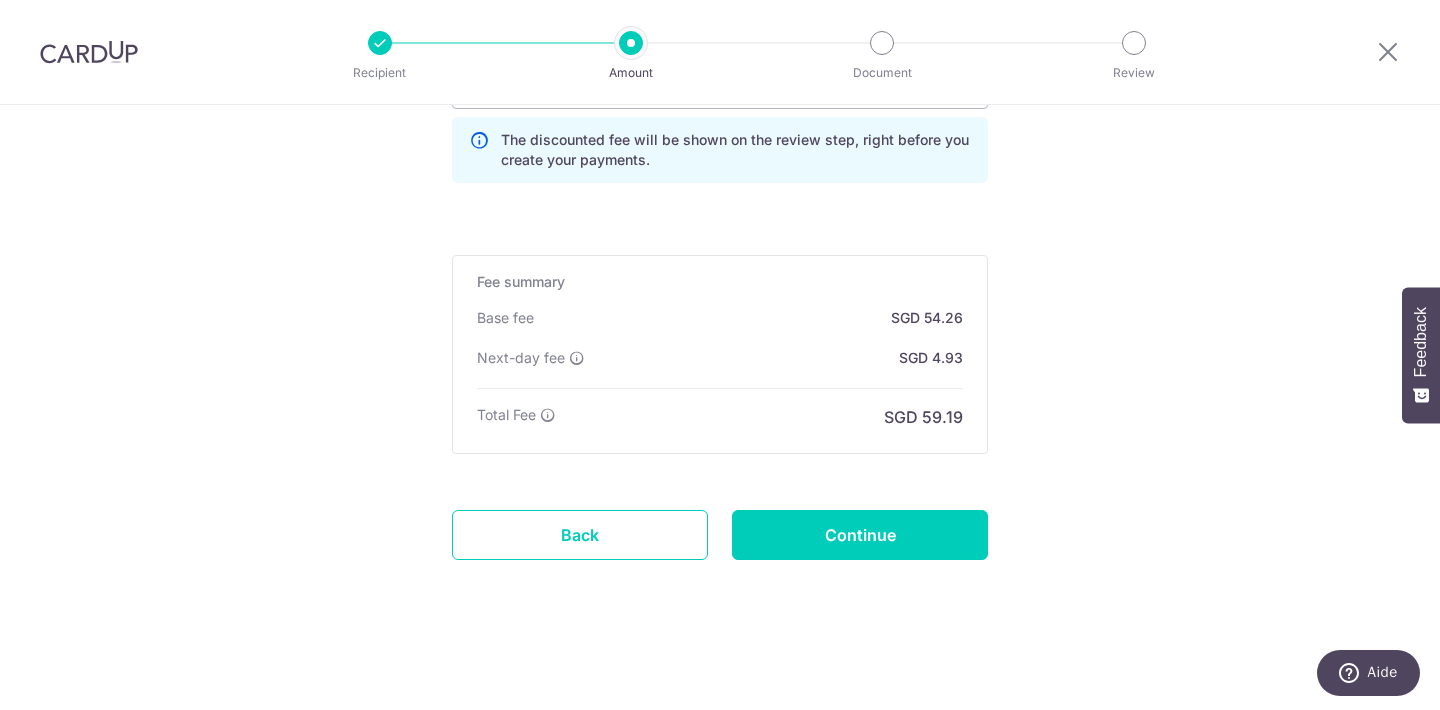 scroll, scrollTop: 1473, scrollLeft: 0, axis: vertical 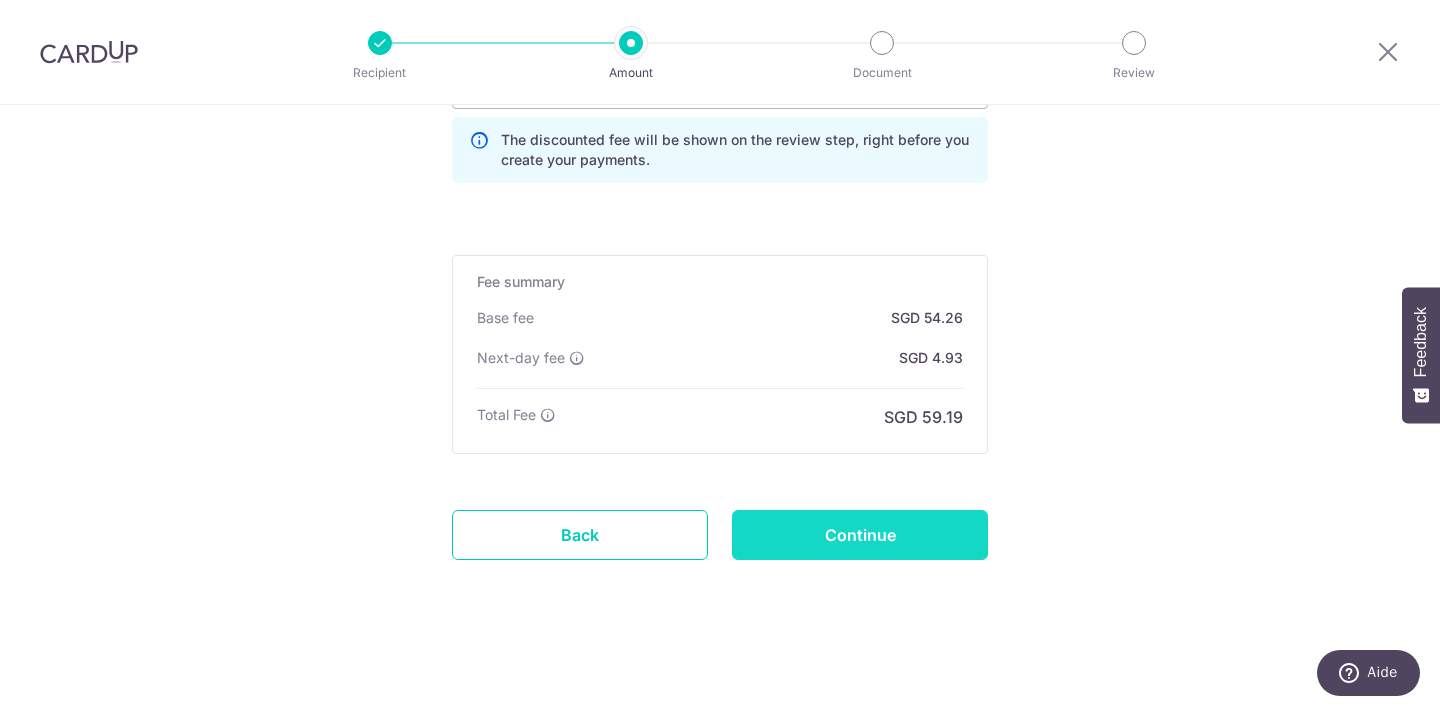 click on "Continue" at bounding box center (860, 535) 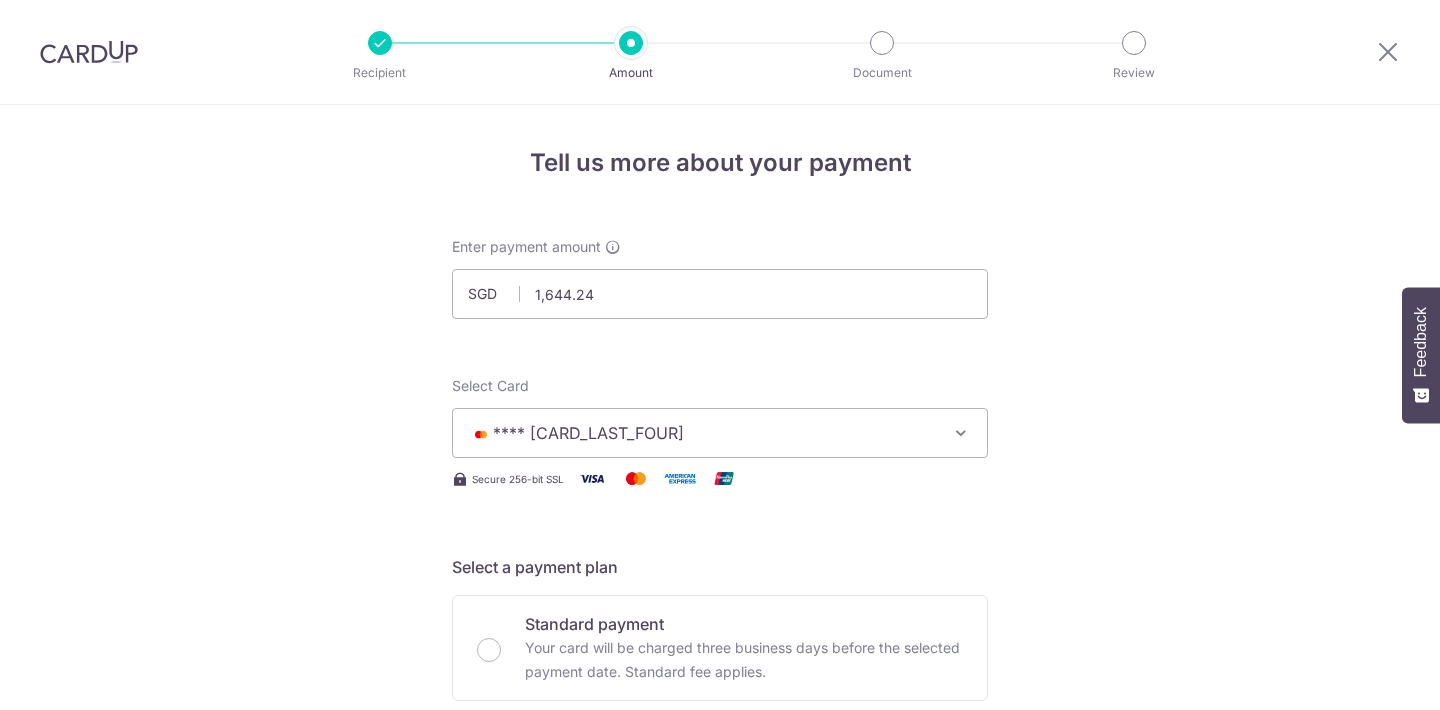 scroll, scrollTop: 0, scrollLeft: 0, axis: both 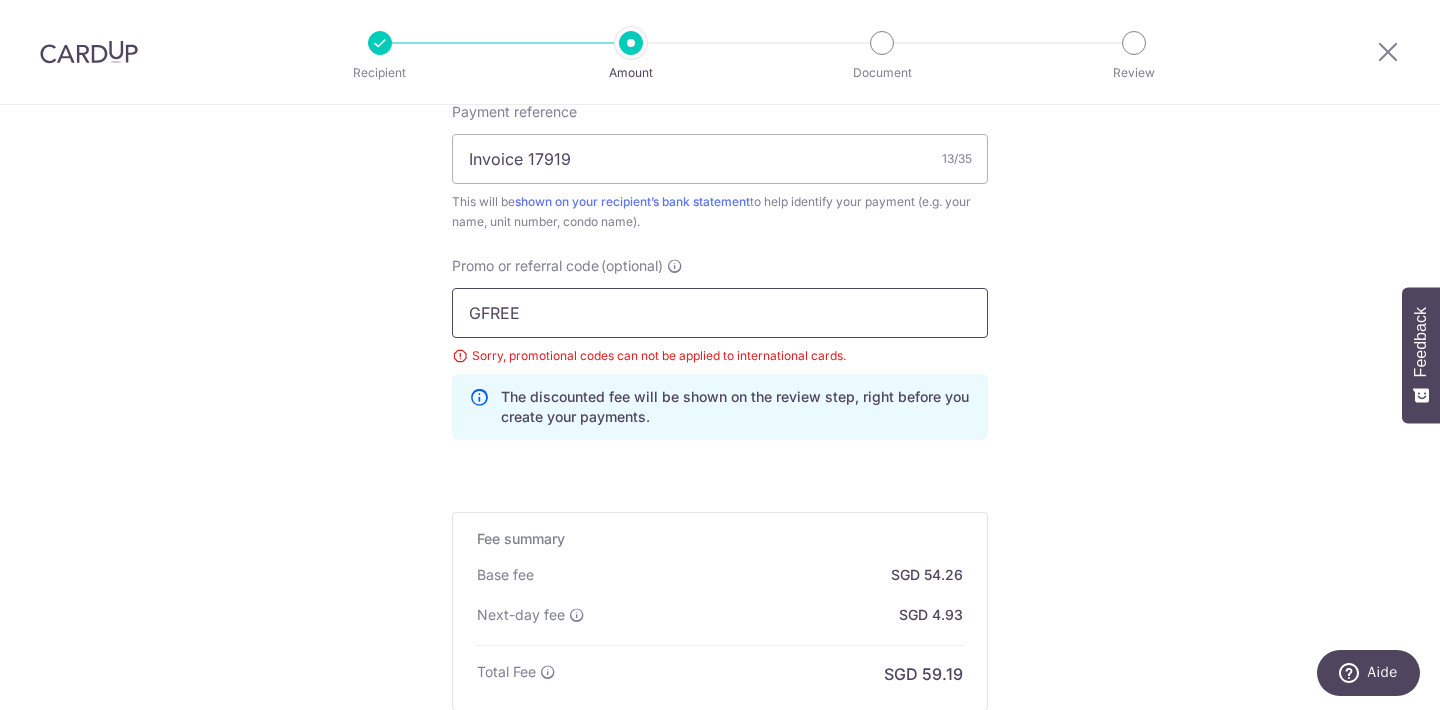 drag, startPoint x: 549, startPoint y: 316, endPoint x: 339, endPoint y: 300, distance: 210.60864 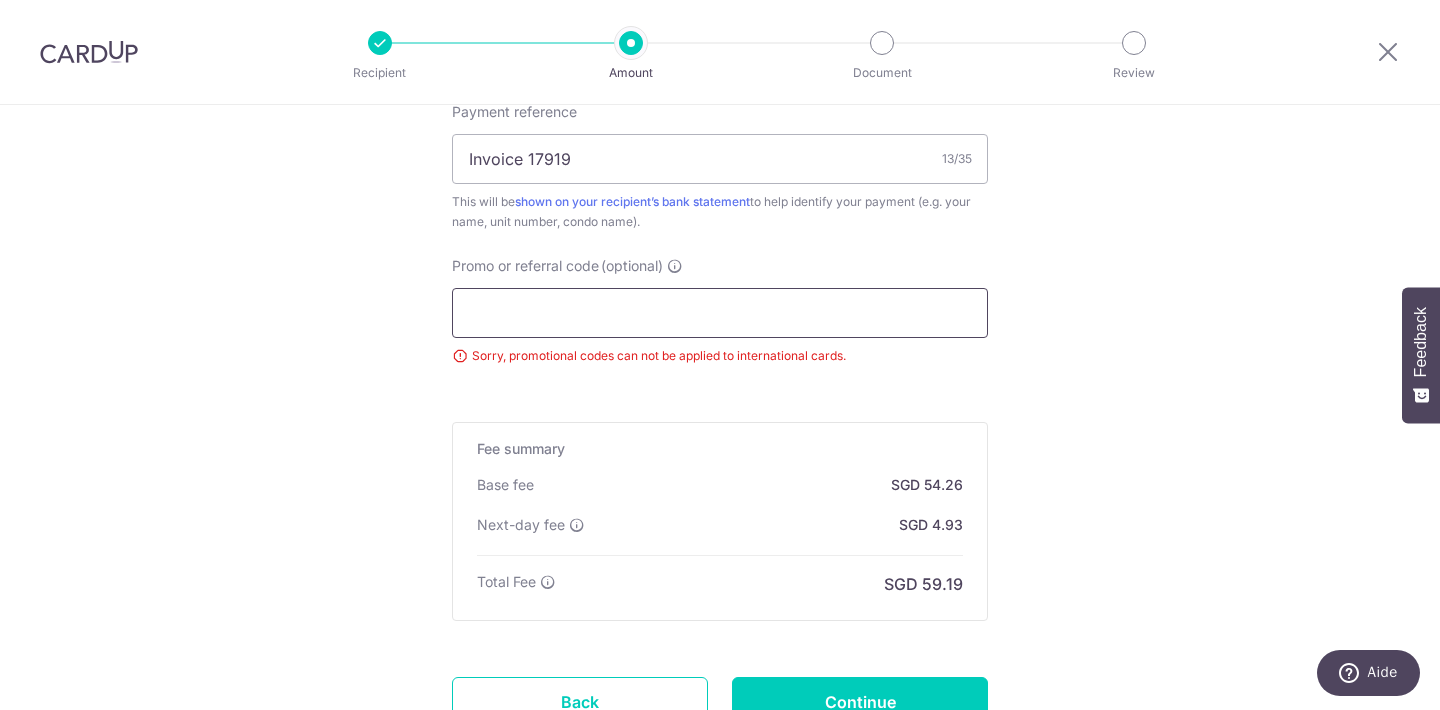 type 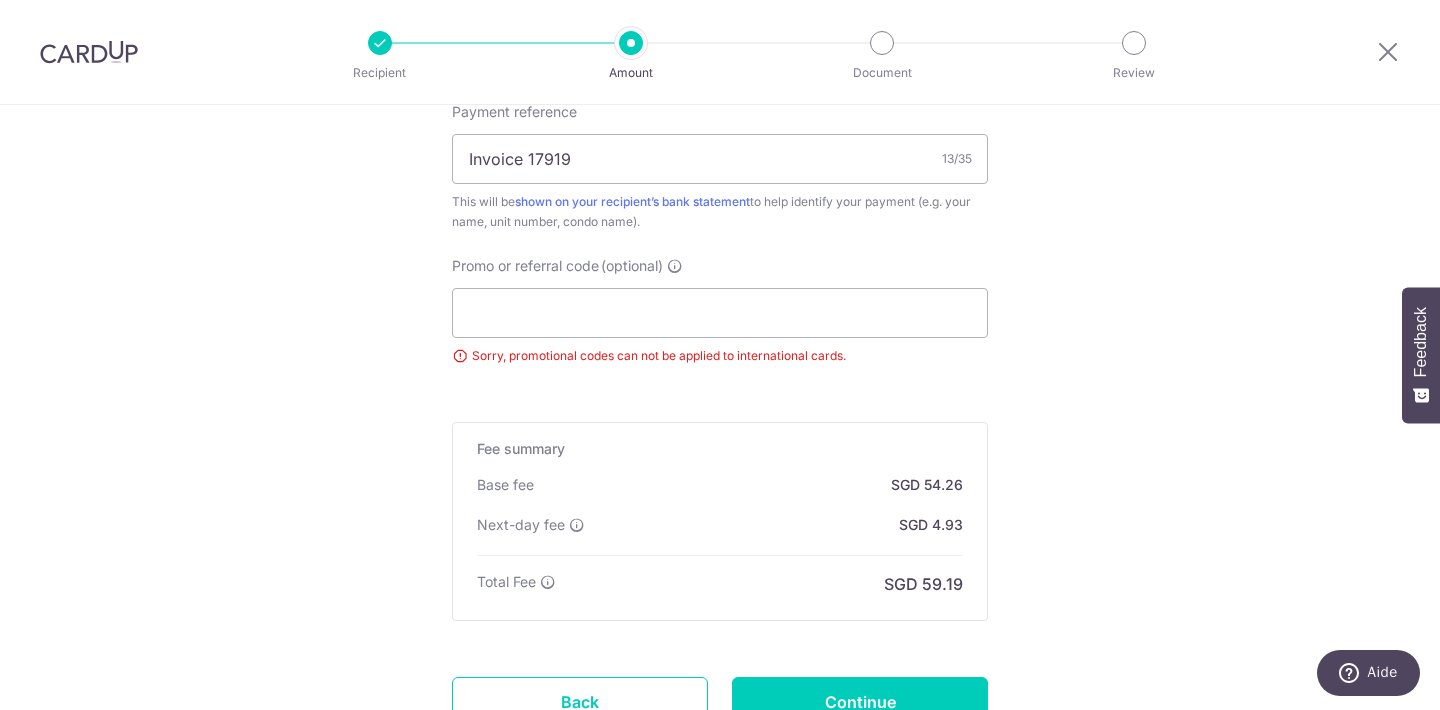 click on "SGD
1,644.24
1644.24
Select Card
**** 4557
Add credit card
Your Cards
**** 4557
Secure 256-bit SSL
Text
New card details
Card
Secure 256-bit SSL" at bounding box center (720, -131) 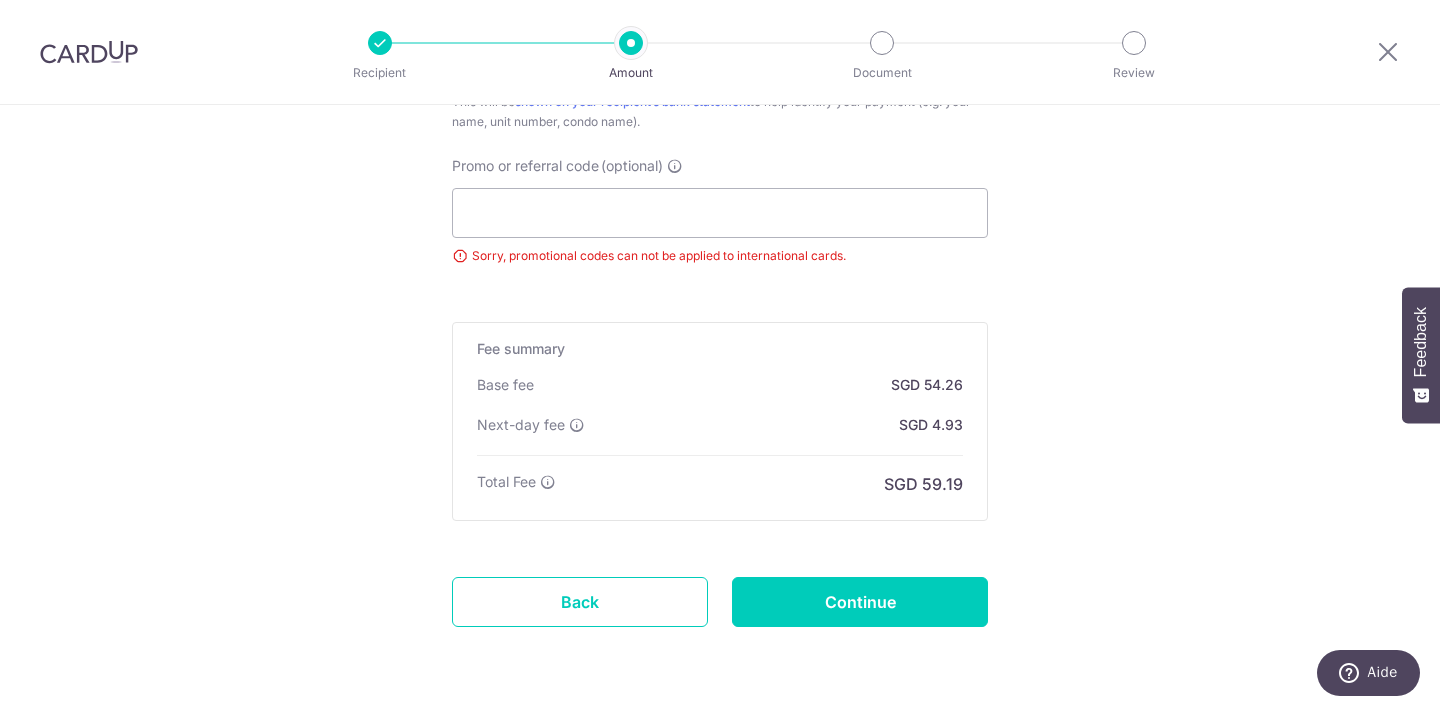 scroll, scrollTop: 1356, scrollLeft: 0, axis: vertical 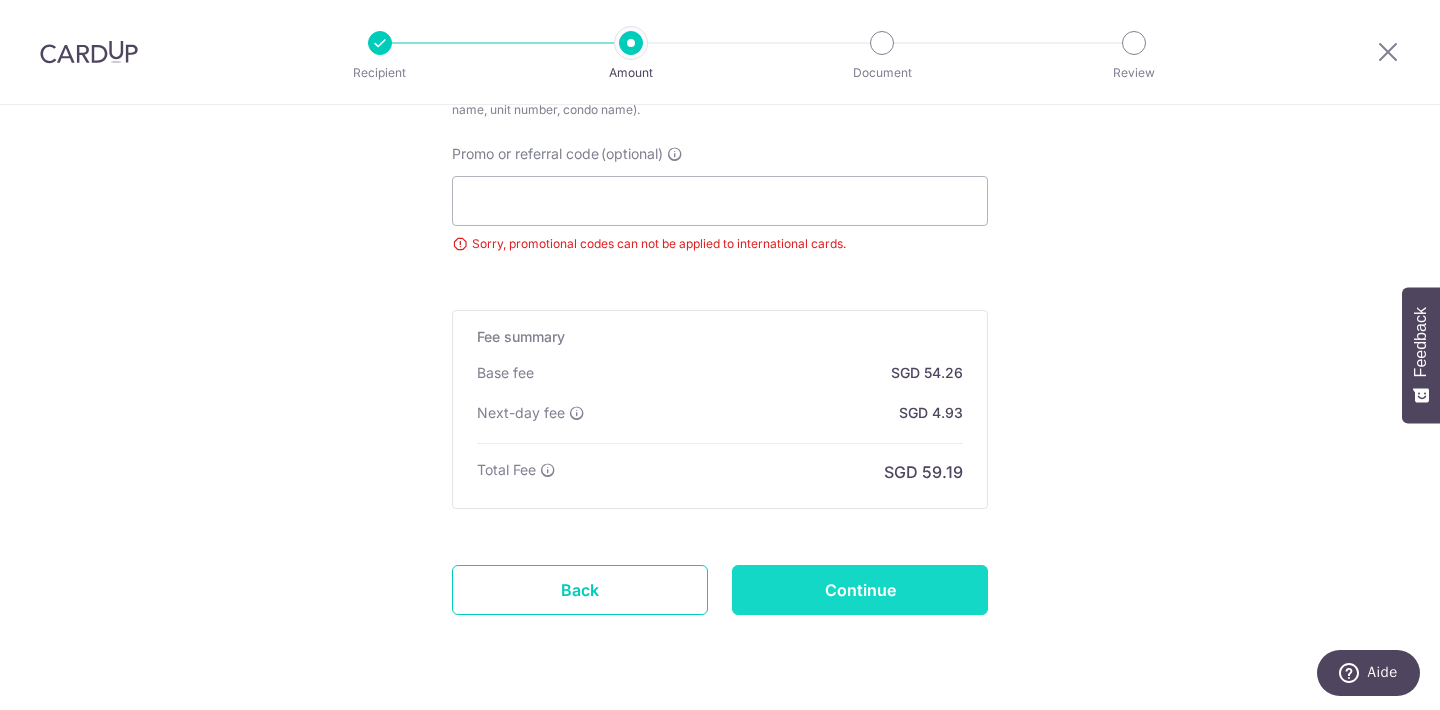 click on "Continue" at bounding box center (860, 590) 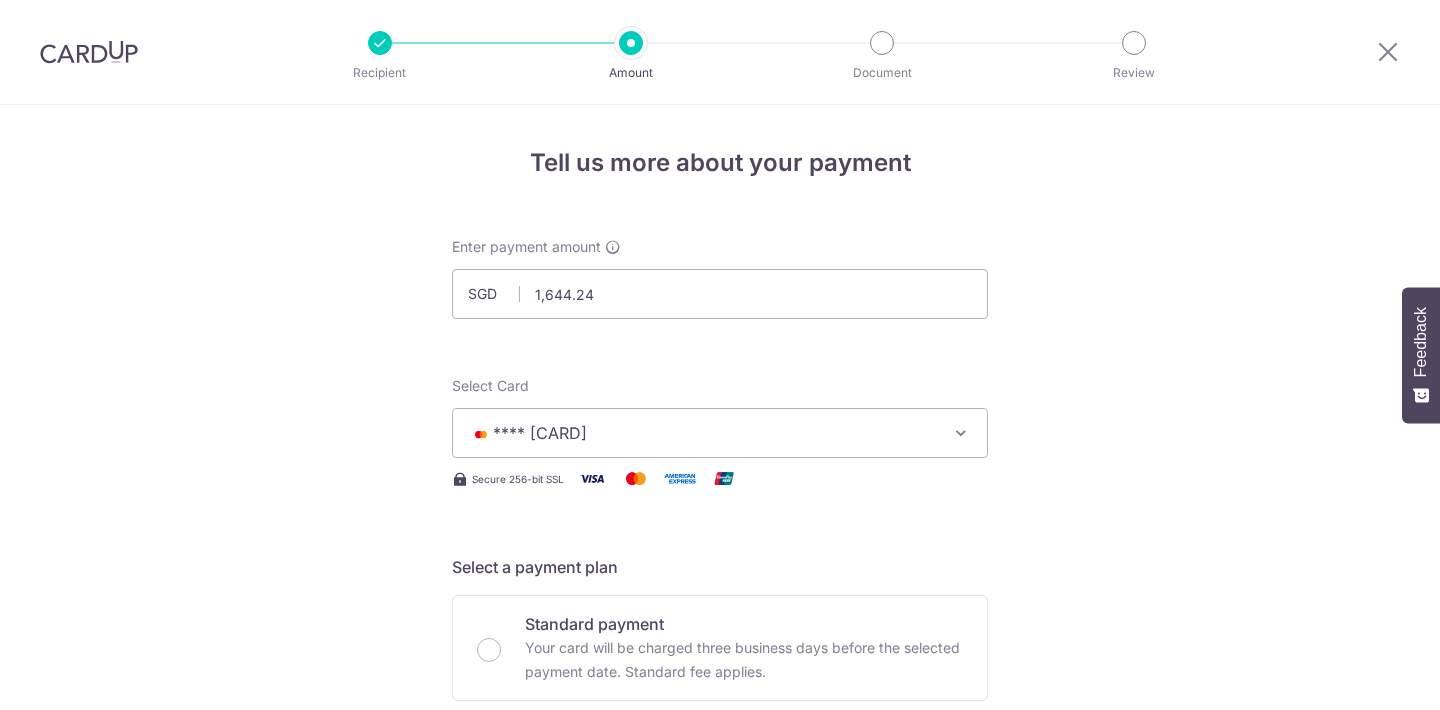 scroll, scrollTop: 0, scrollLeft: 0, axis: both 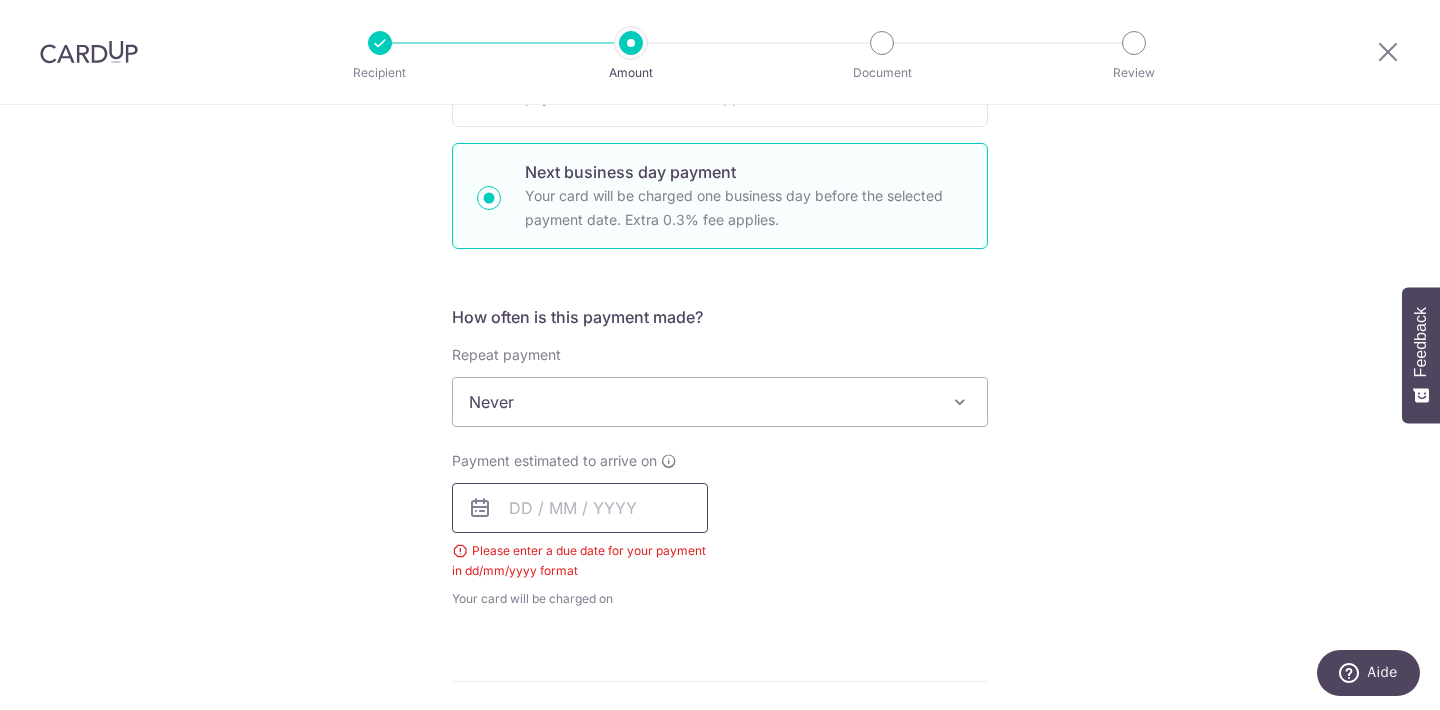 click at bounding box center (580, 508) 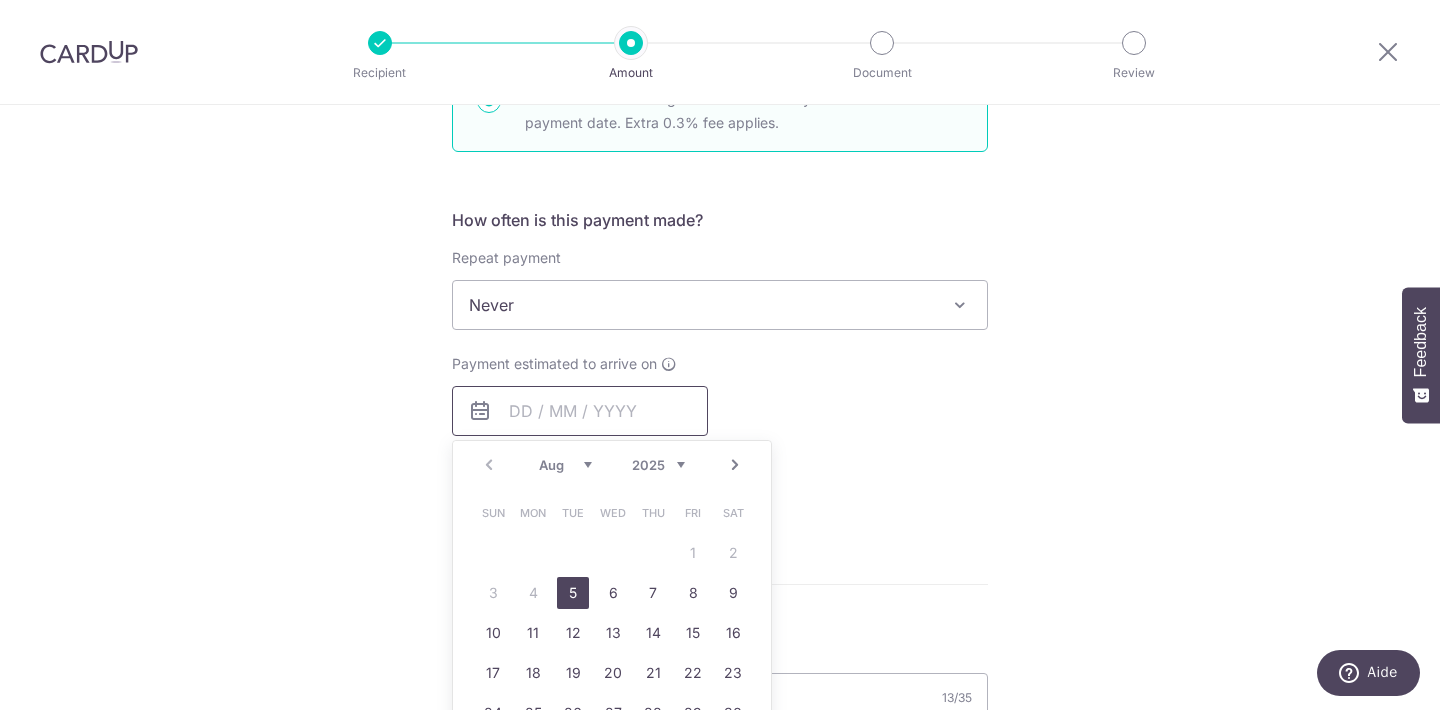 scroll, scrollTop: 672, scrollLeft: 0, axis: vertical 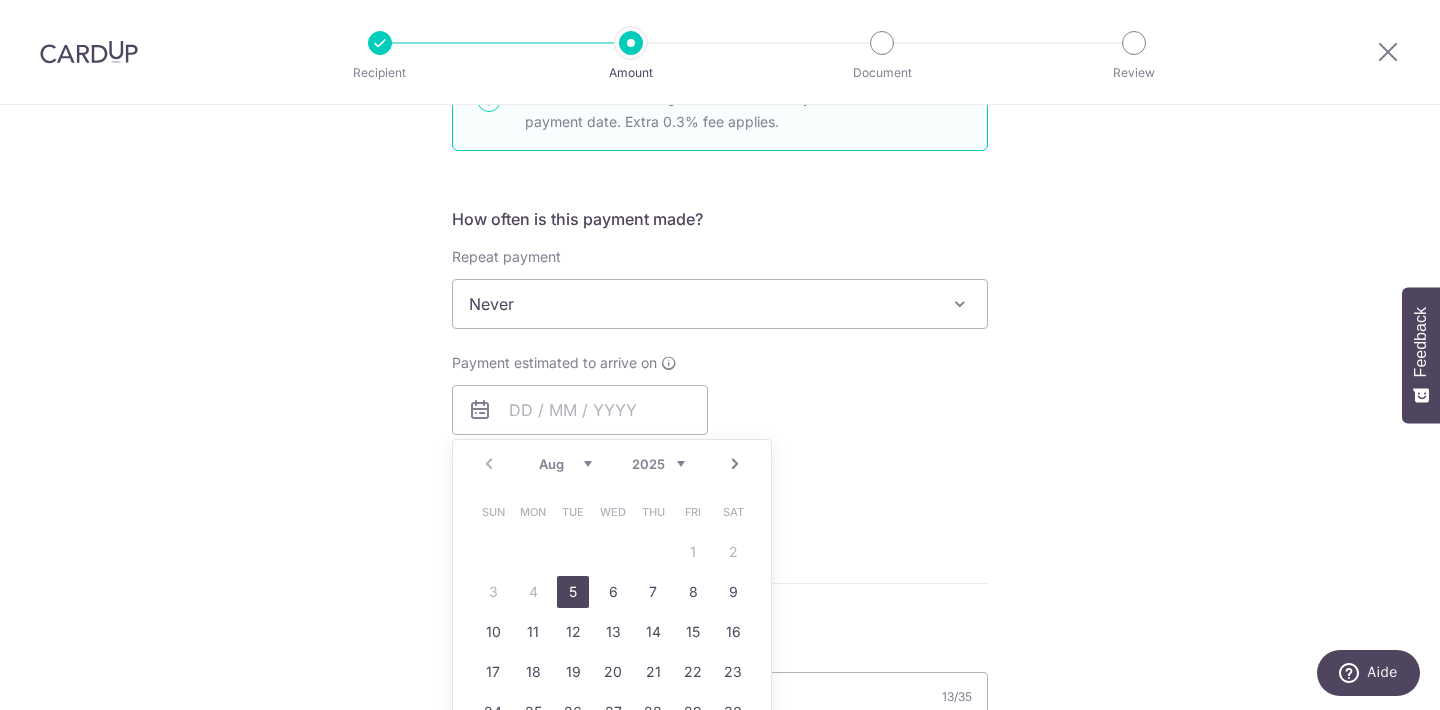 click on "5" at bounding box center [573, 592] 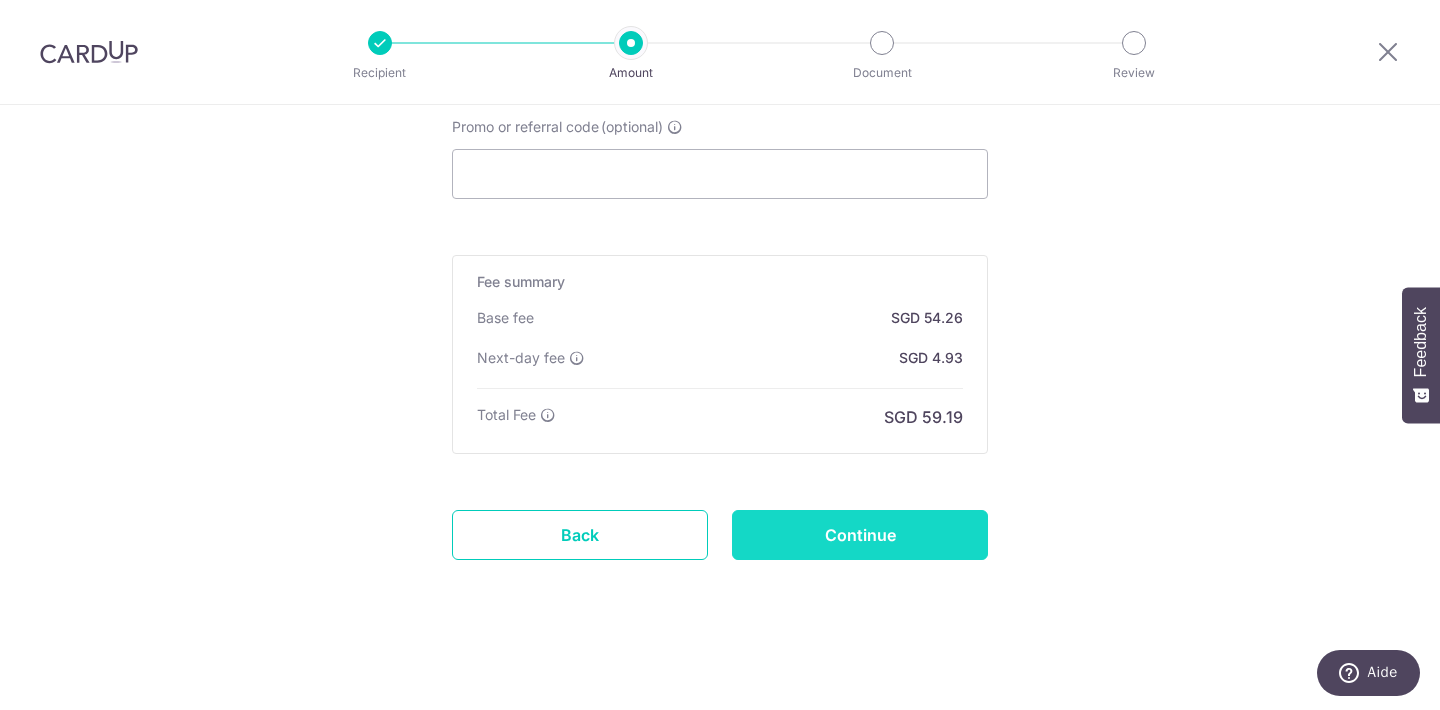 scroll, scrollTop: 1383, scrollLeft: 0, axis: vertical 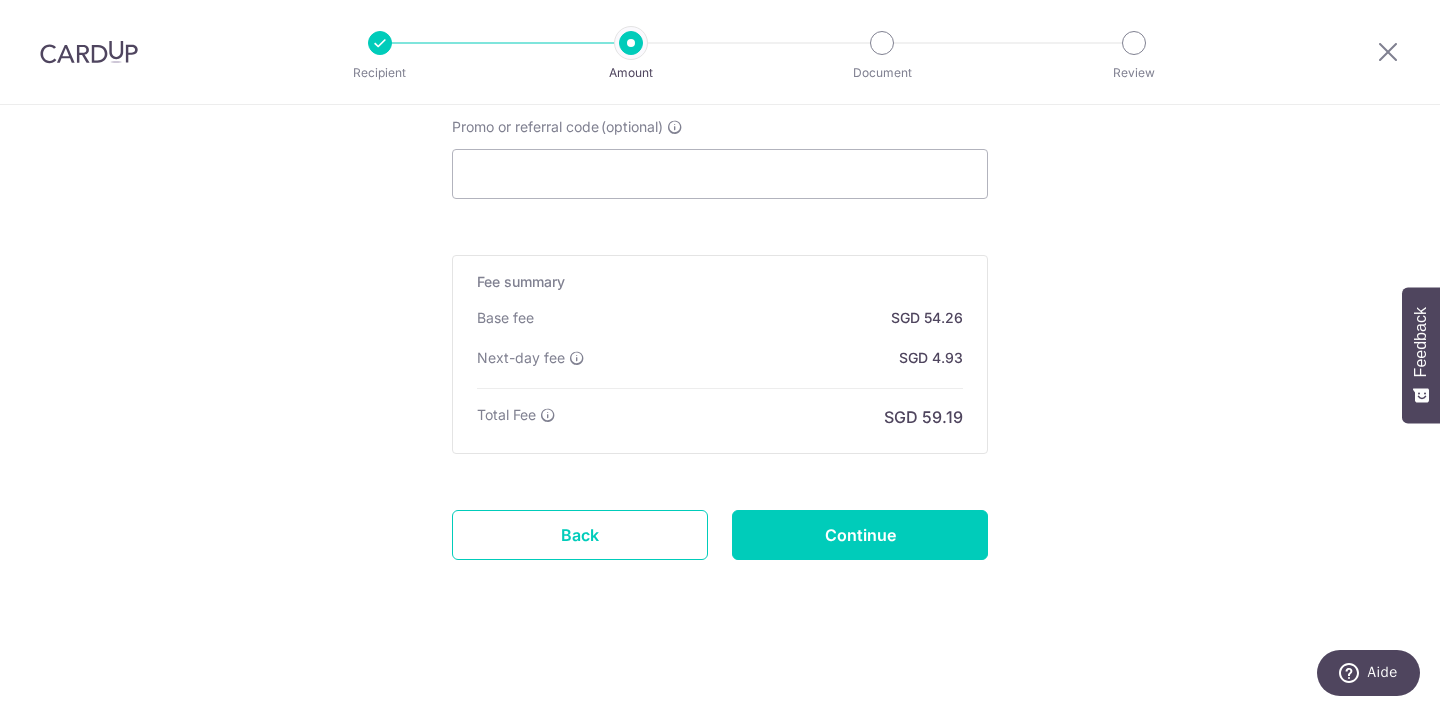 click on "Enter payment amount
SGD
1,644.24
1644.24
Select Card
**** [CARD]
Add credit card
Your Cards
**** [CARD]
Secure 256-bit SSL
Text
New card details
Card
Secure 256-bit SSL" at bounding box center (720, -265) 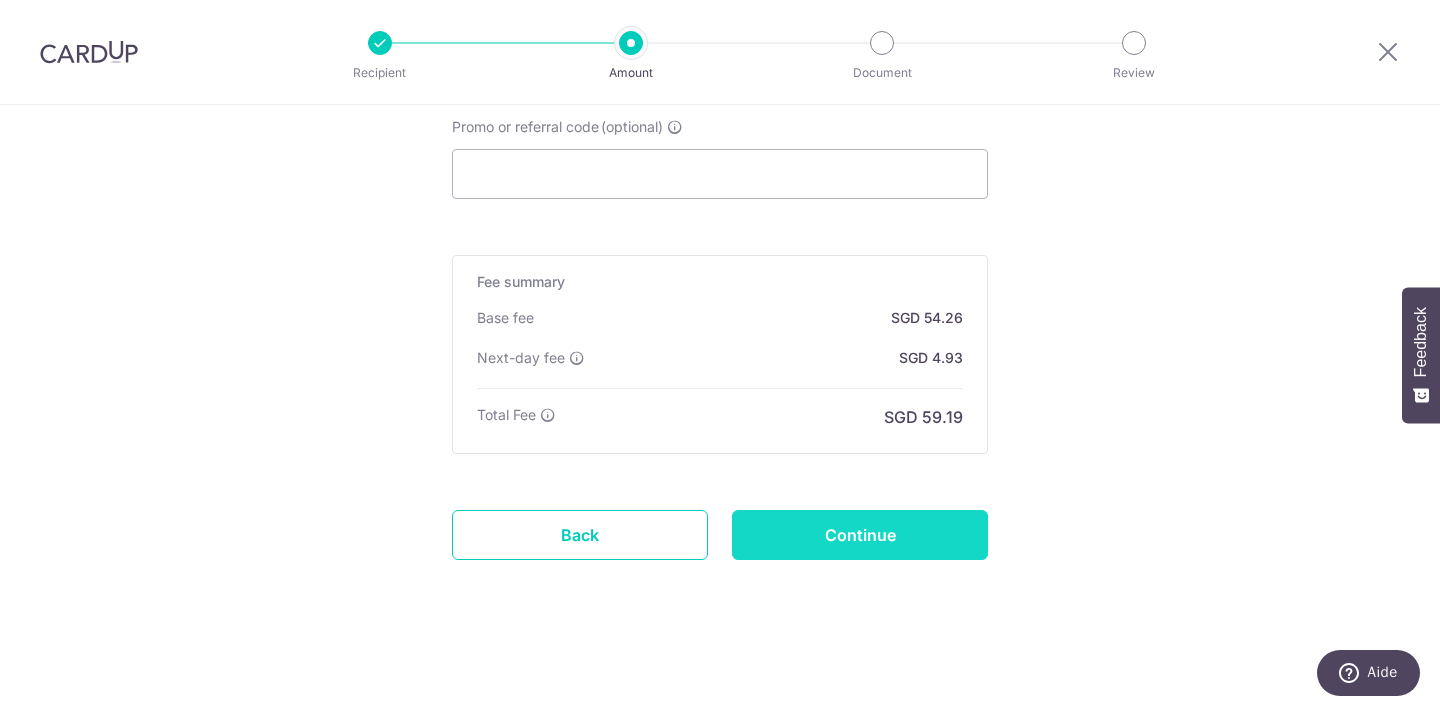 click on "Continue" at bounding box center (860, 535) 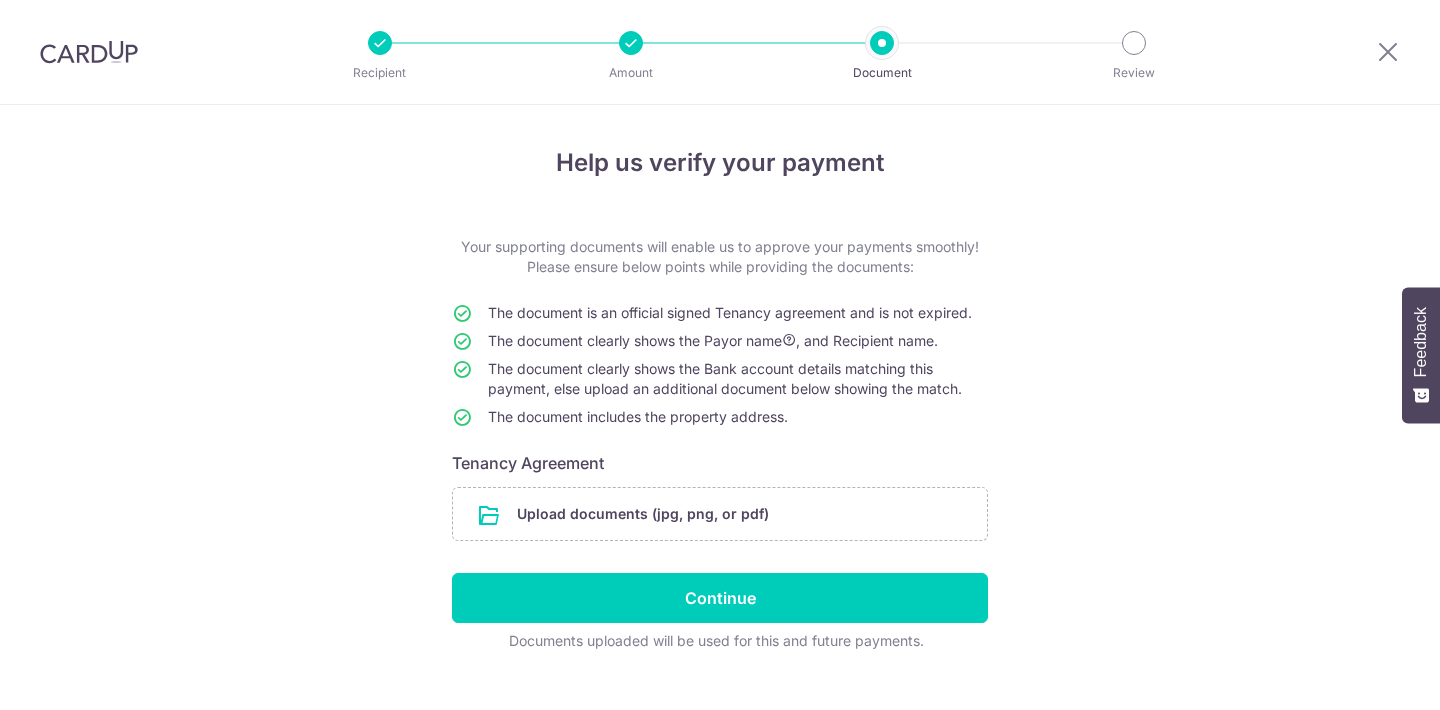 scroll, scrollTop: 0, scrollLeft: 0, axis: both 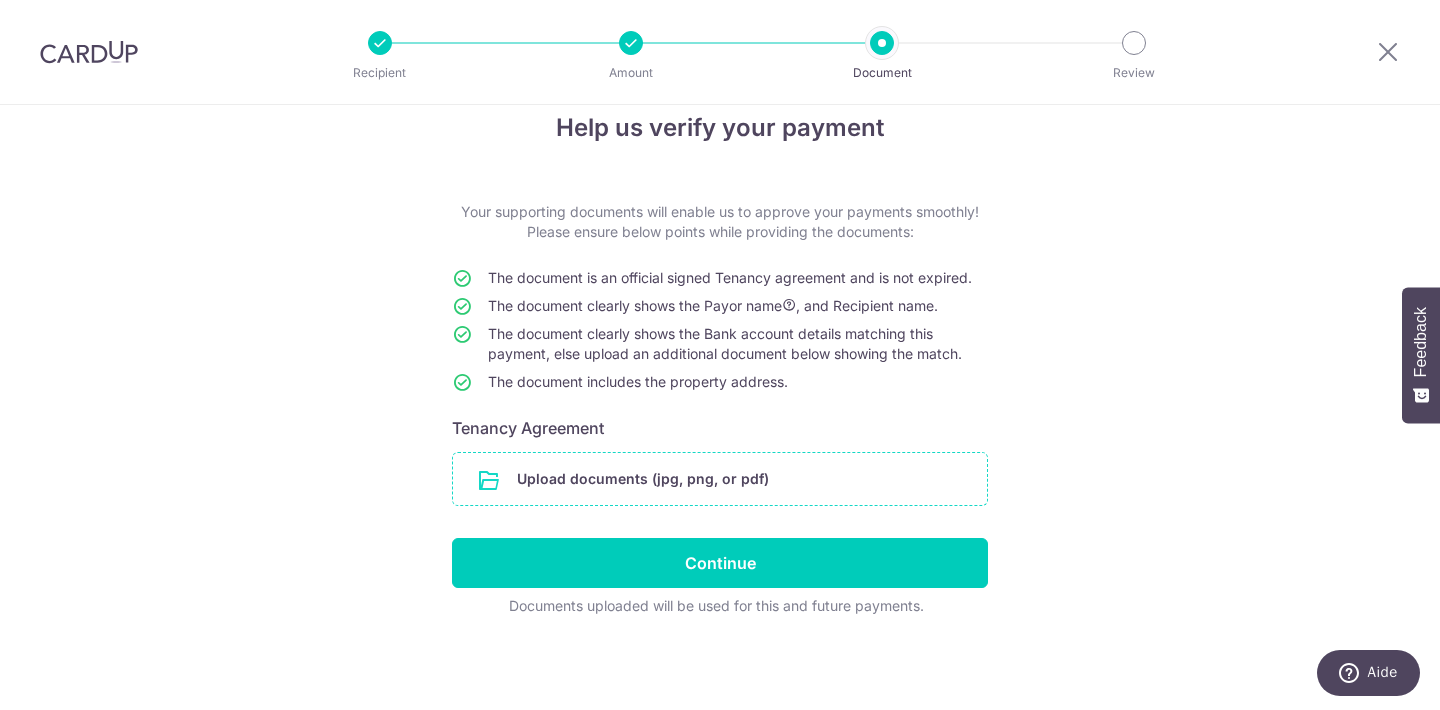 click at bounding box center [720, 479] 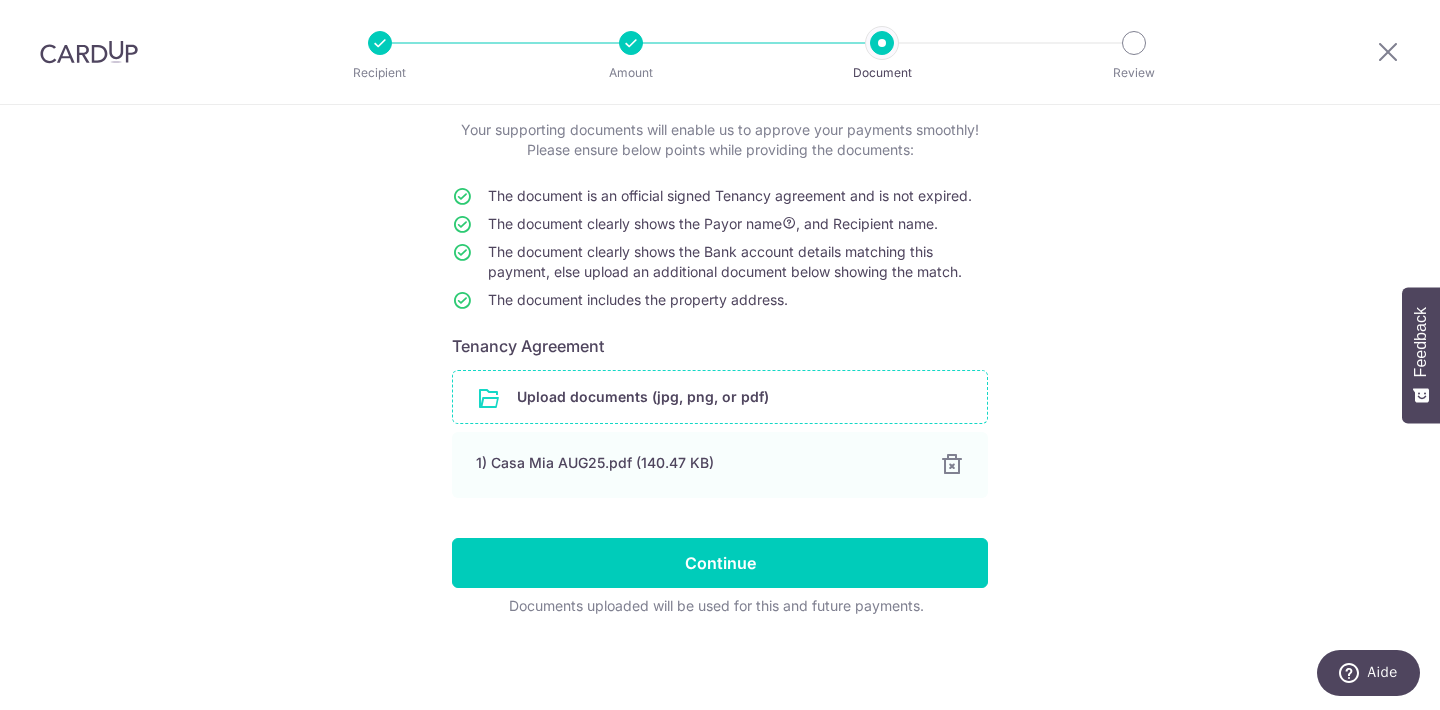 scroll, scrollTop: 117, scrollLeft: 0, axis: vertical 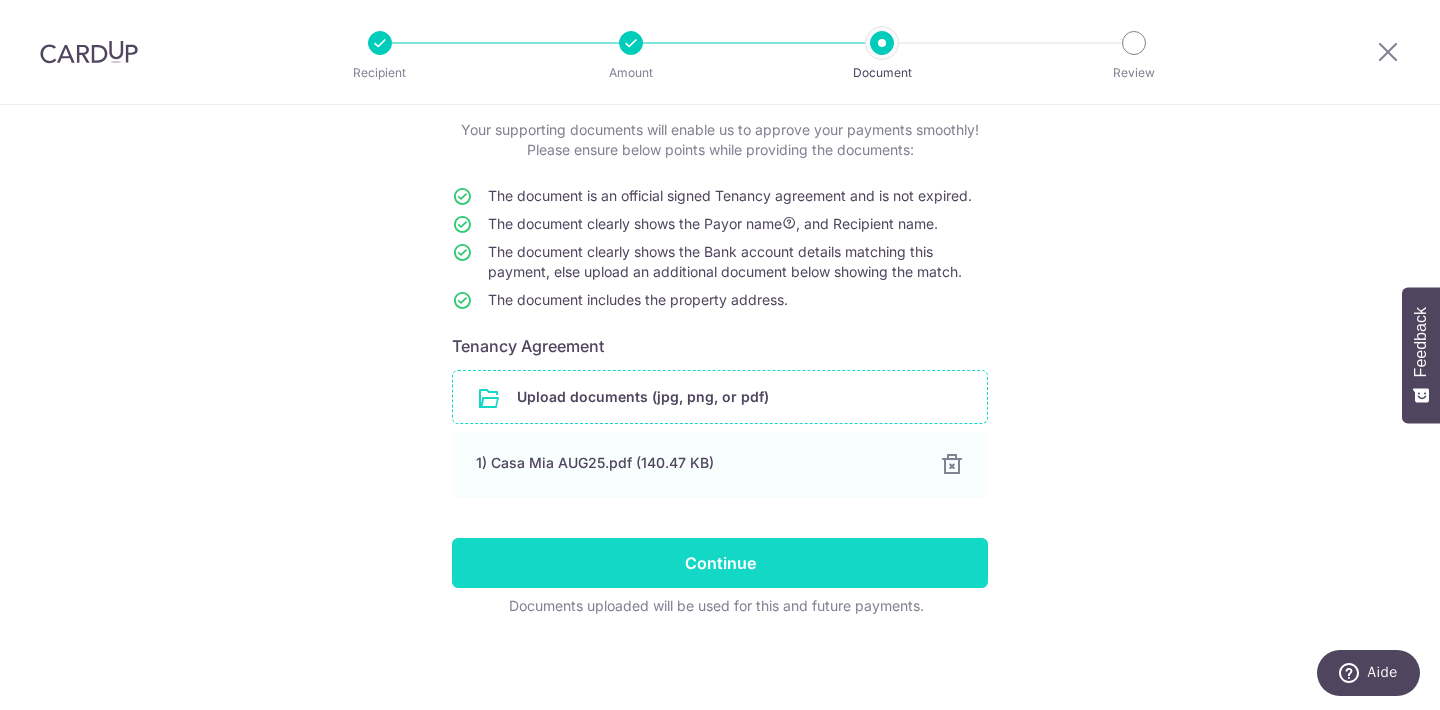 click on "Continue" at bounding box center (720, 563) 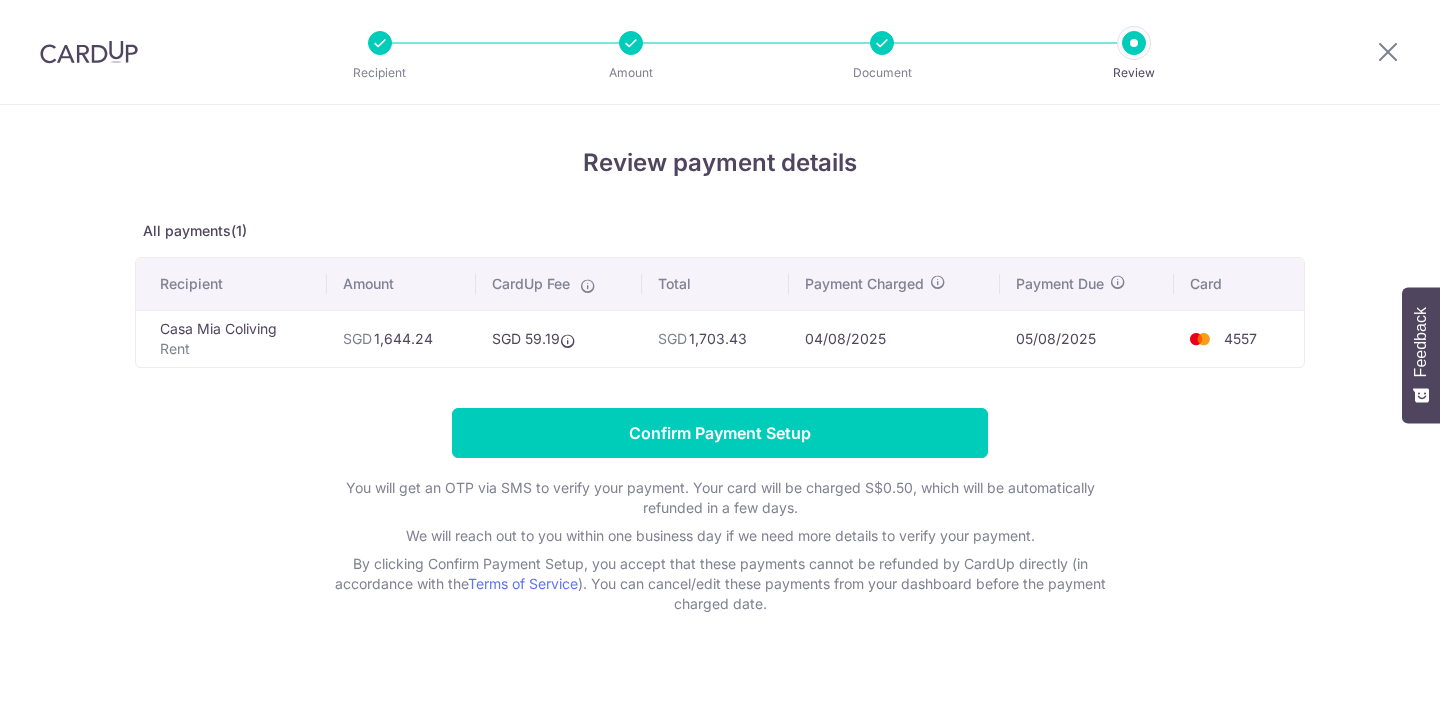 scroll, scrollTop: 0, scrollLeft: 0, axis: both 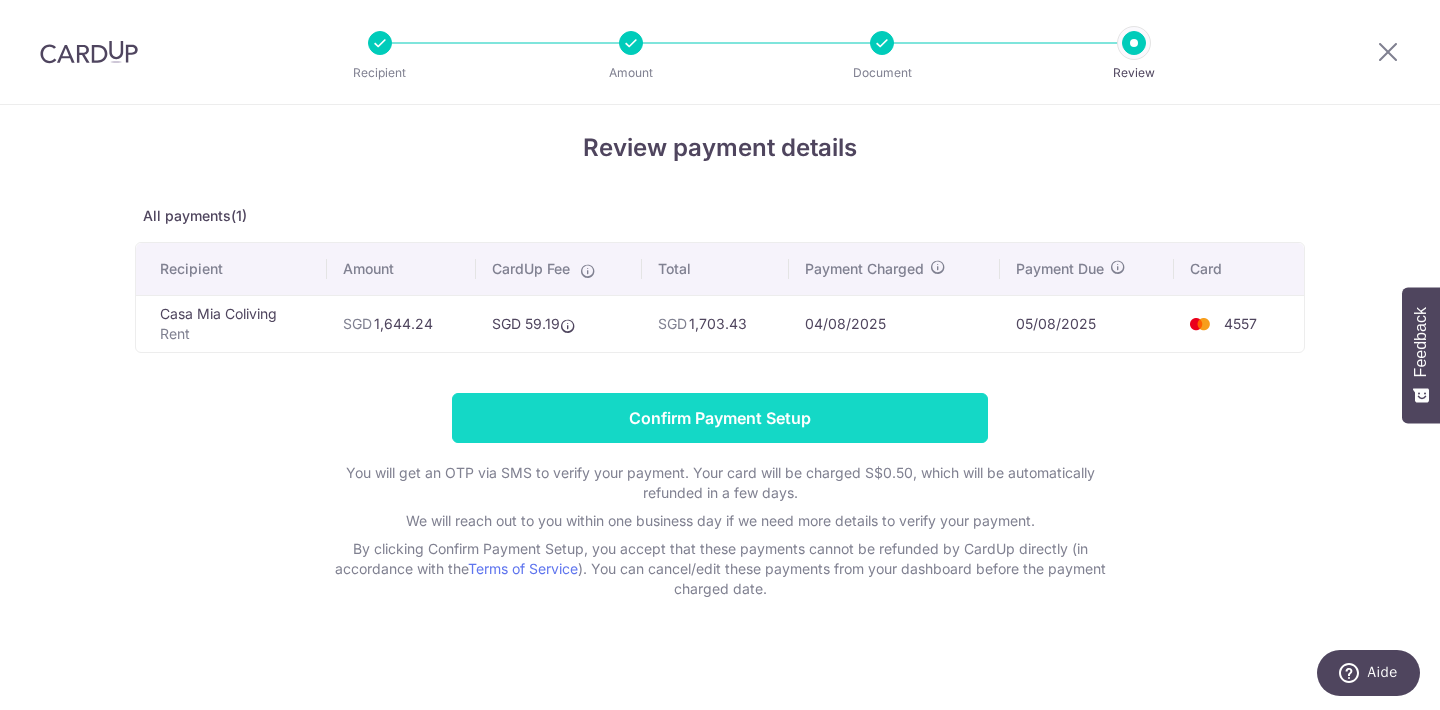click on "Confirm Payment Setup" at bounding box center (720, 418) 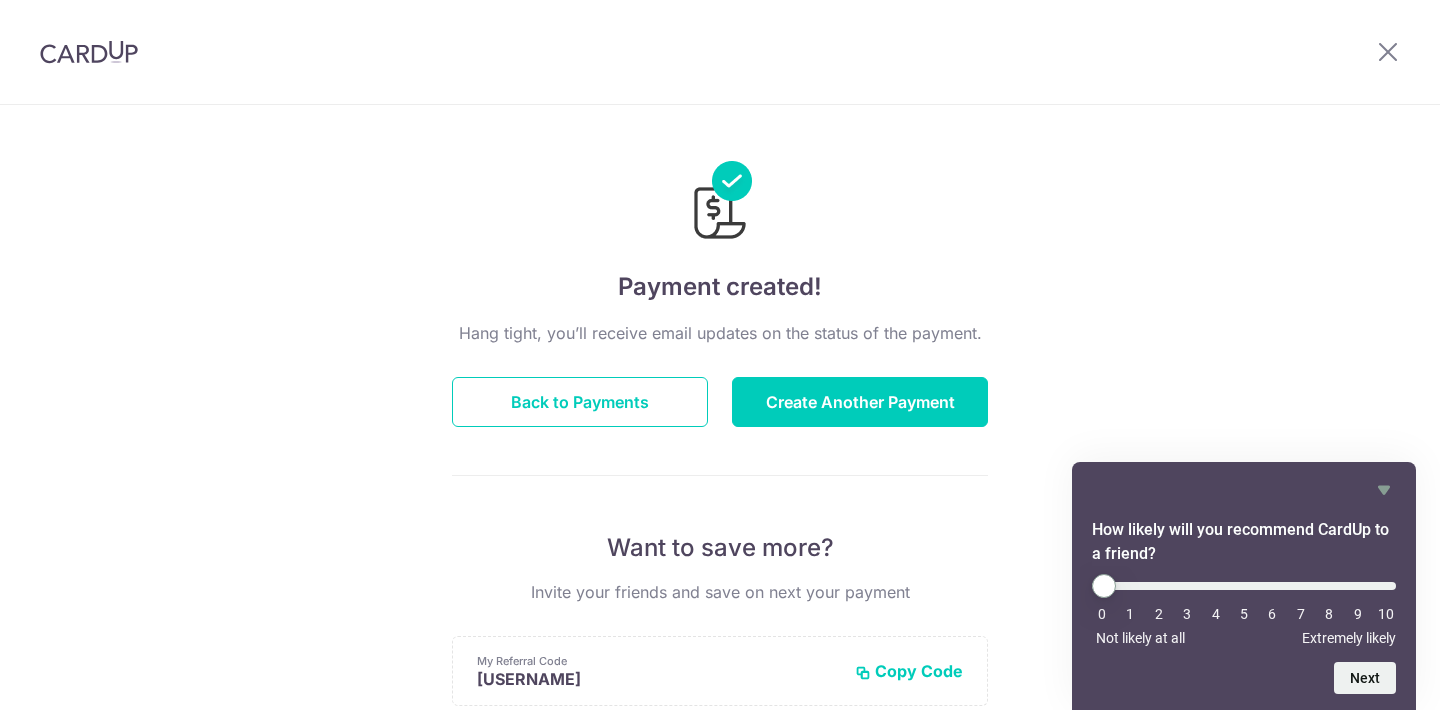 scroll, scrollTop: 0, scrollLeft: 0, axis: both 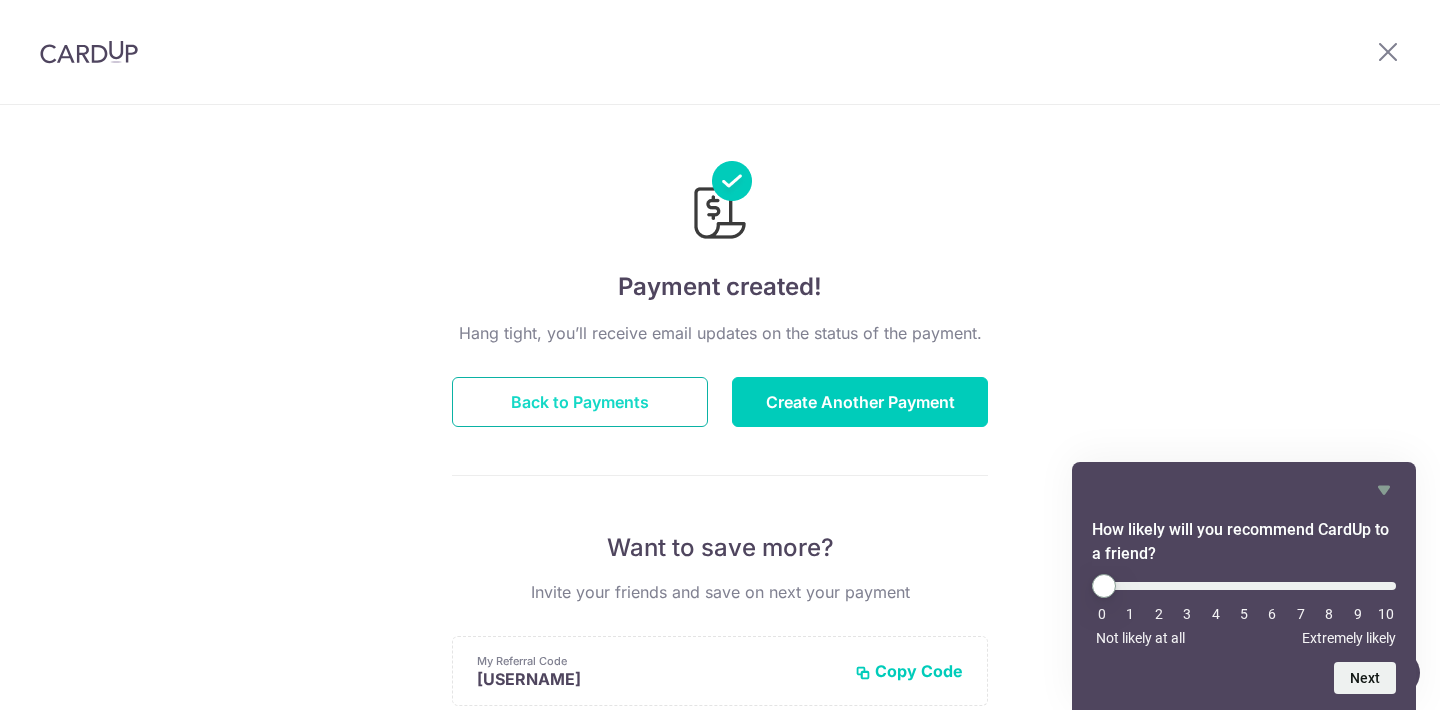 click on "Back to Payments" at bounding box center [580, 402] 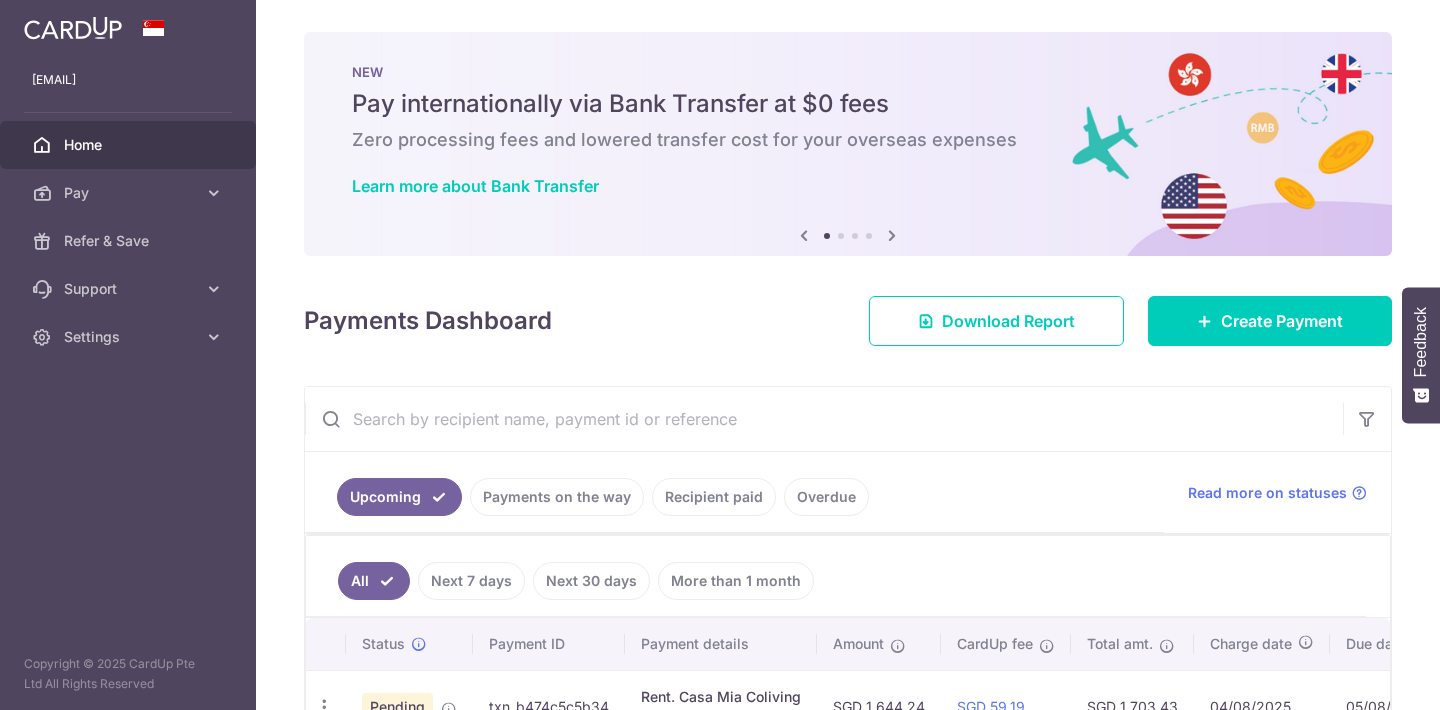 scroll, scrollTop: 0, scrollLeft: 0, axis: both 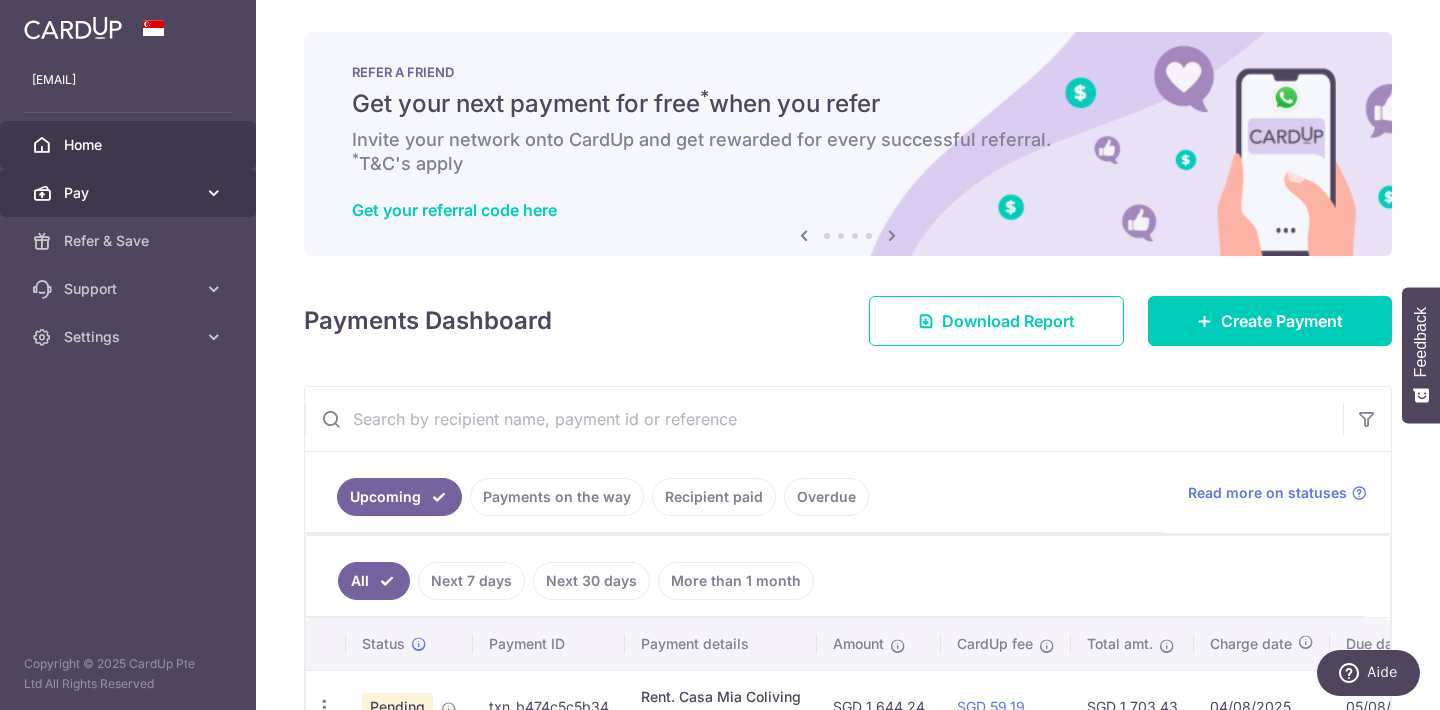 click on "Pay" at bounding box center (130, 193) 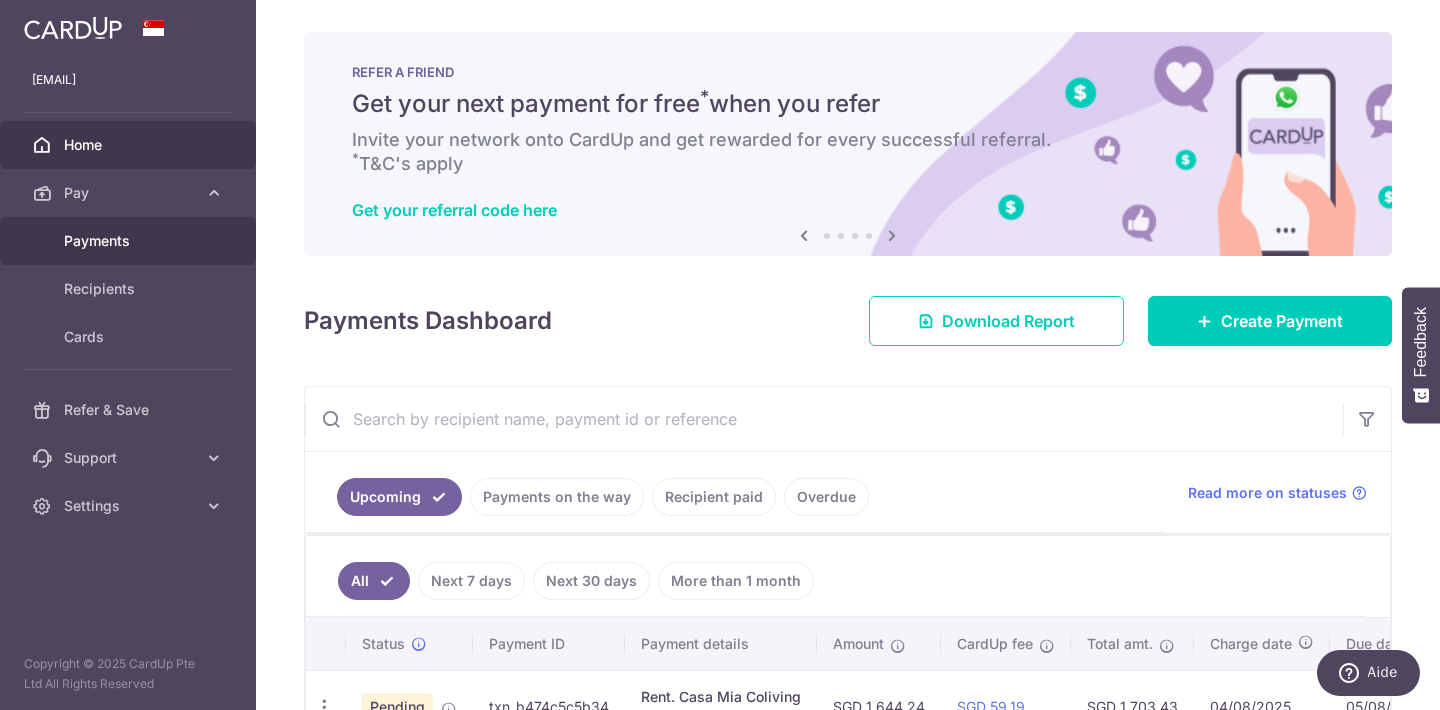 click on "Payments" at bounding box center [128, 241] 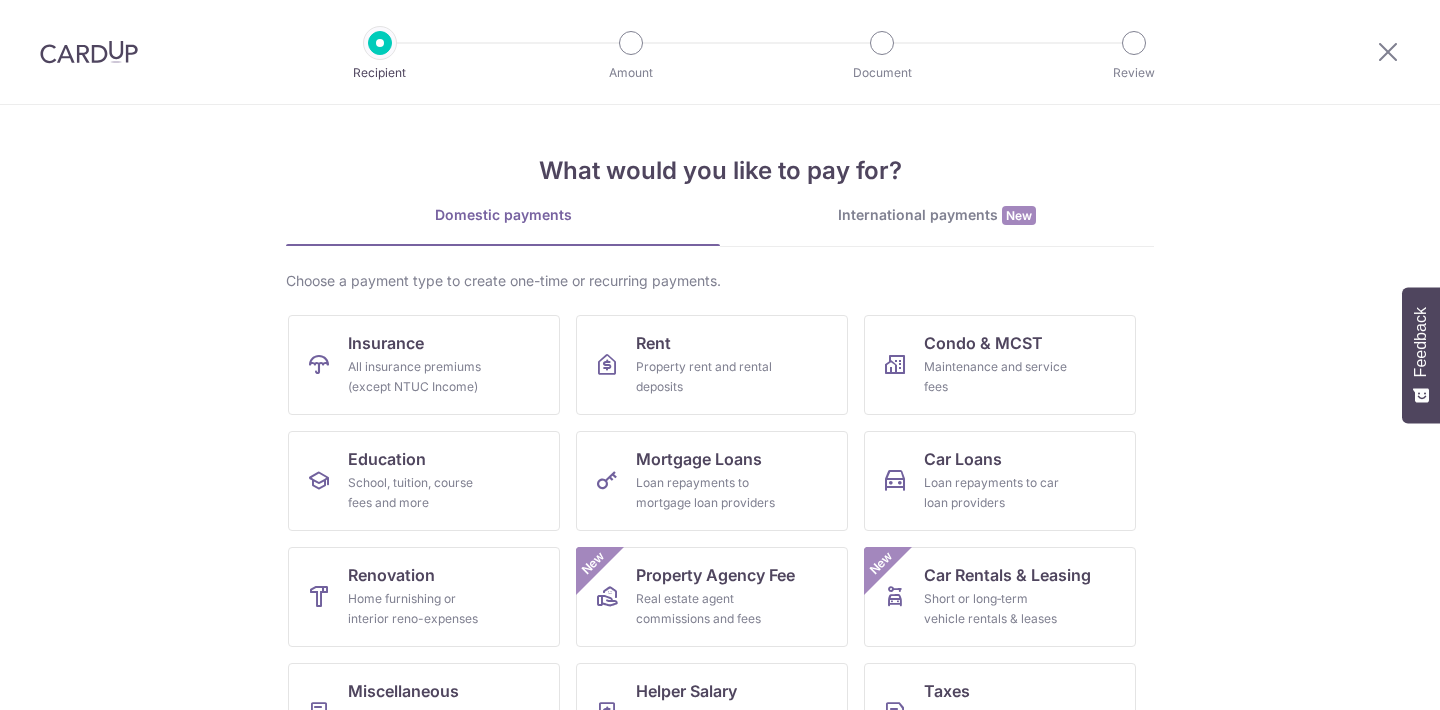 scroll, scrollTop: 0, scrollLeft: 0, axis: both 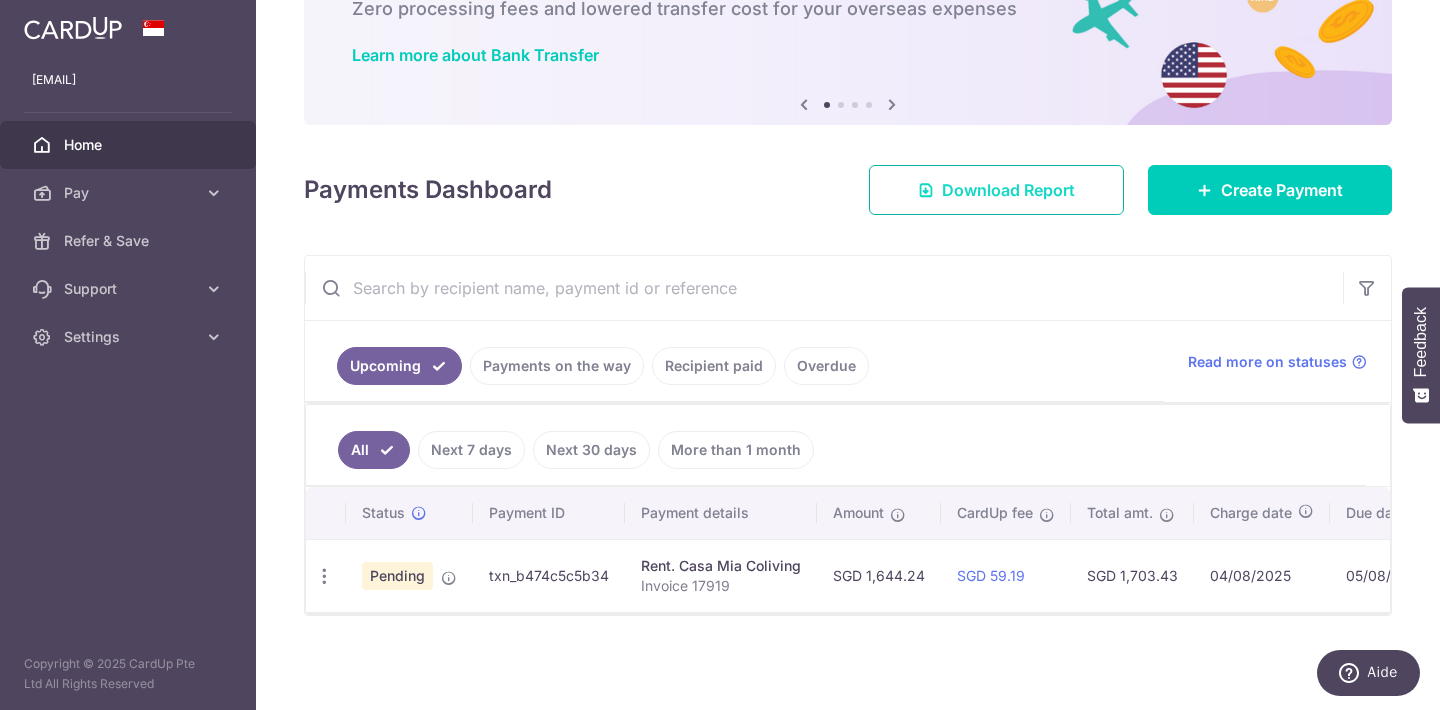 click on "Download Report" at bounding box center [1008, 190] 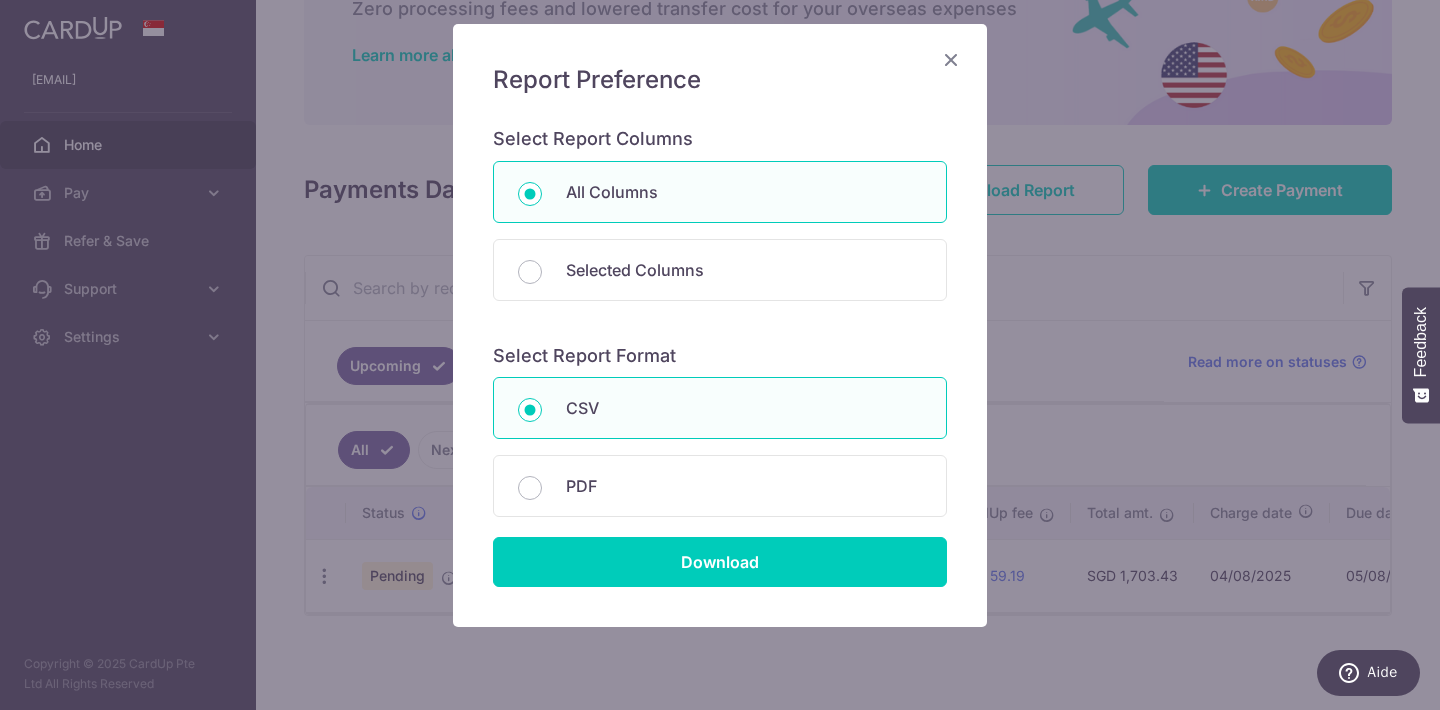 scroll, scrollTop: 139, scrollLeft: 0, axis: vertical 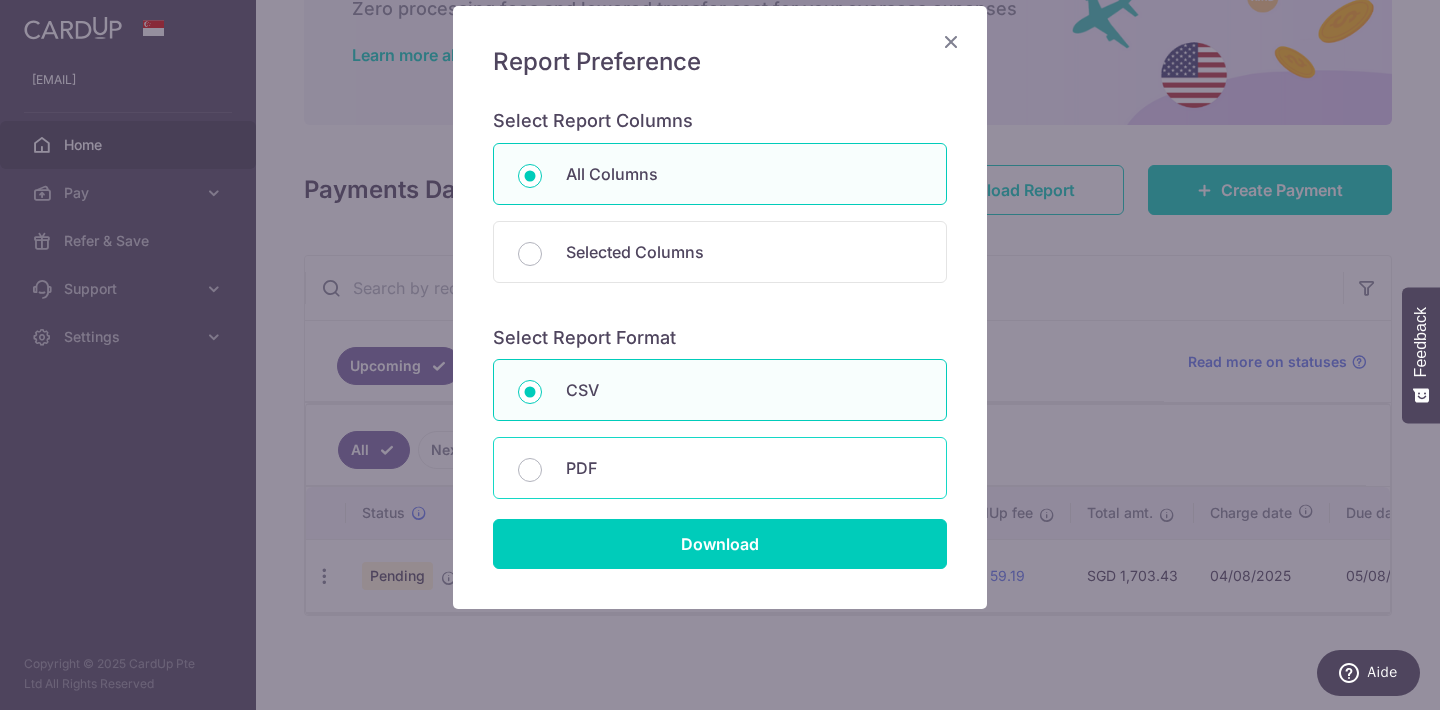 click on "PDF" at bounding box center (720, 468) 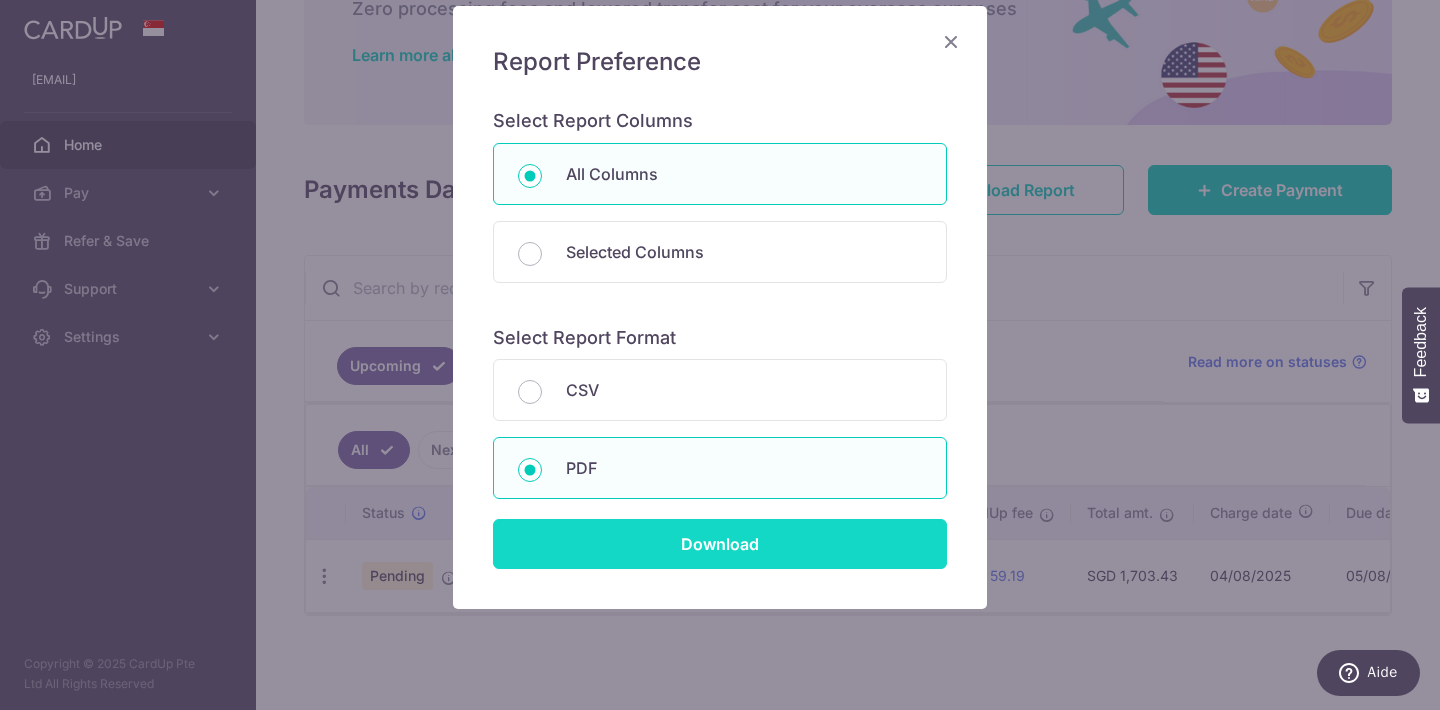 click on "Download" at bounding box center [720, 544] 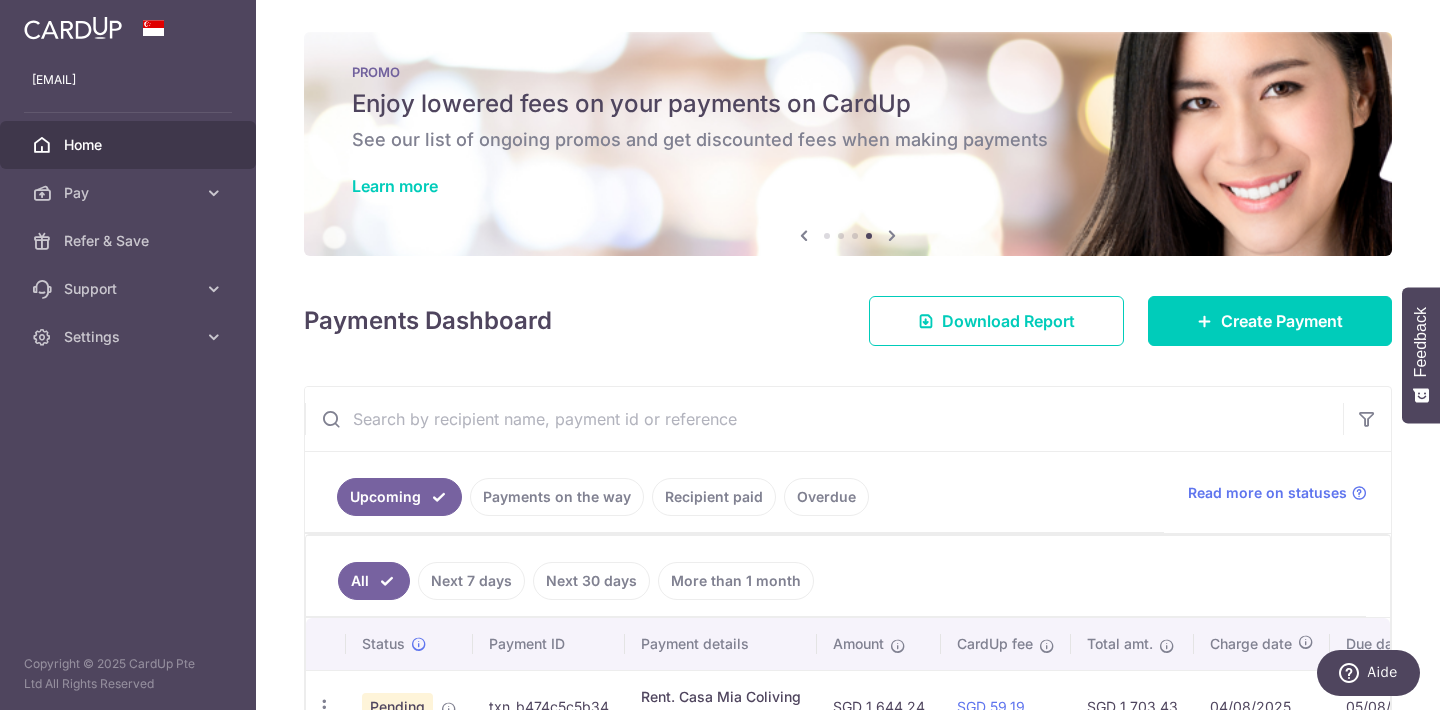 scroll, scrollTop: 0, scrollLeft: 0, axis: both 